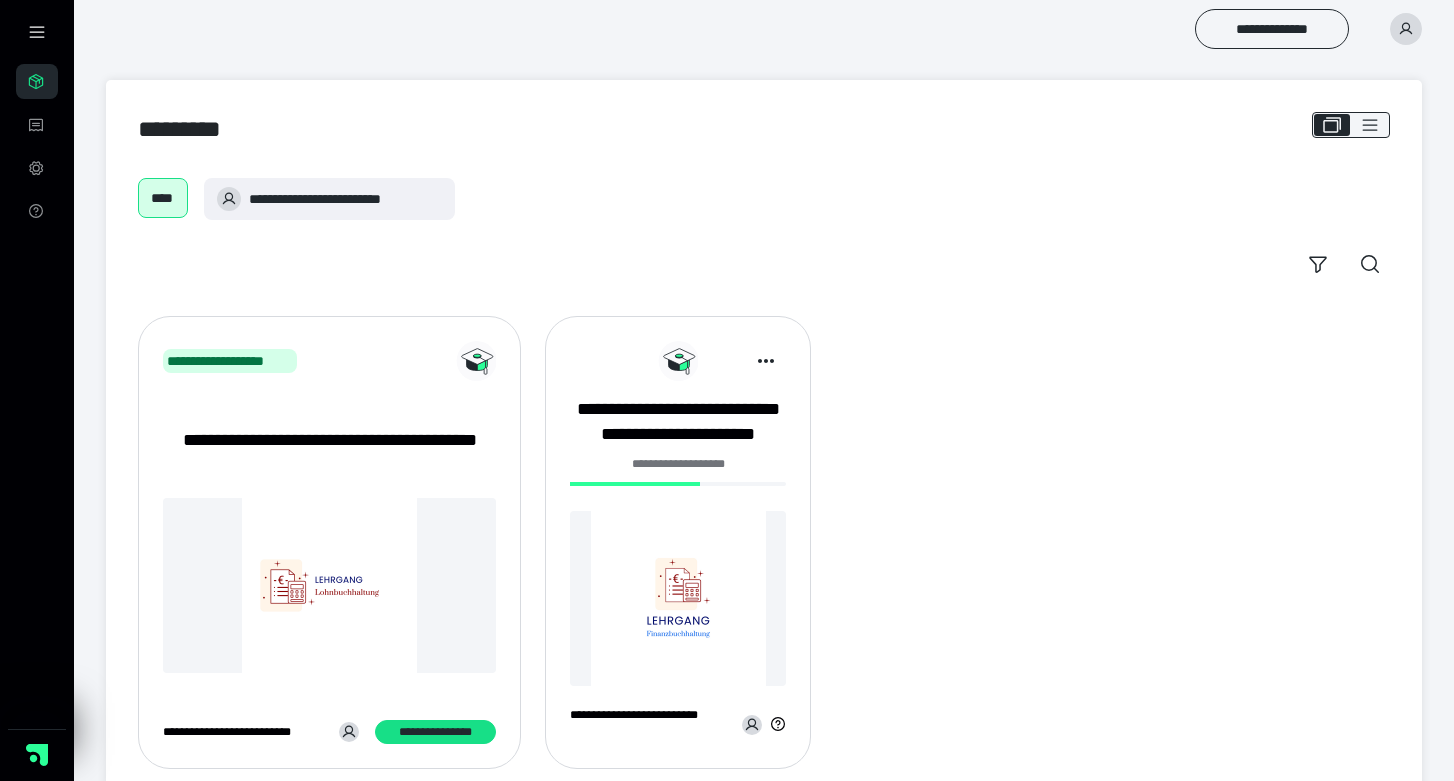 scroll, scrollTop: 0, scrollLeft: 0, axis: both 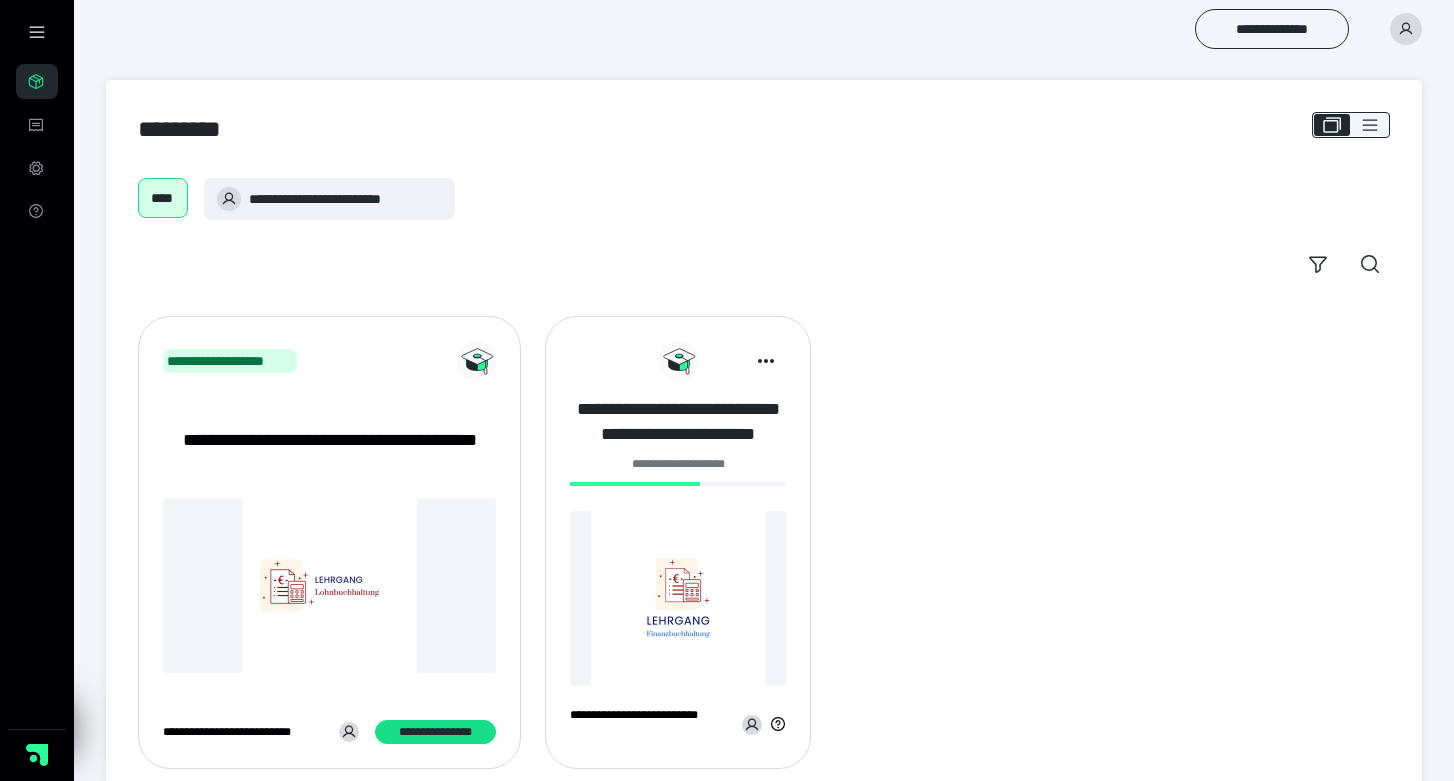 click on "**********" at bounding box center [678, 422] 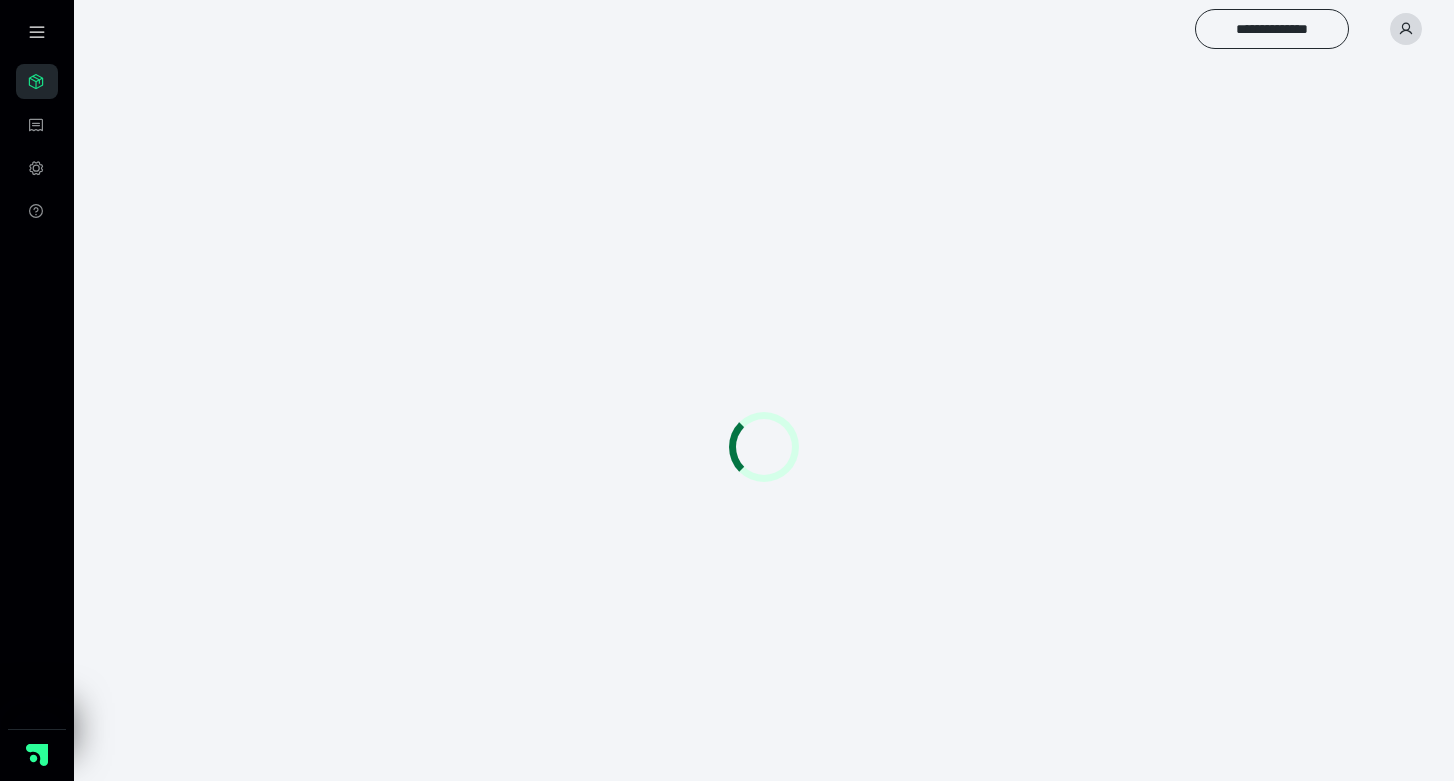 scroll, scrollTop: 0, scrollLeft: 0, axis: both 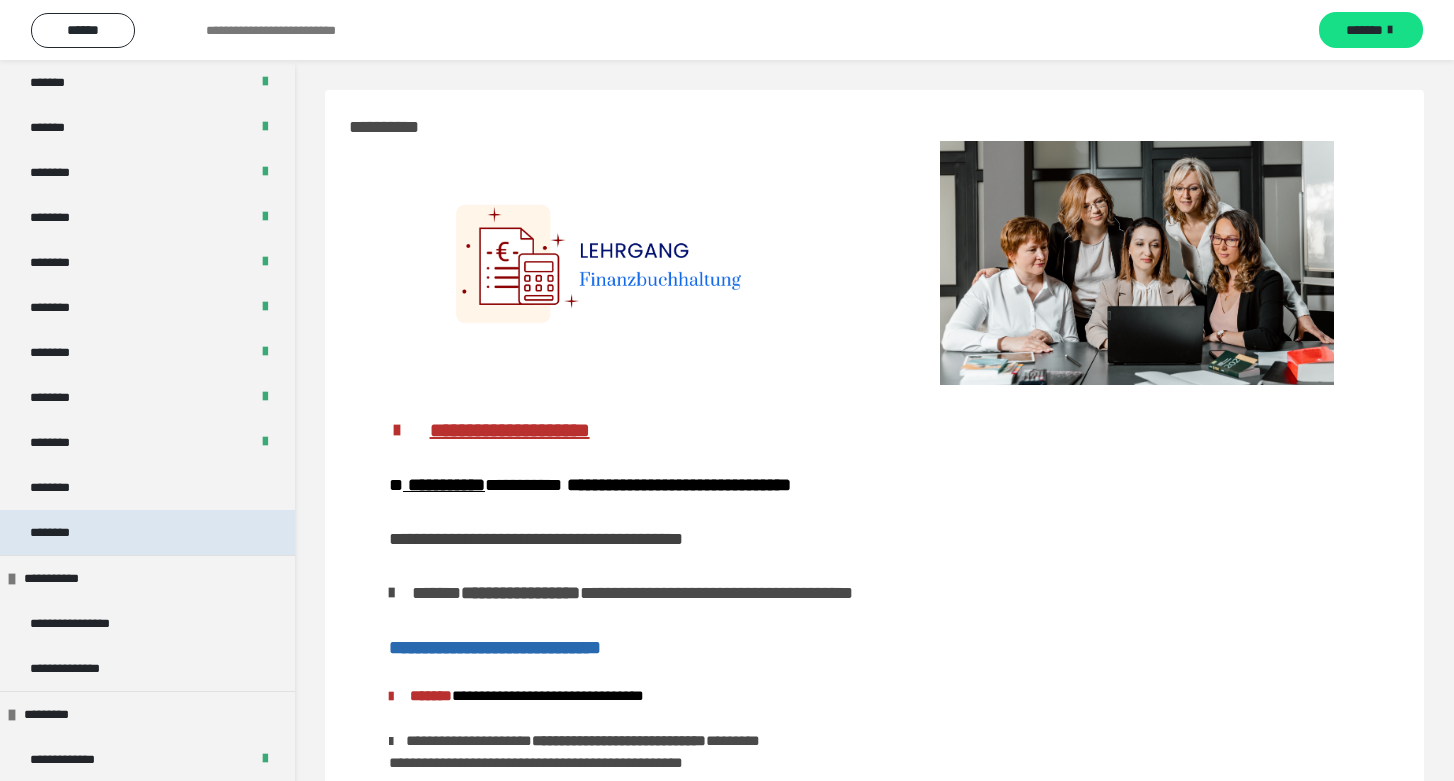 click on "********" at bounding box center [147, 532] 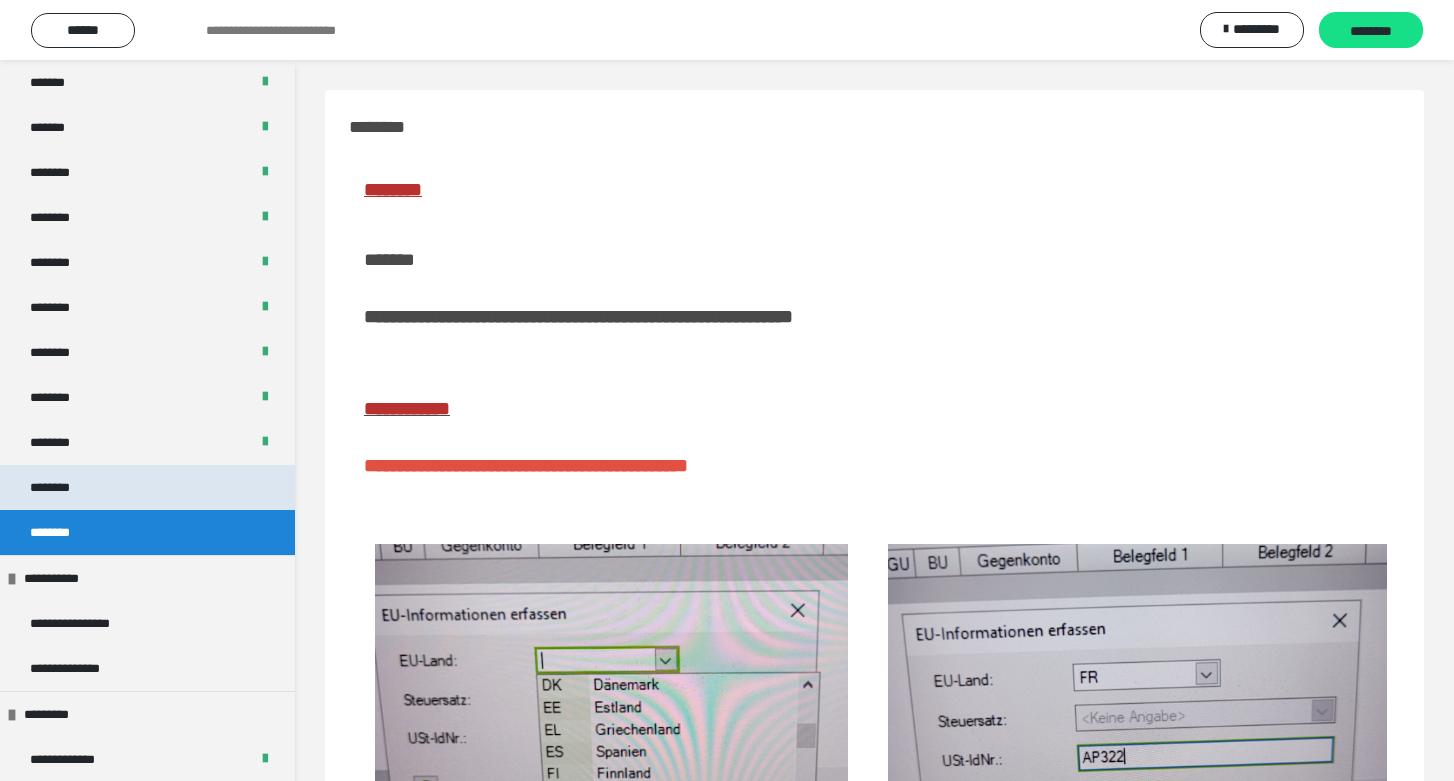 click on "********" at bounding box center [147, 487] 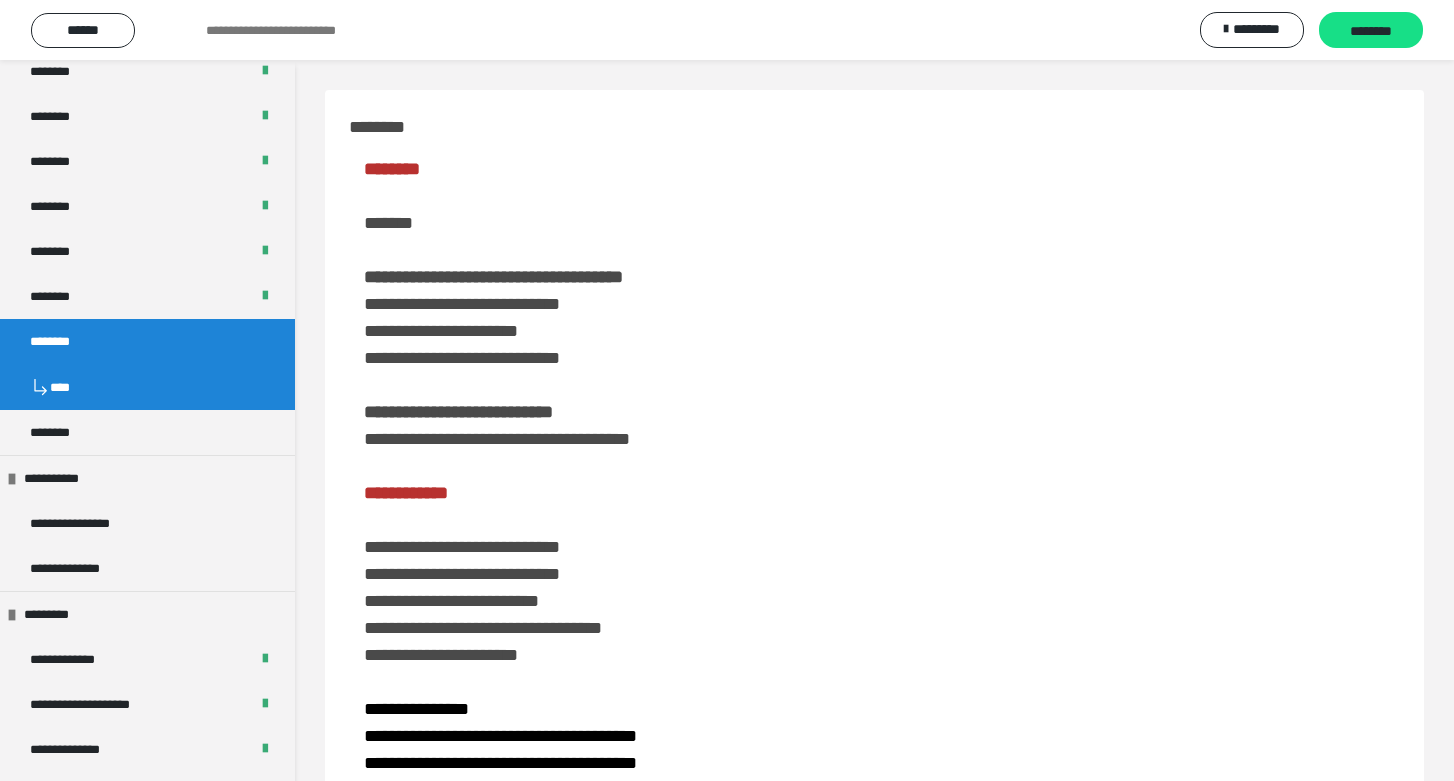 scroll, scrollTop: 1138, scrollLeft: 0, axis: vertical 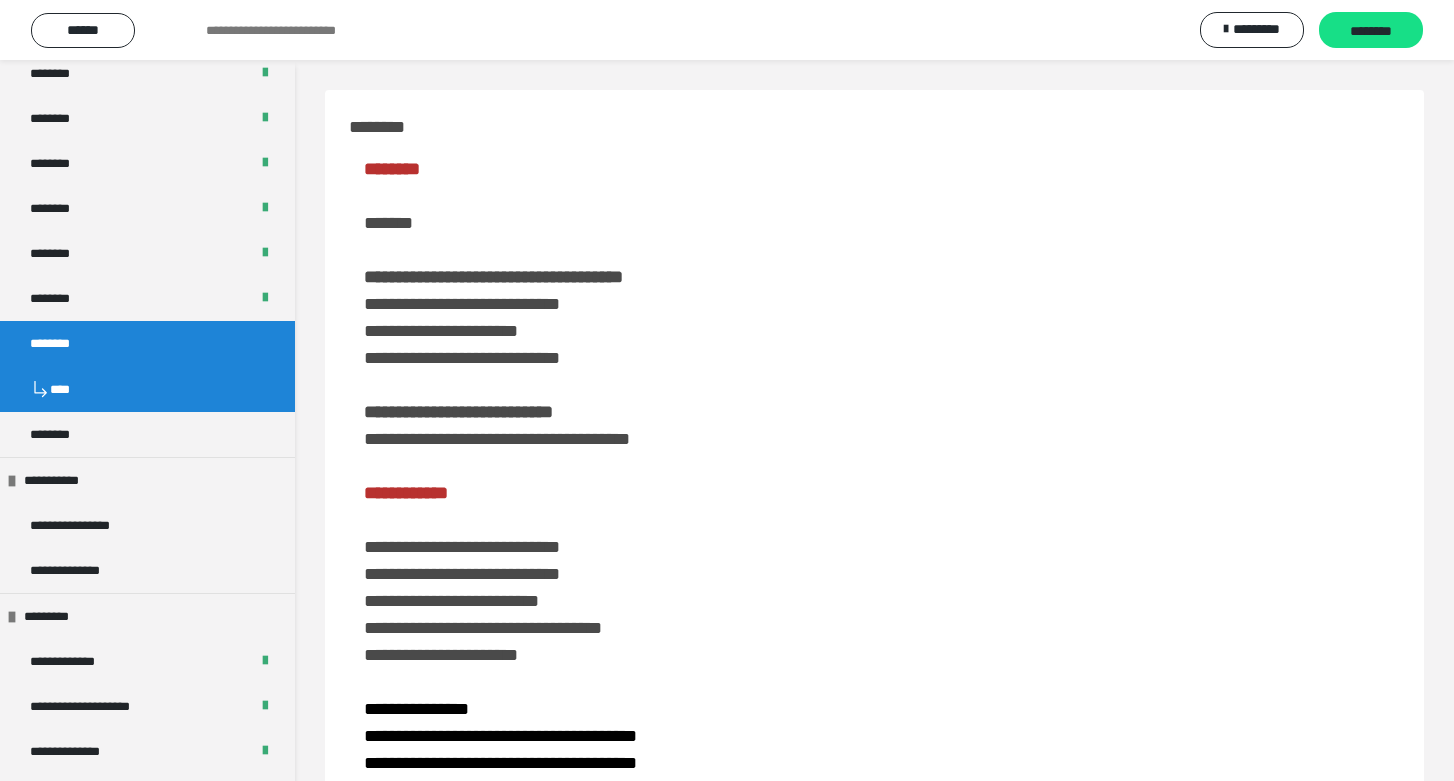 drag, startPoint x: 1372, startPoint y: 6, endPoint x: 867, endPoint y: 534, distance: 730.6223 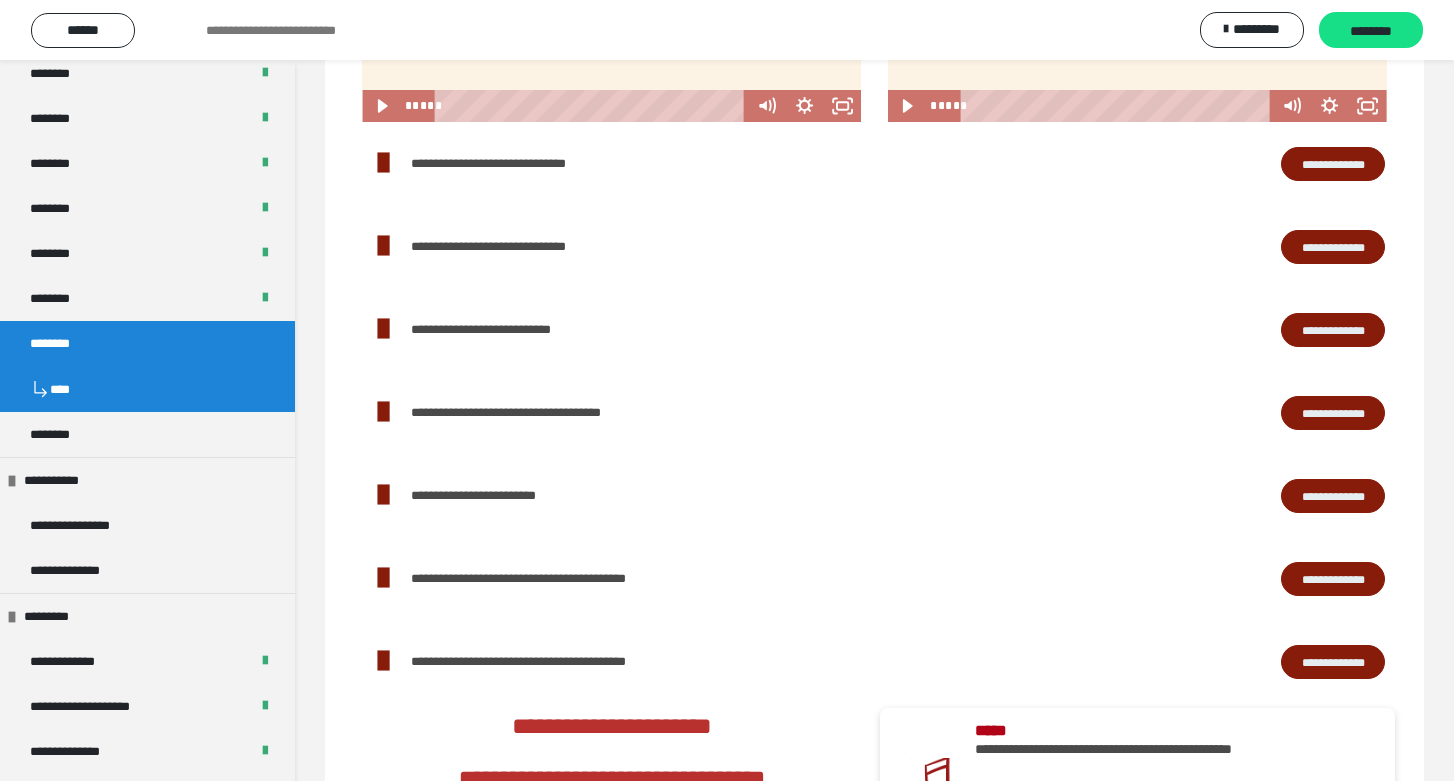 scroll, scrollTop: 1975, scrollLeft: 0, axis: vertical 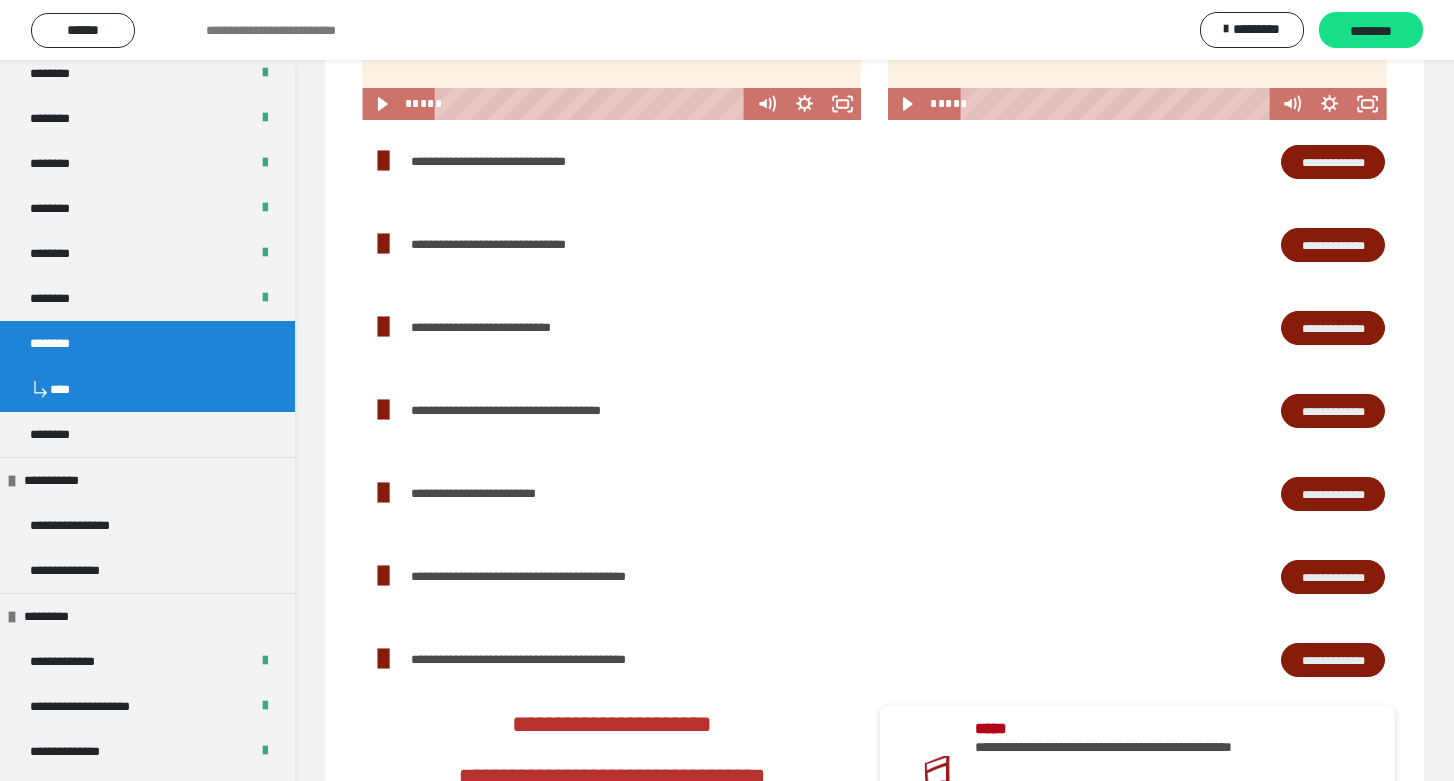 click on "**********" at bounding box center [1333, 162] 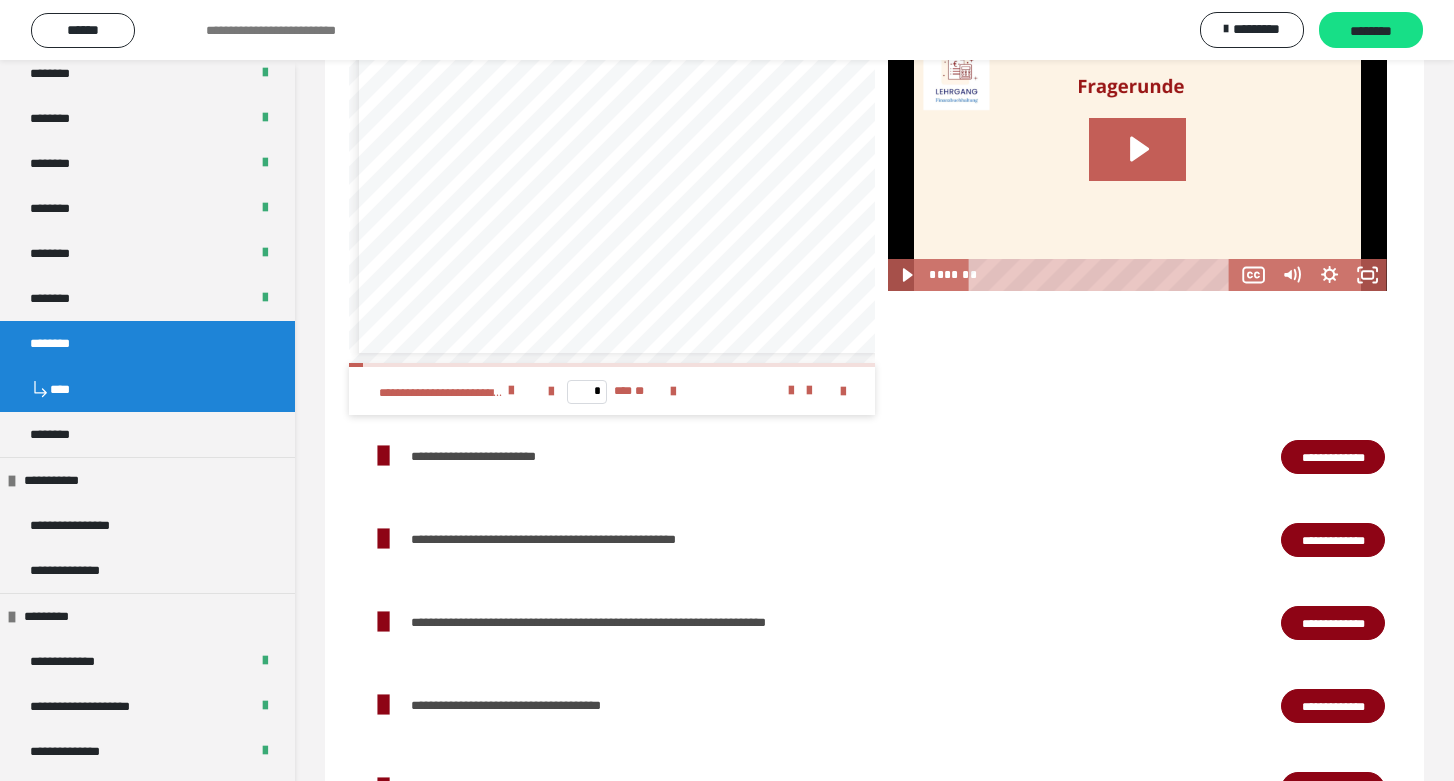 scroll, scrollTop: 3586, scrollLeft: 0, axis: vertical 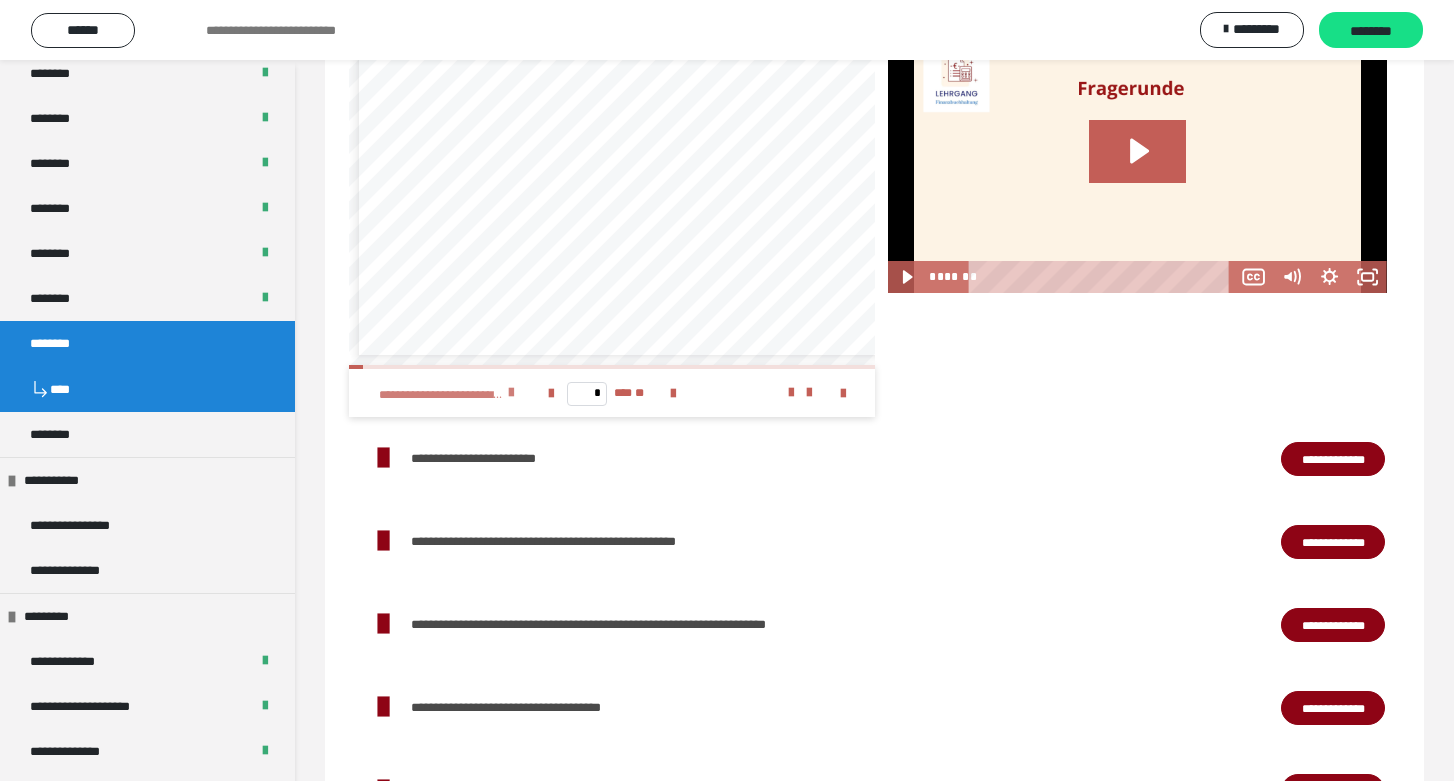 click at bounding box center (511, 393) 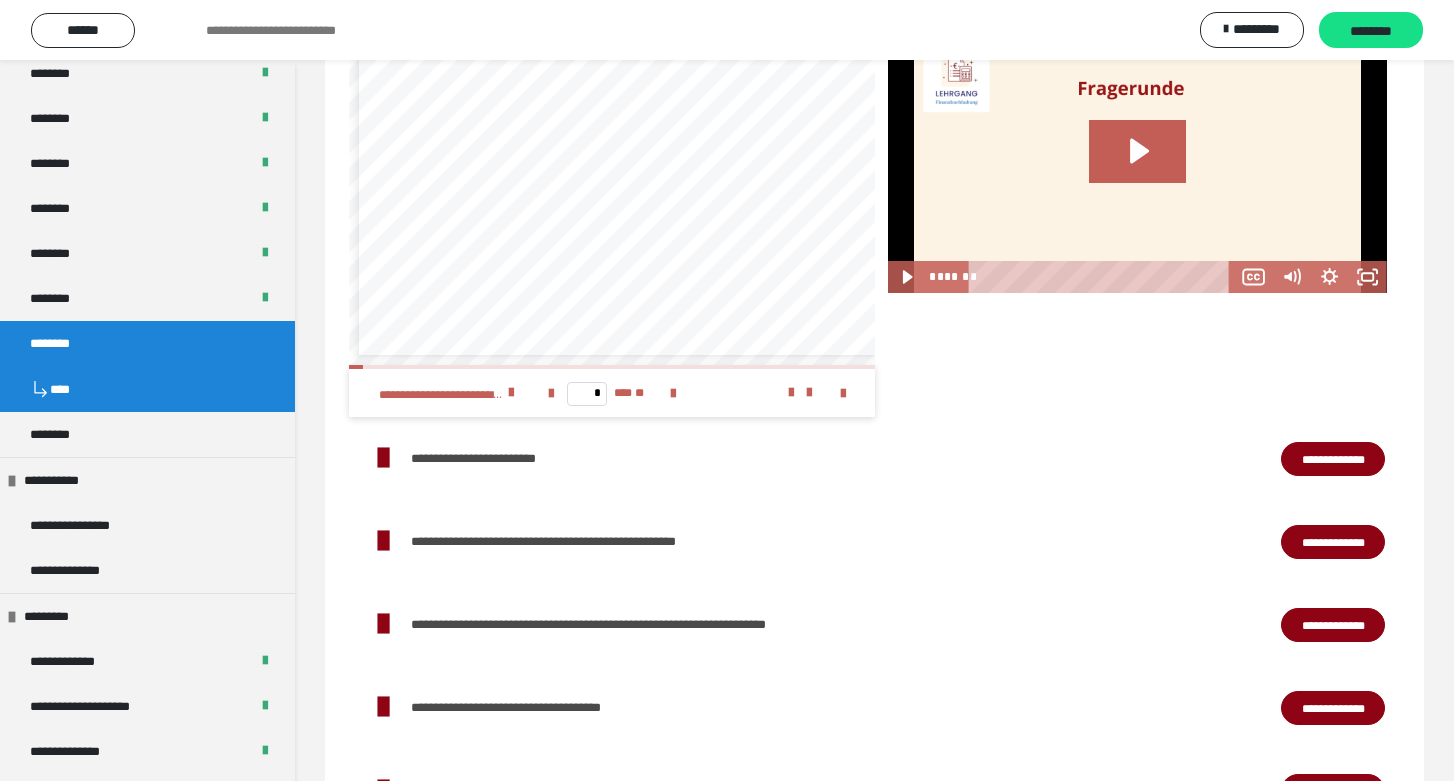 click on "**********" at bounding box center [1333, 459] 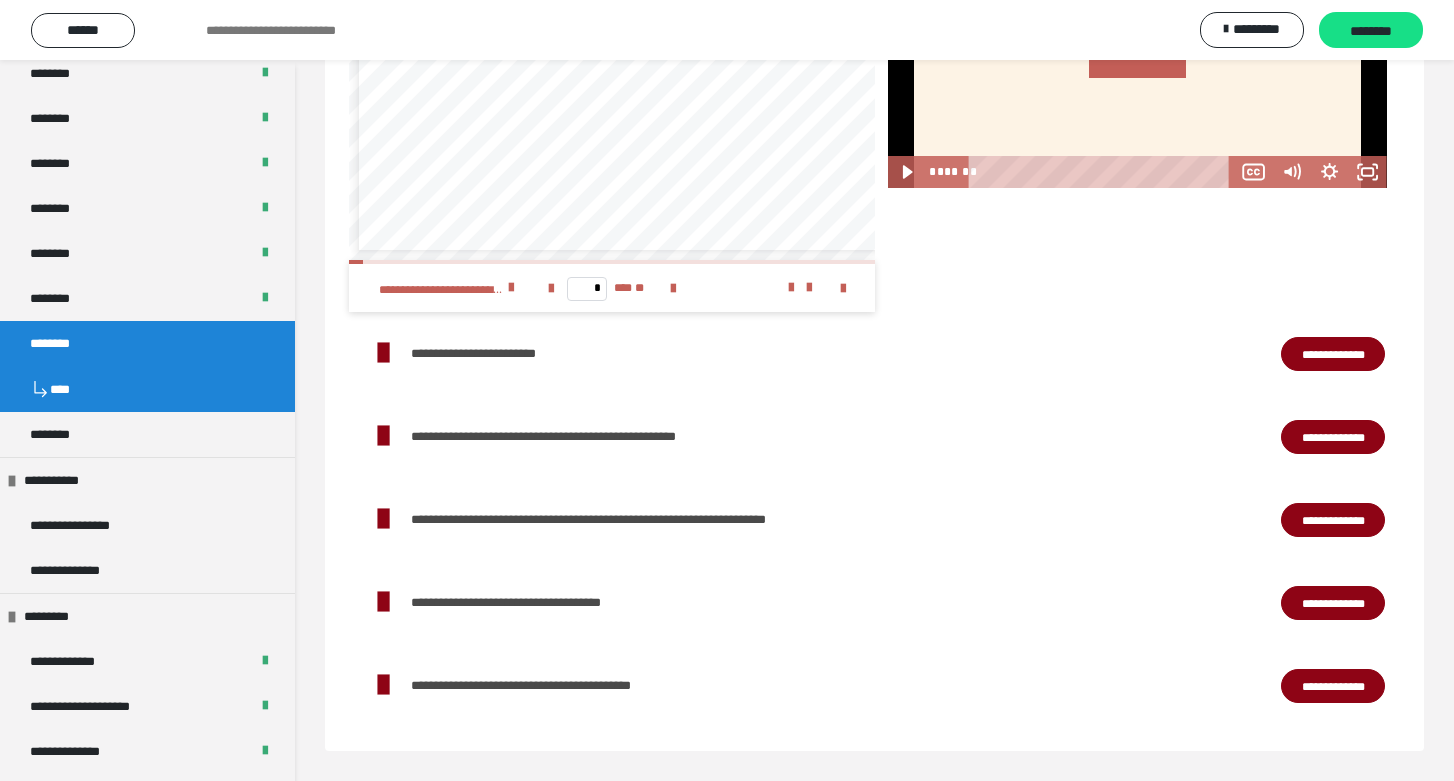 scroll, scrollTop: 3721, scrollLeft: 0, axis: vertical 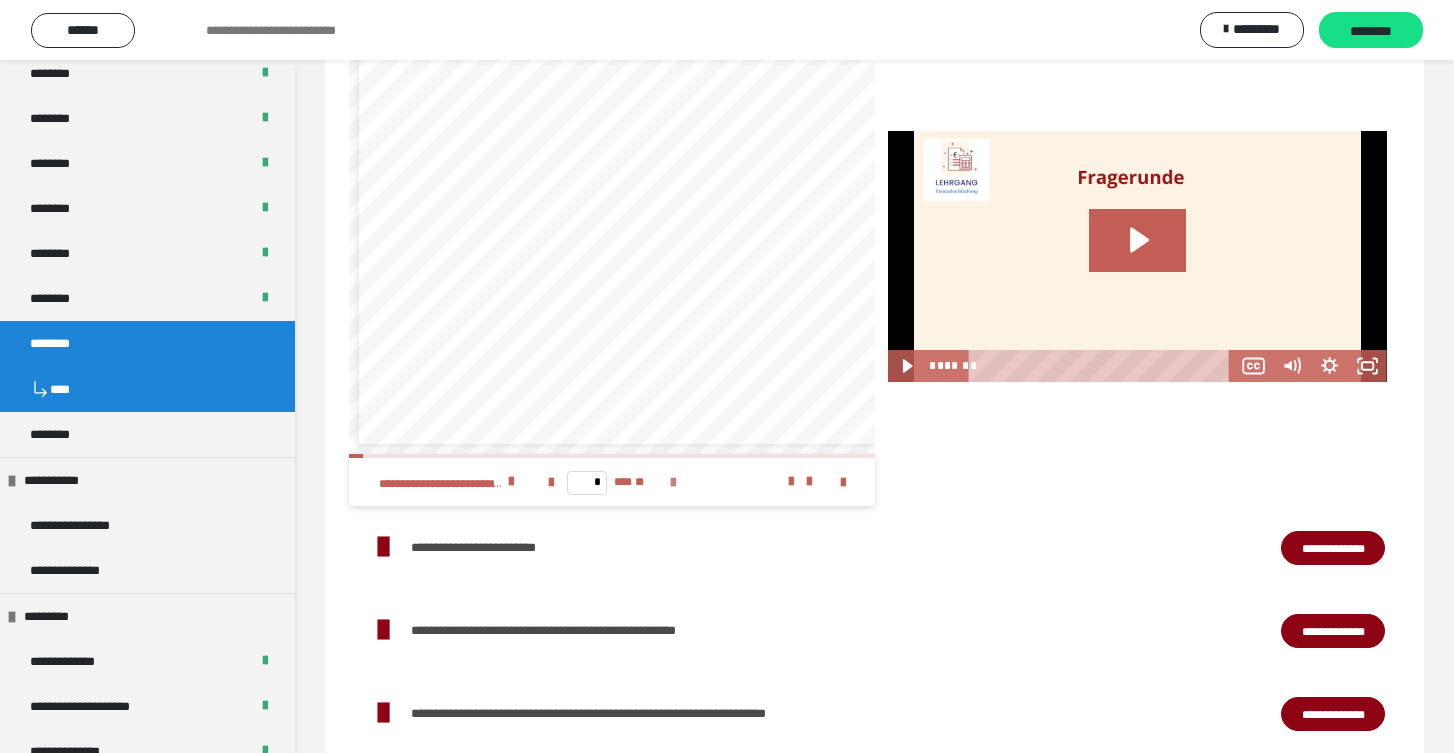click at bounding box center [673, 482] 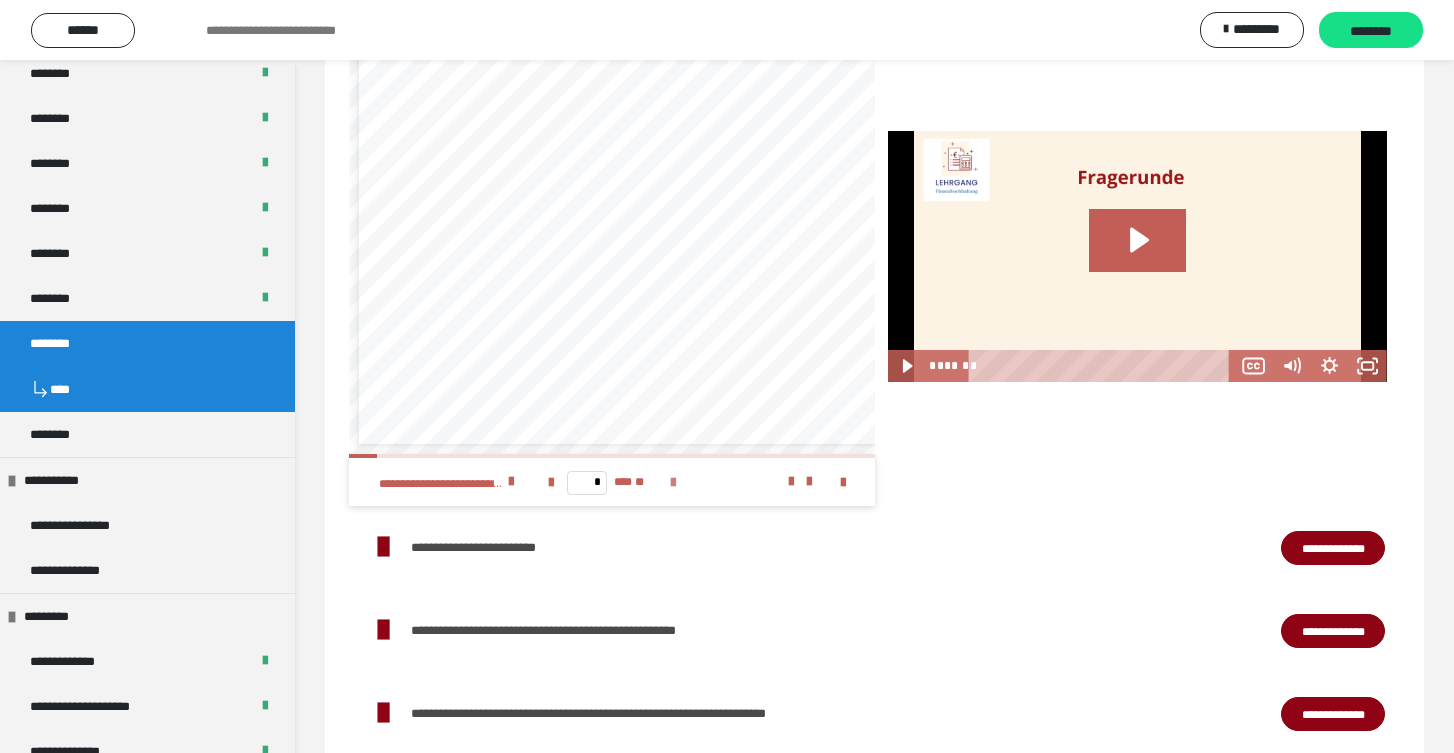click at bounding box center (673, 482) 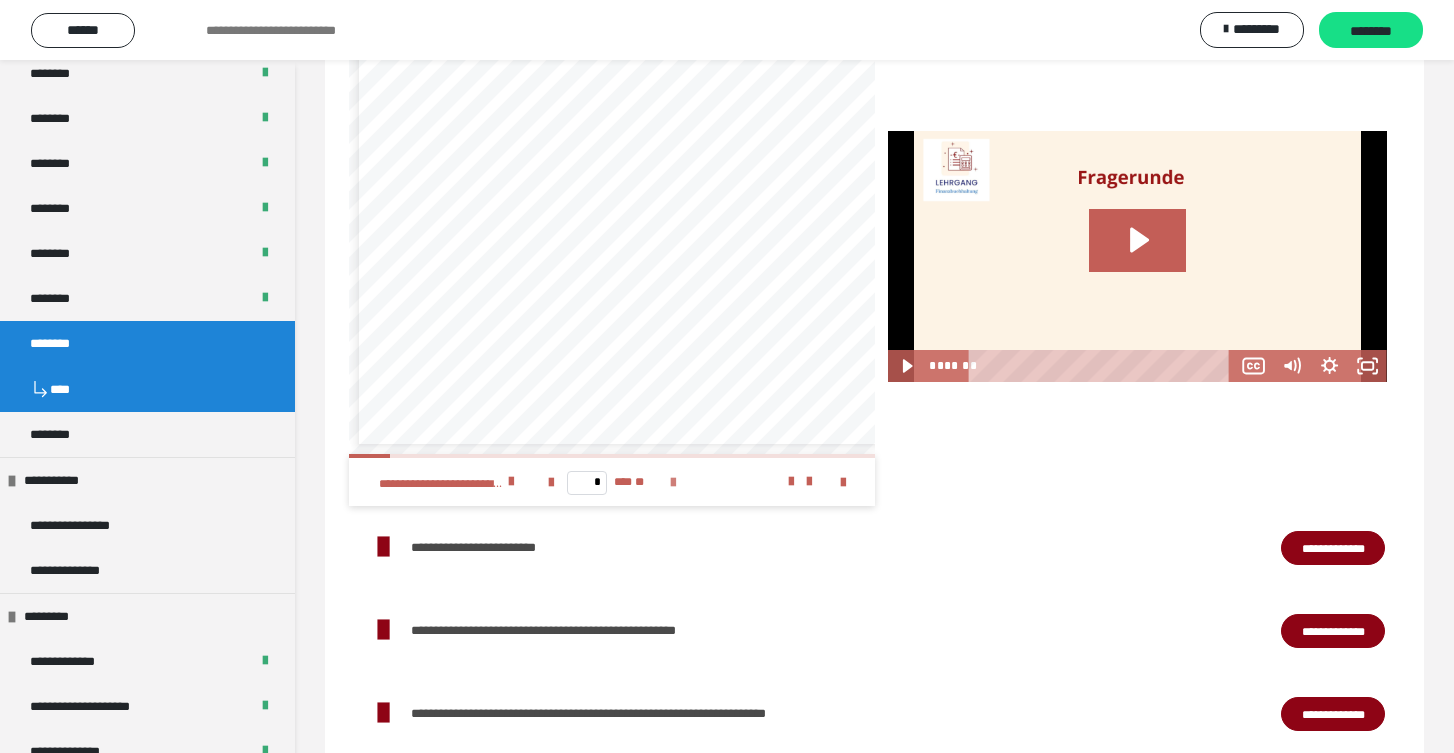 click at bounding box center [673, 482] 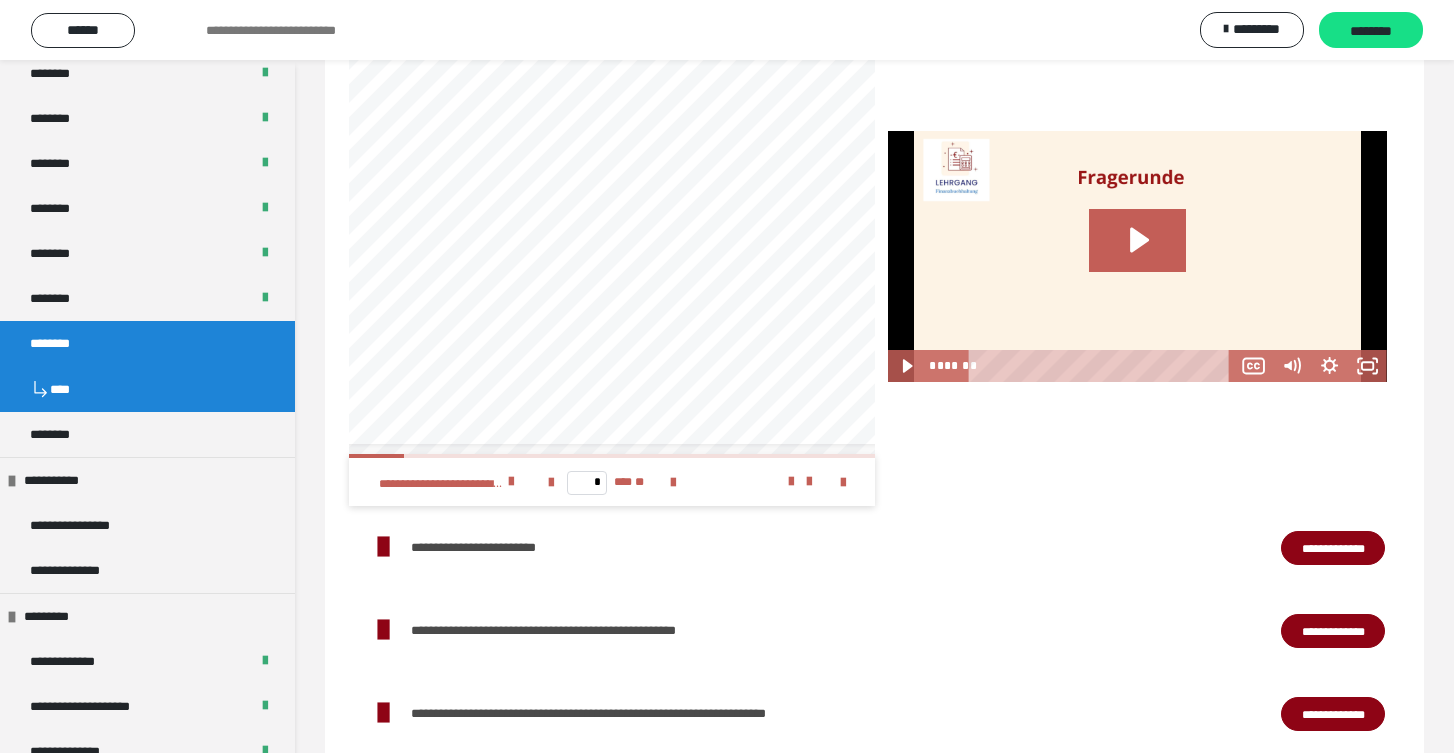 scroll, scrollTop: 0, scrollLeft: 115, axis: horizontal 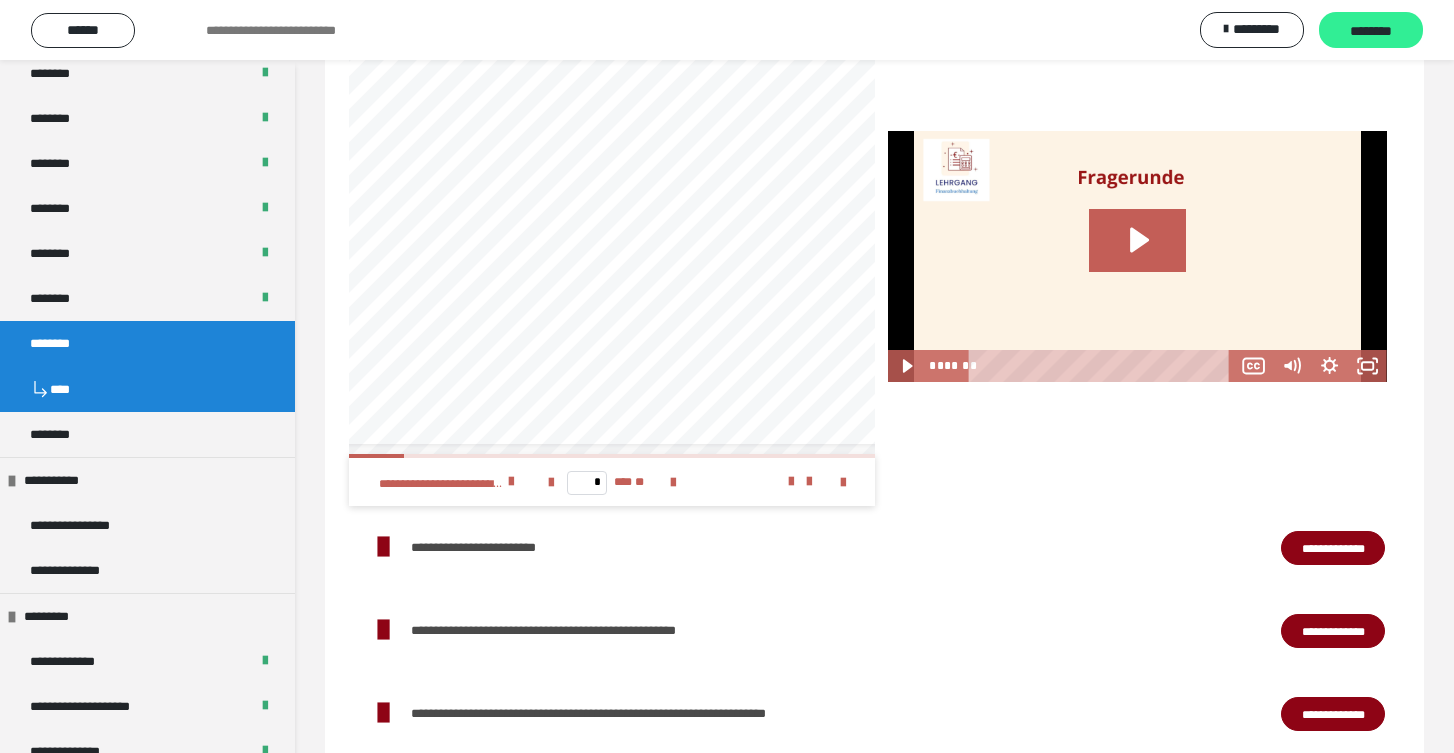 click on "********" at bounding box center [1371, 31] 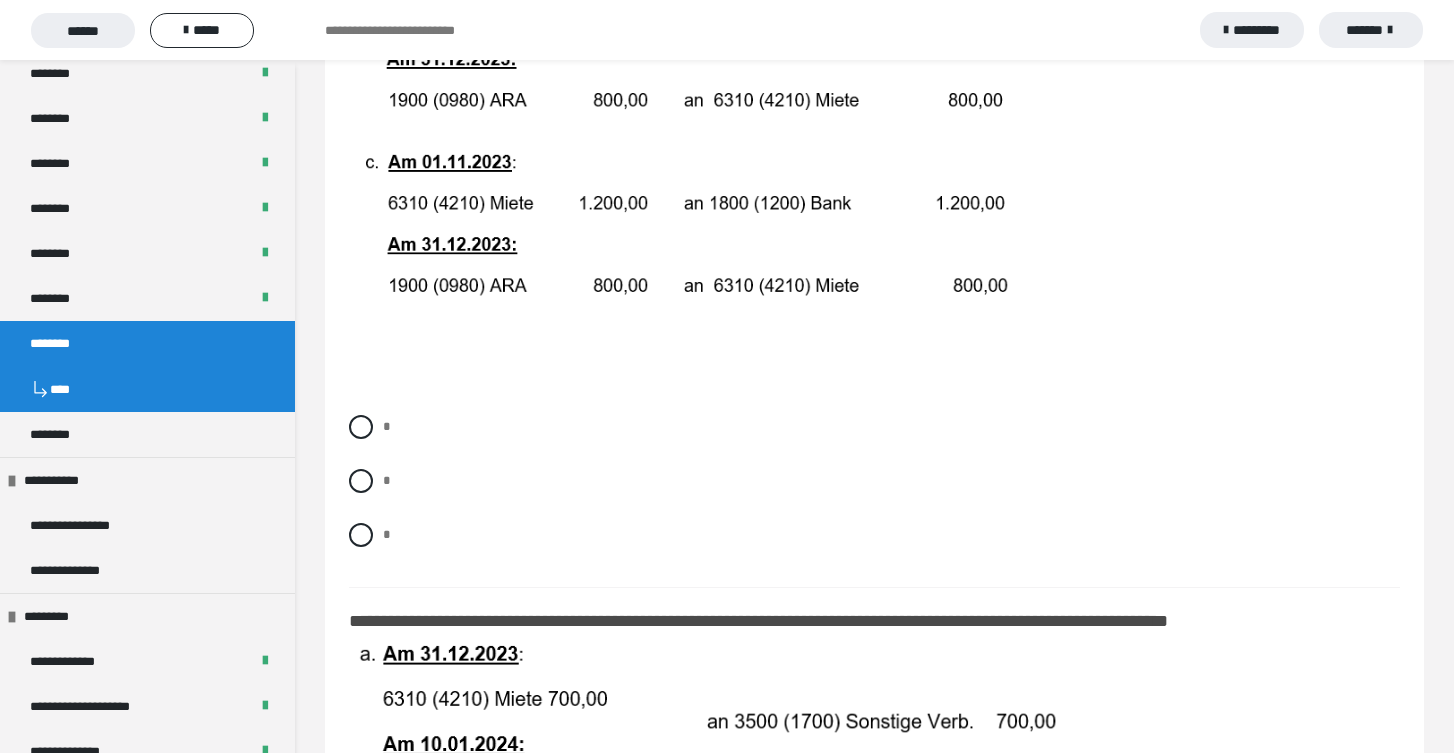 scroll, scrollTop: 633, scrollLeft: 0, axis: vertical 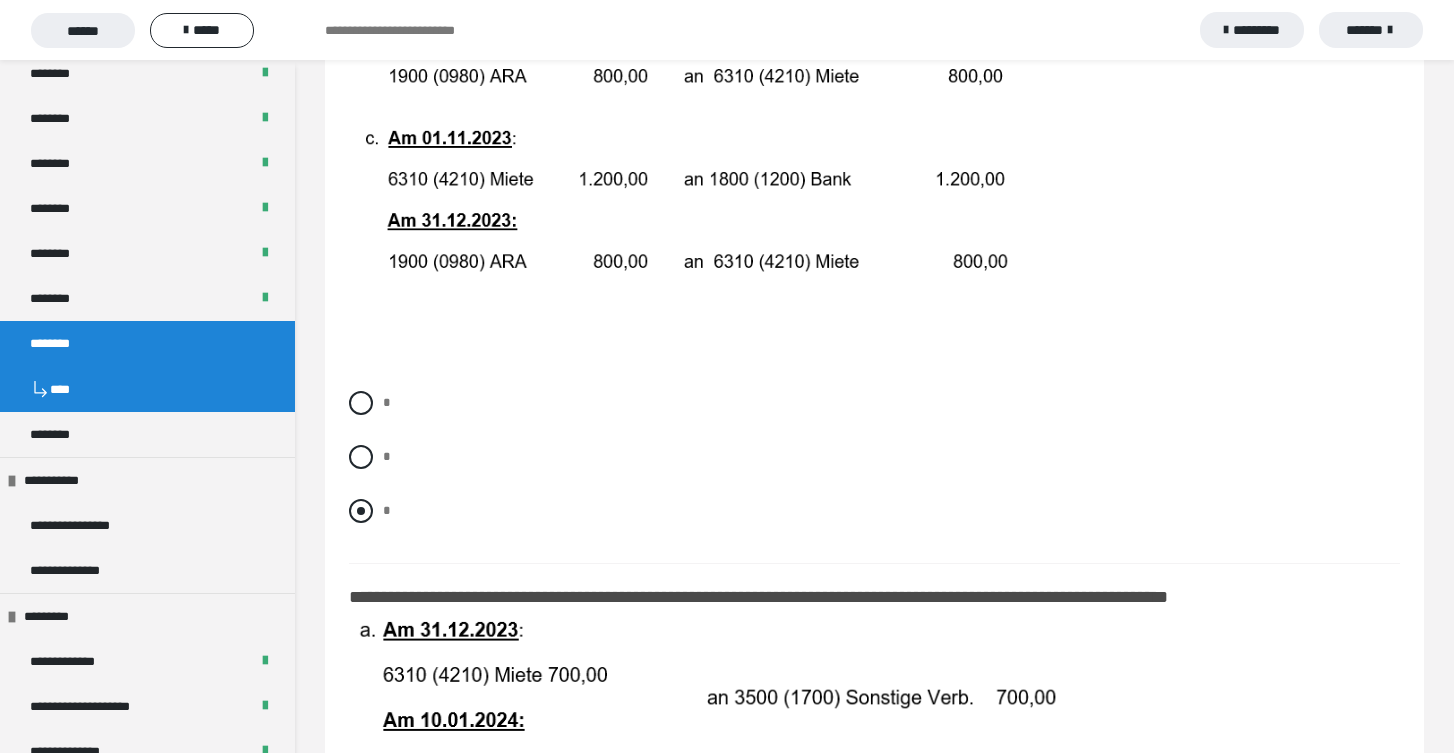 click at bounding box center (361, 511) 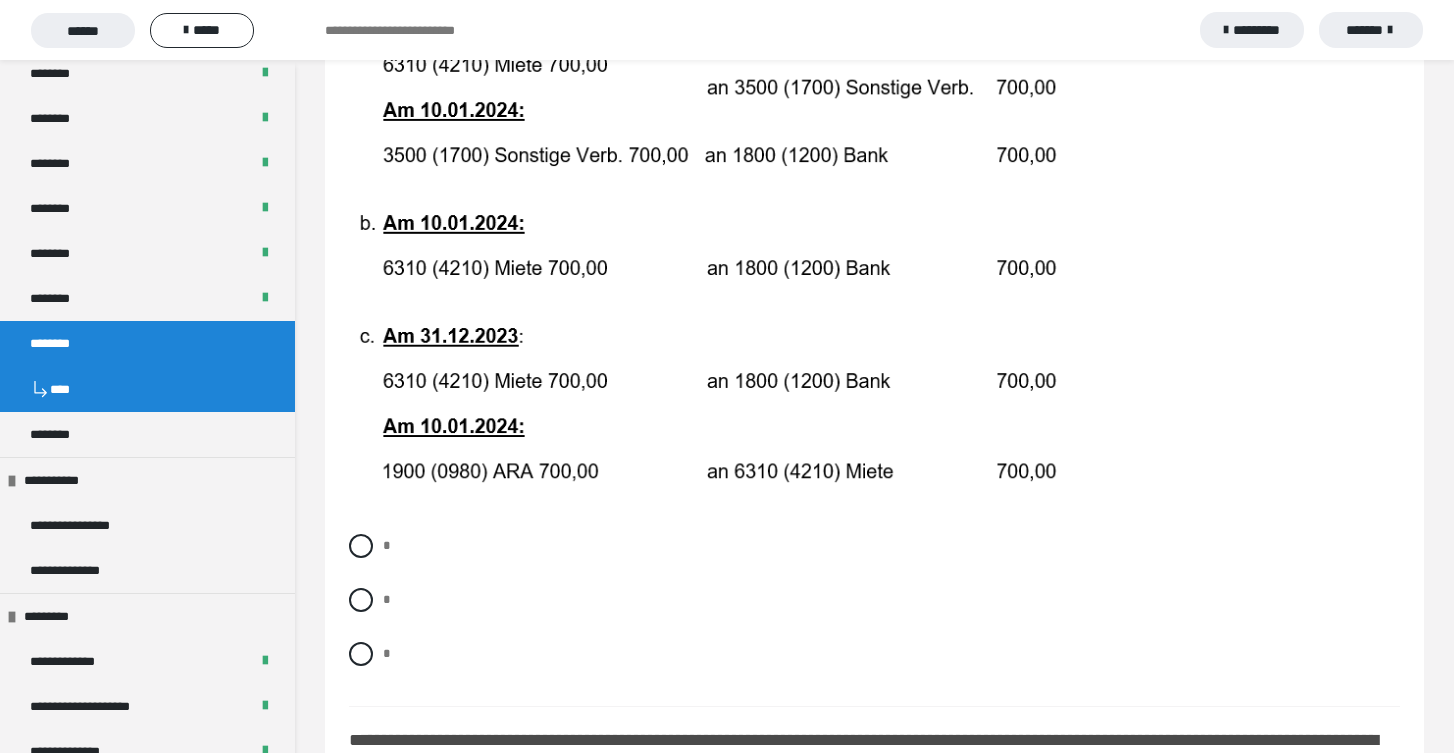scroll, scrollTop: 1251, scrollLeft: 0, axis: vertical 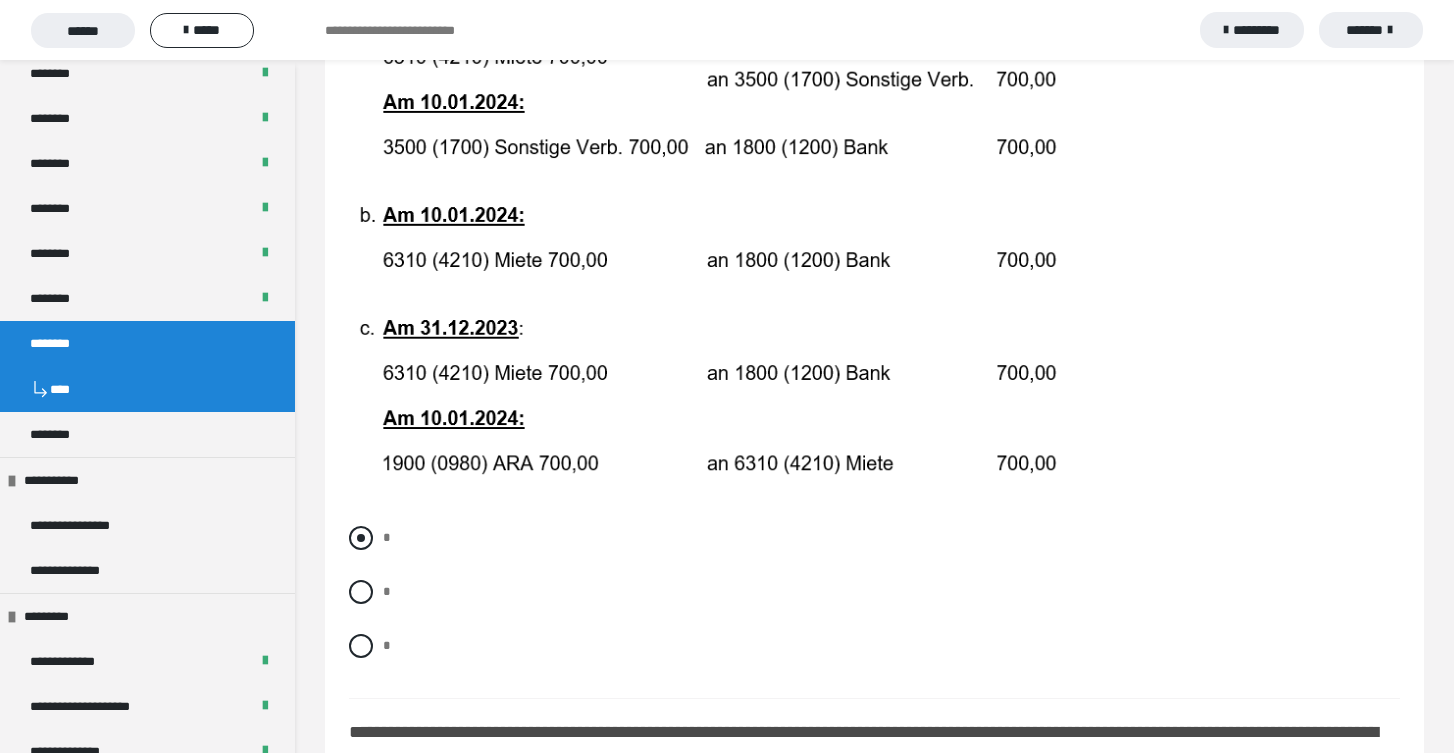 click at bounding box center [361, 538] 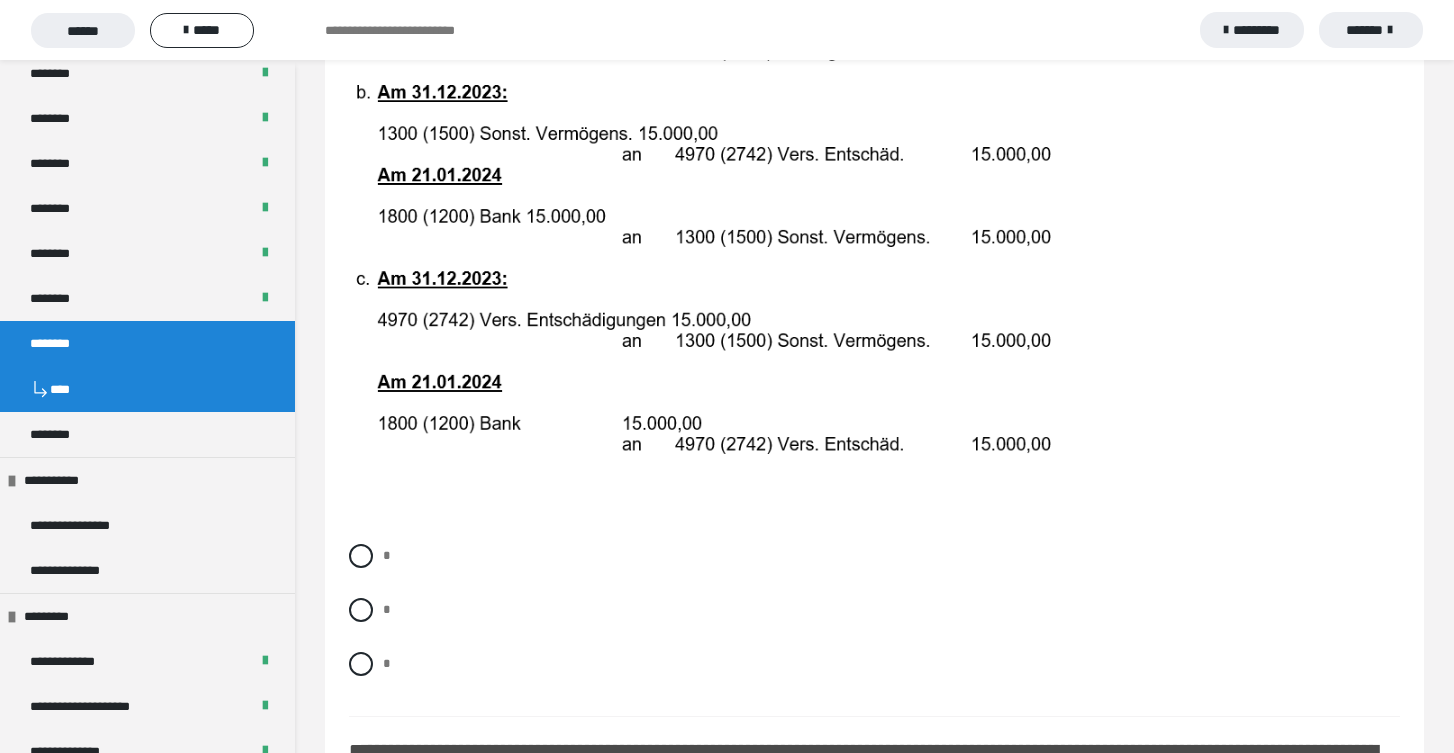 scroll, scrollTop: 2154, scrollLeft: 0, axis: vertical 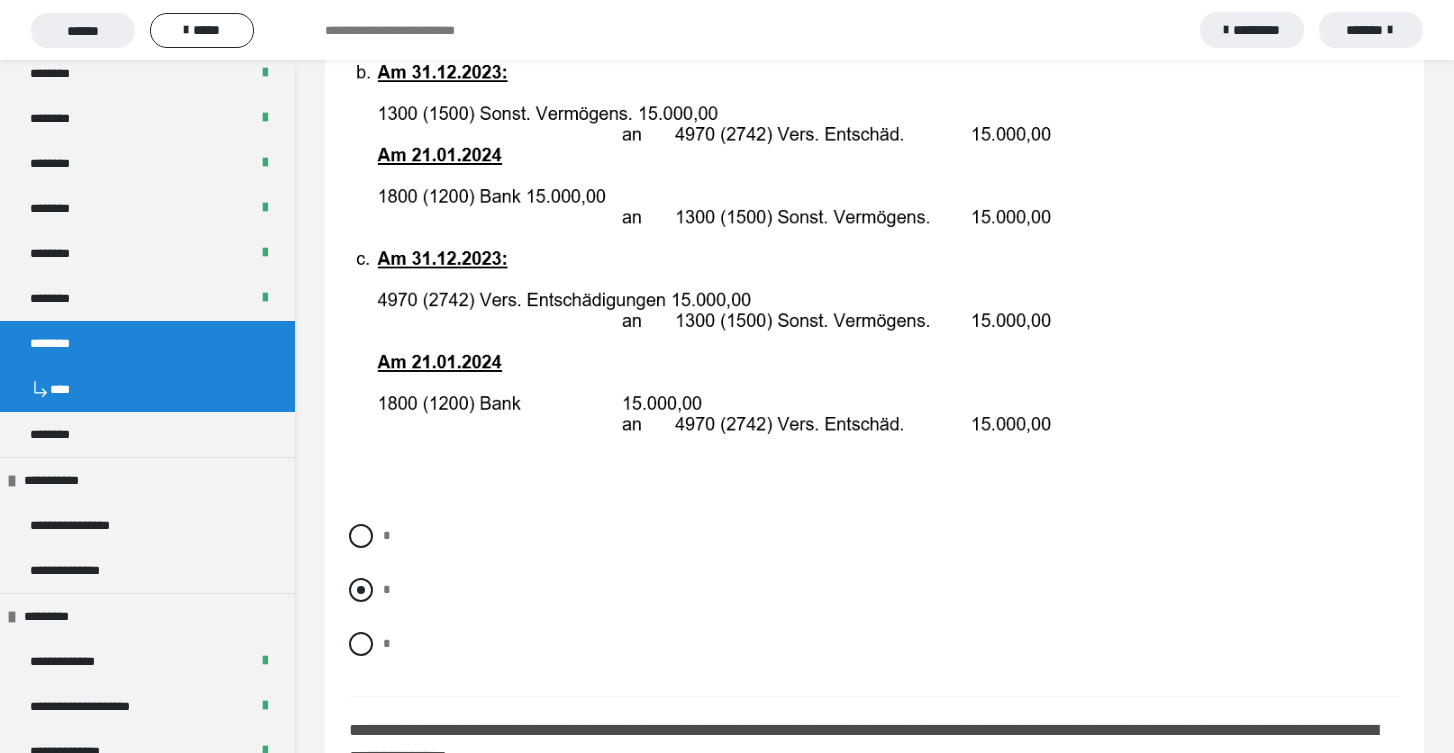 click on "*" at bounding box center (874, 590) 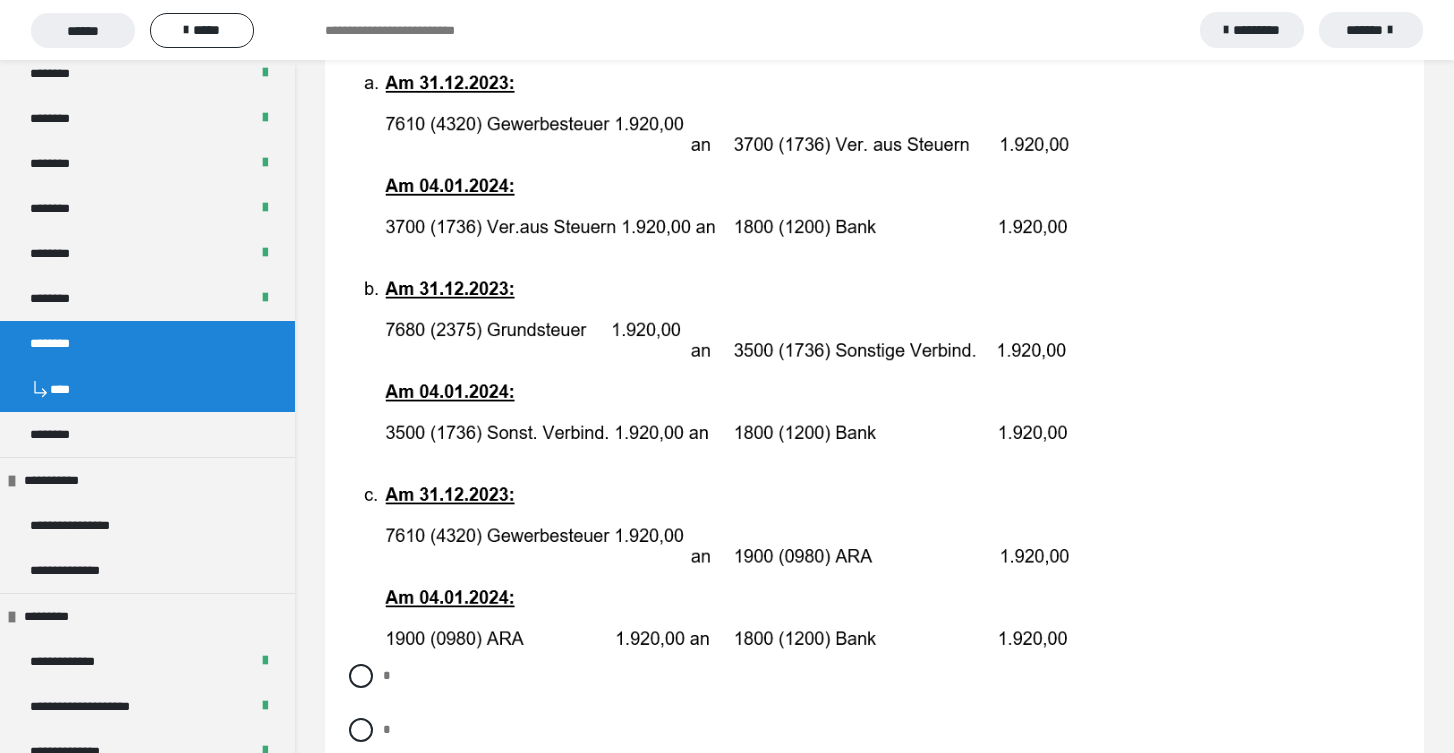 scroll, scrollTop: 2870, scrollLeft: 0, axis: vertical 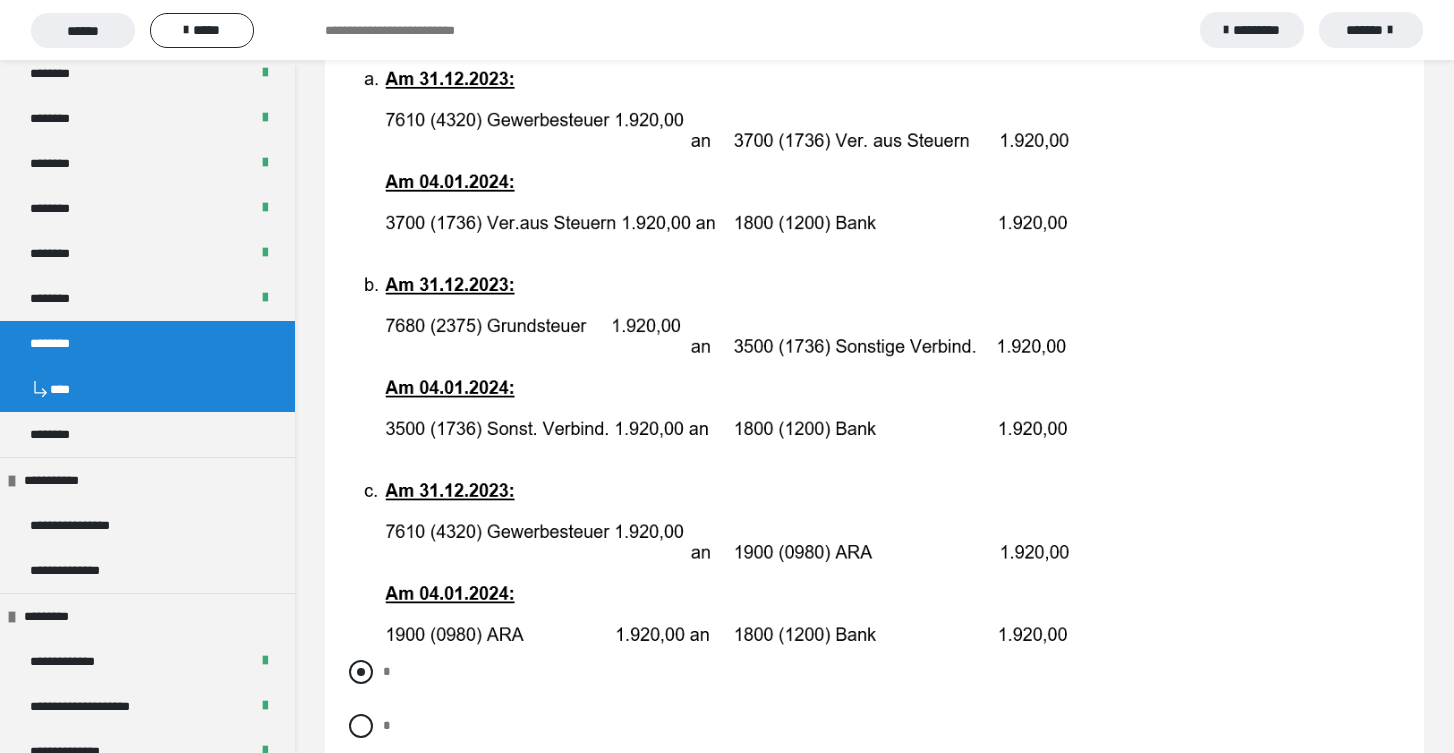 click on "*" at bounding box center [874, 672] 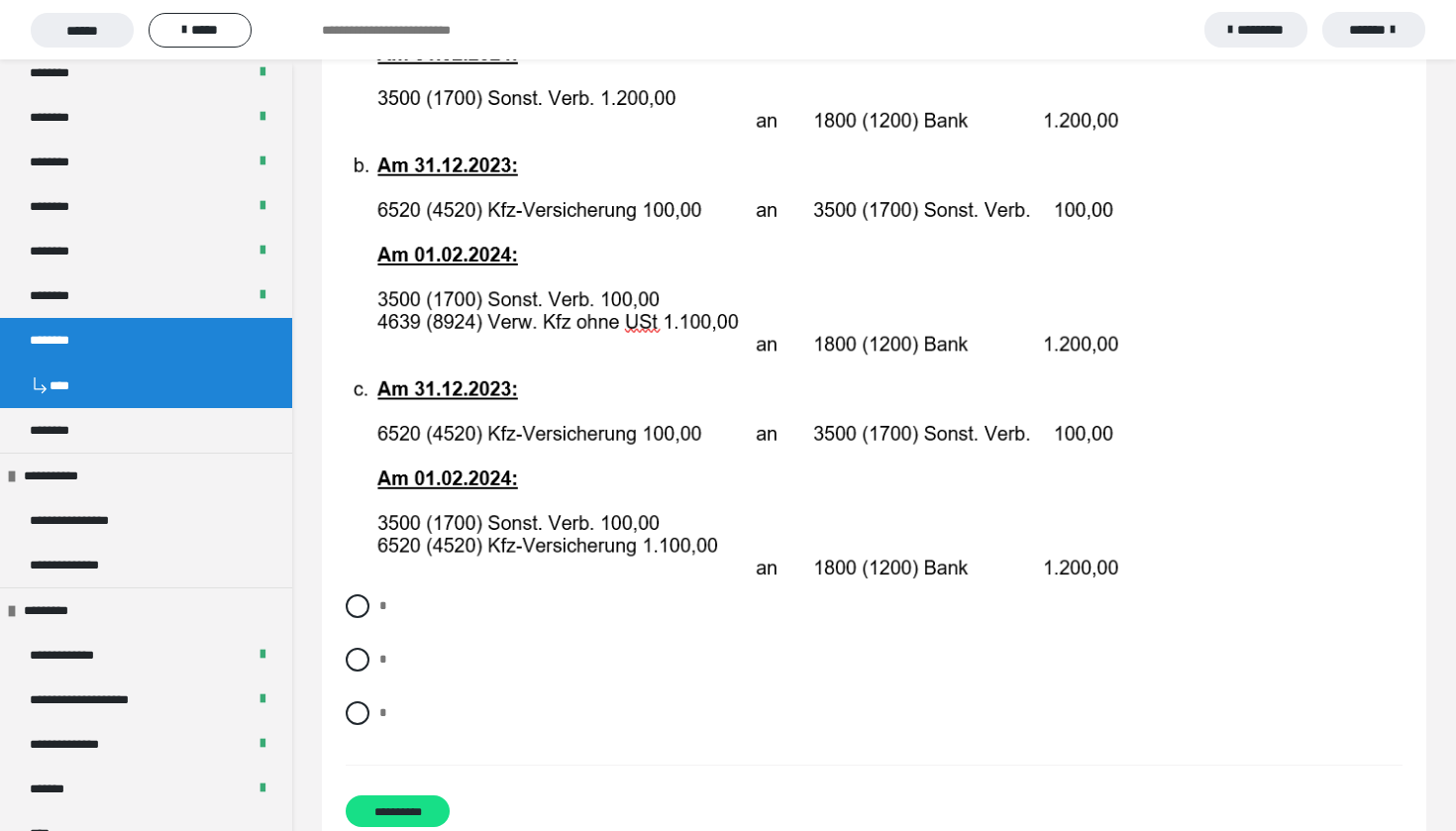 scroll, scrollTop: 3844, scrollLeft: 0, axis: vertical 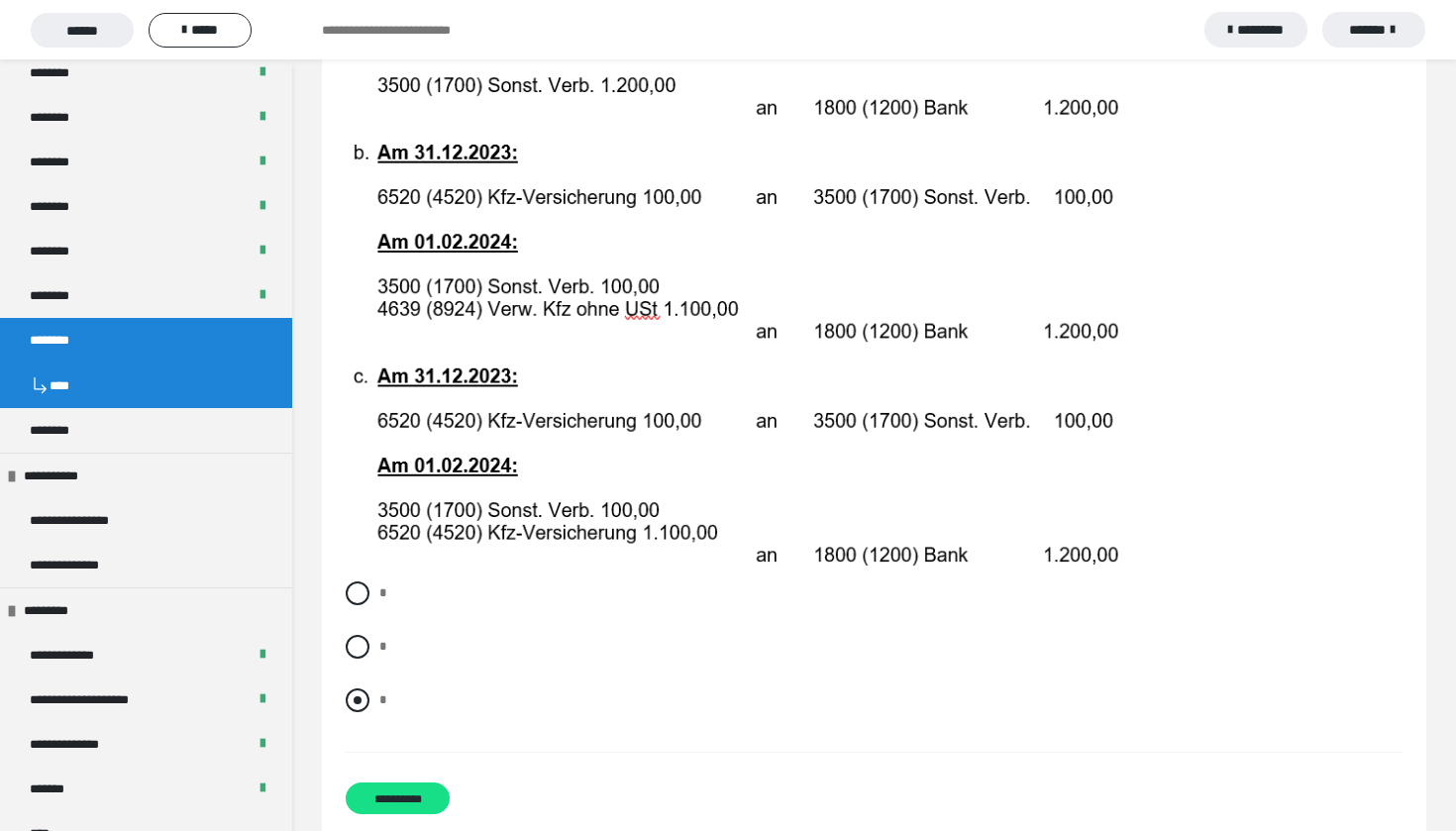click on "*" at bounding box center [874, 700] 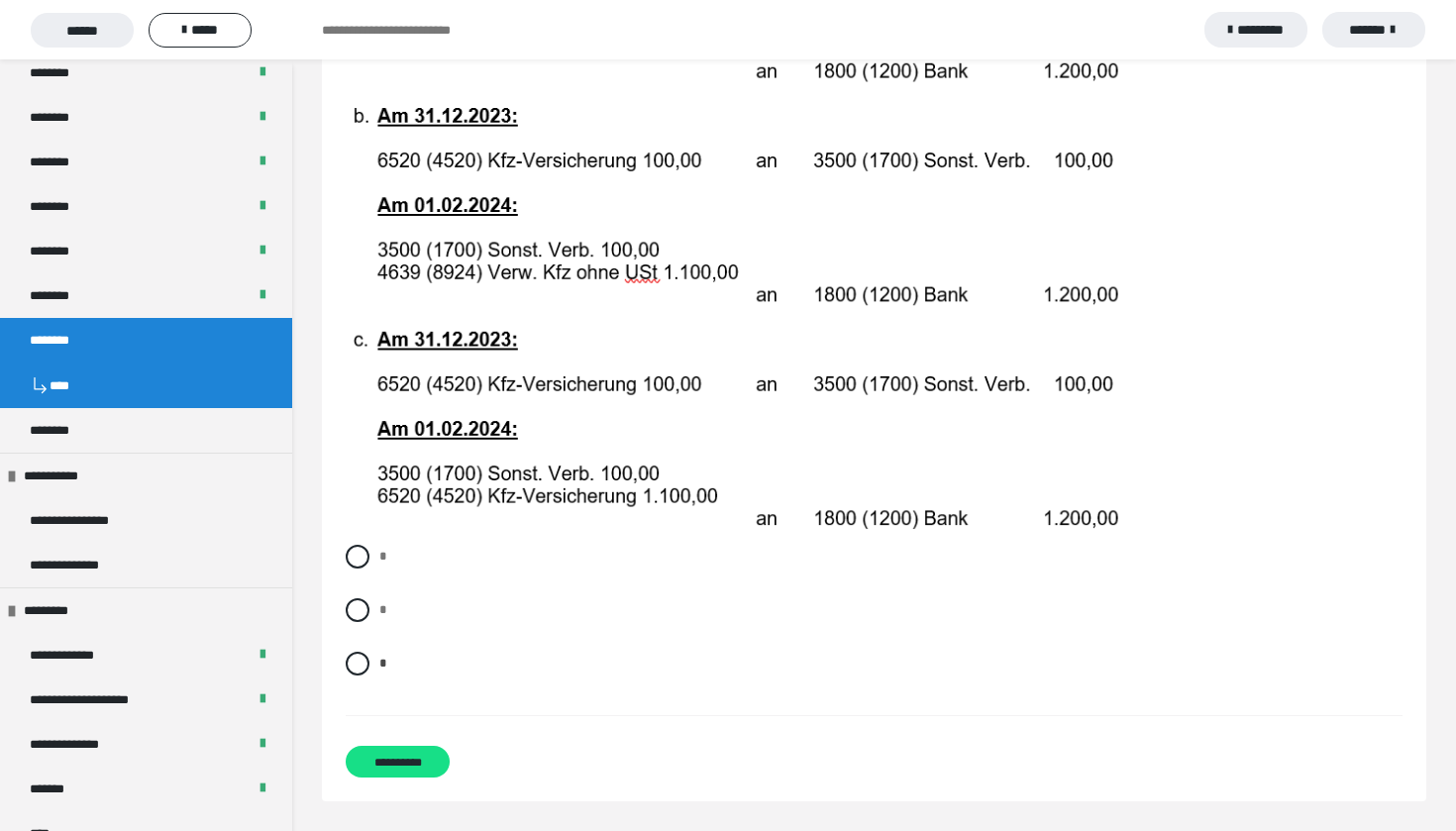 scroll, scrollTop: 3897, scrollLeft: 0, axis: vertical 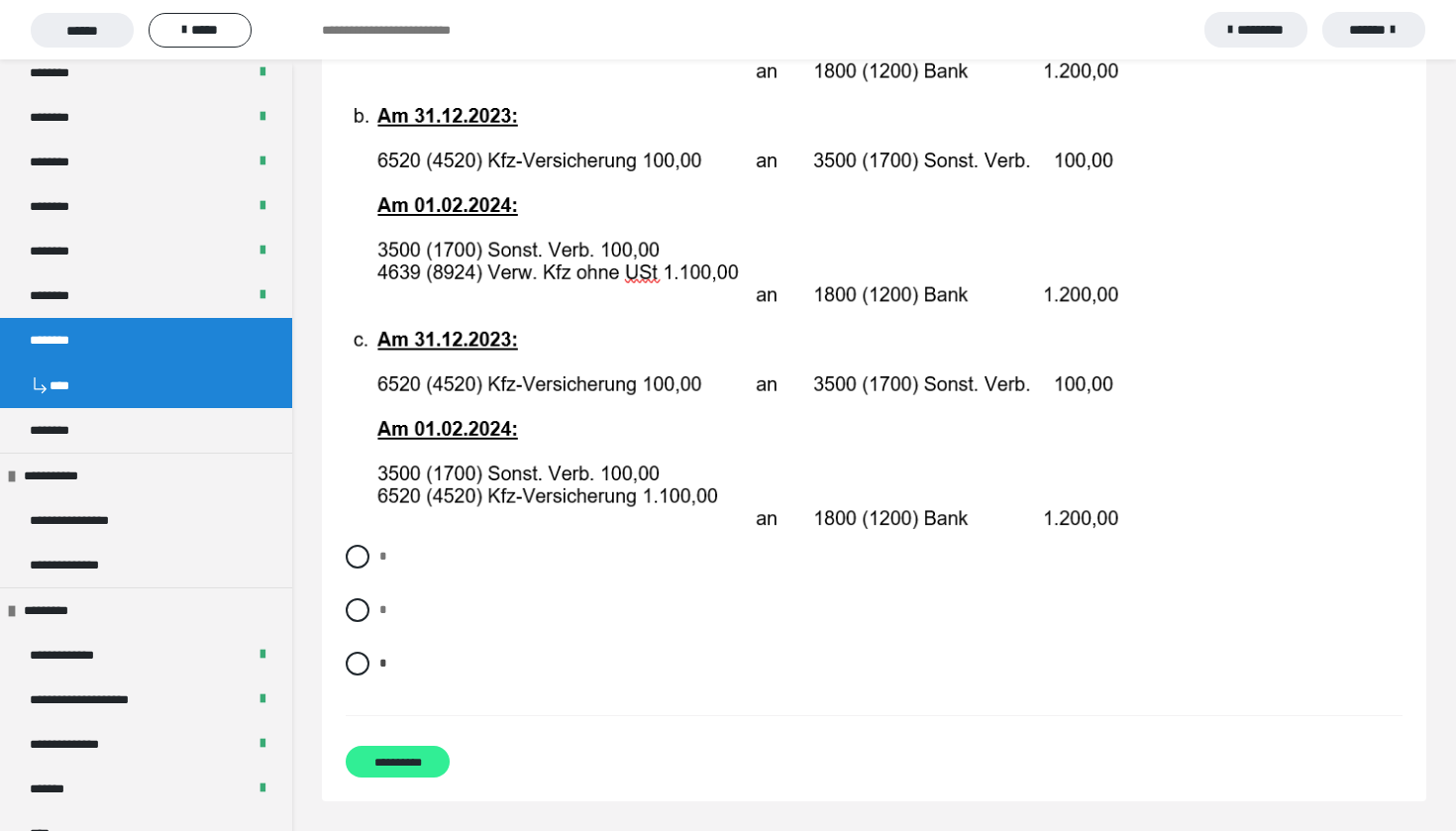 click on "**********" at bounding box center (397, 762) 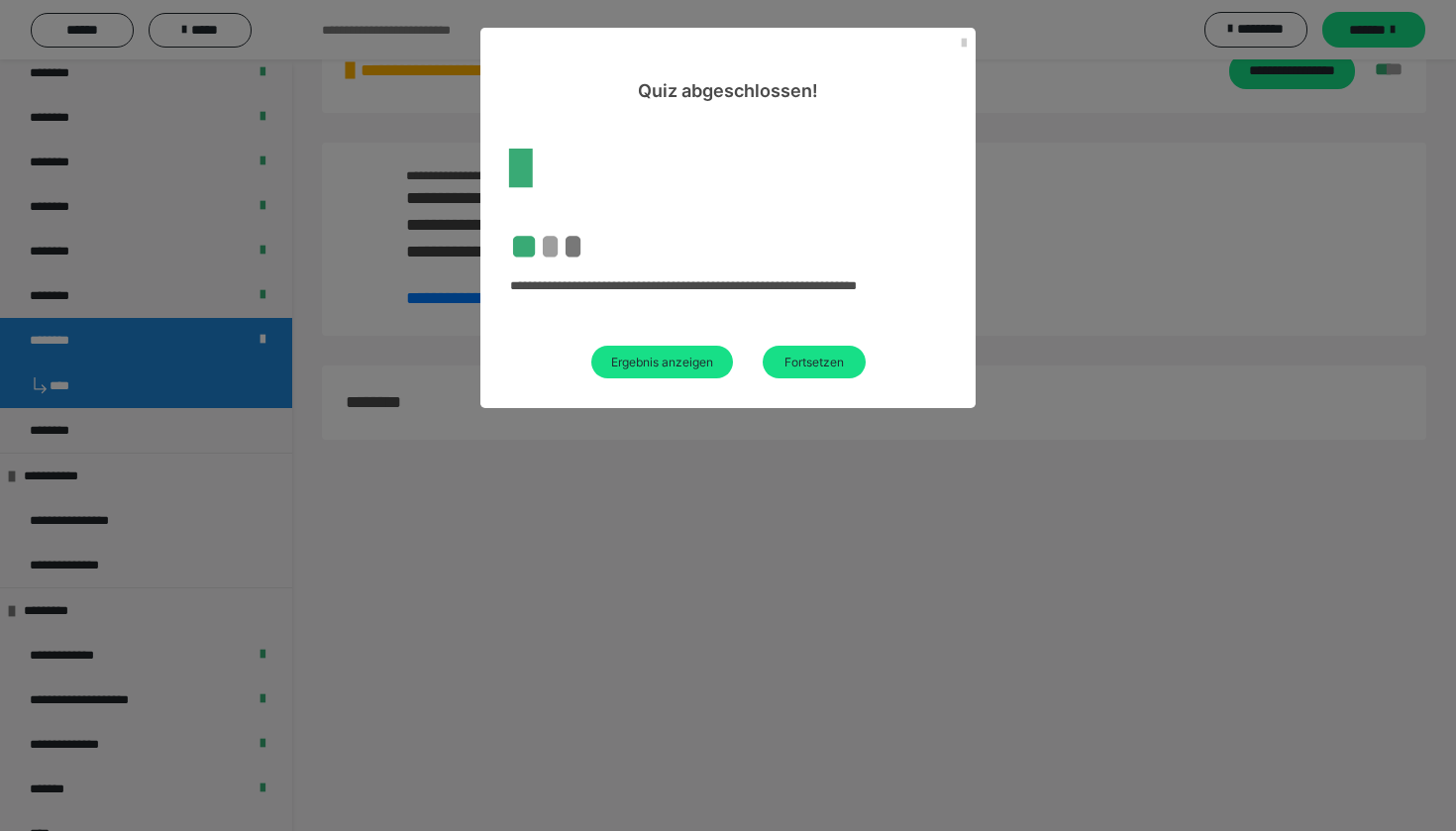 scroll, scrollTop: 59, scrollLeft: 0, axis: vertical 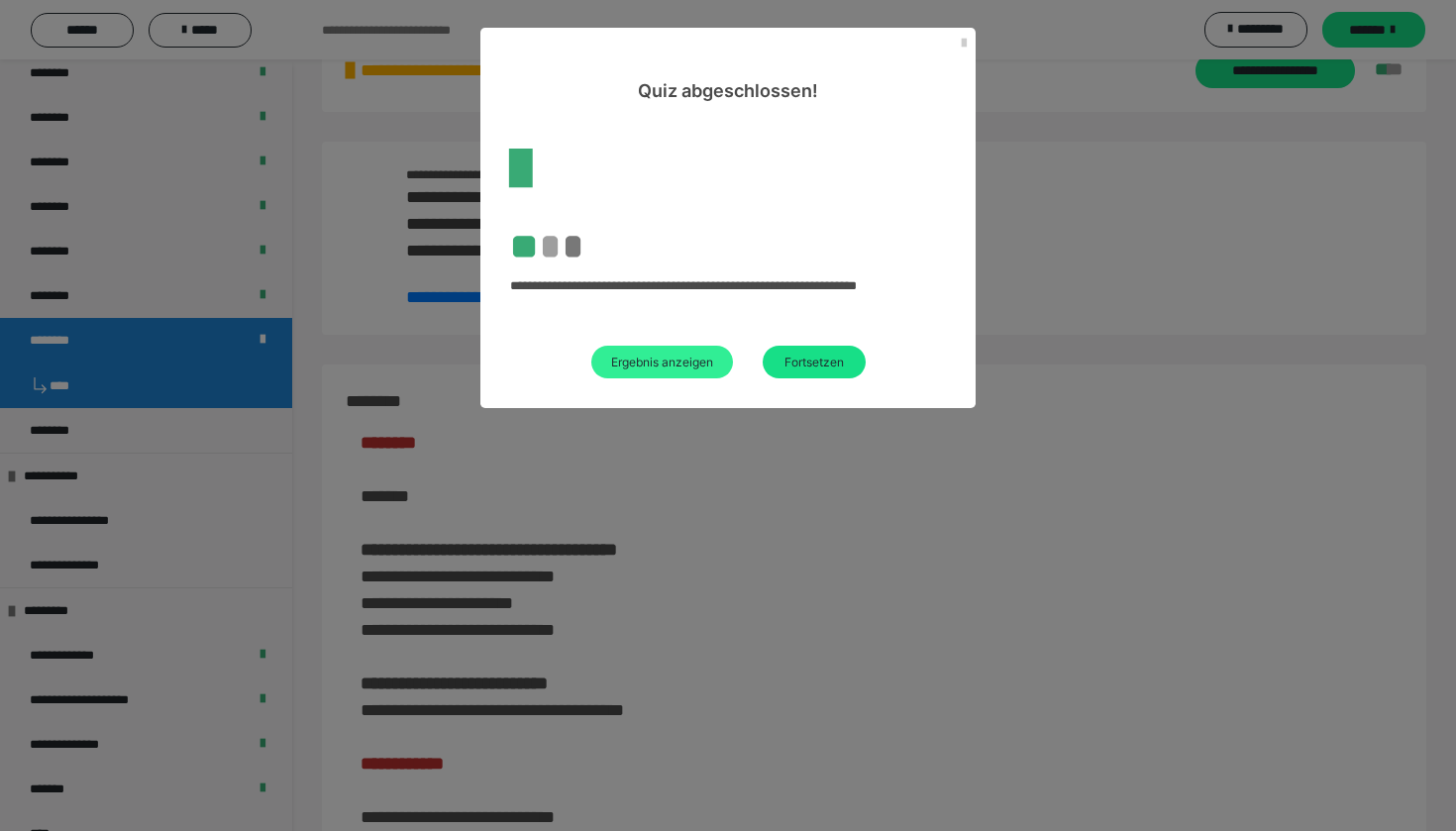 click on "Ergebnis anzeigen" at bounding box center [662, 362] 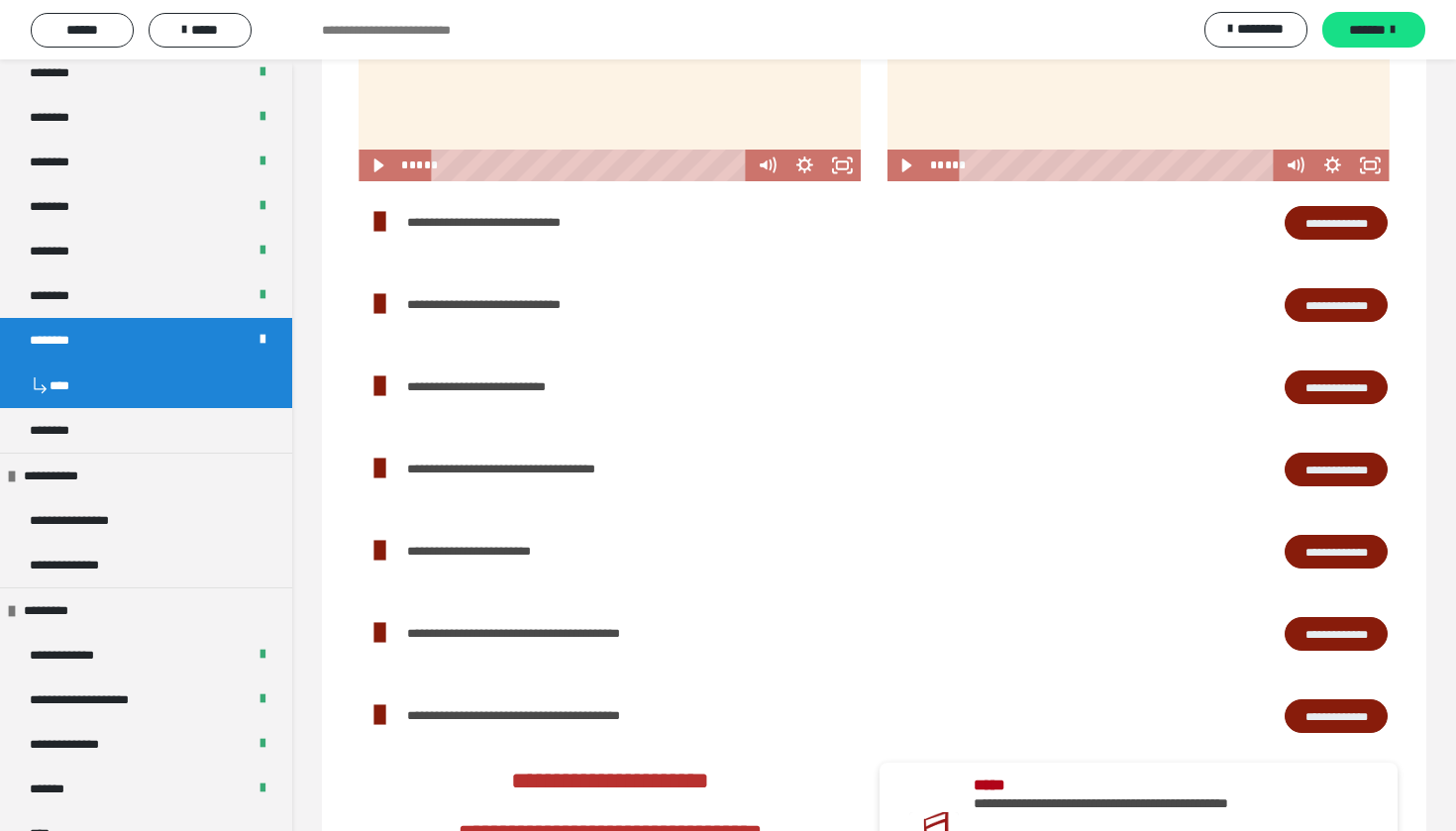 scroll, scrollTop: 5972, scrollLeft: 0, axis: vertical 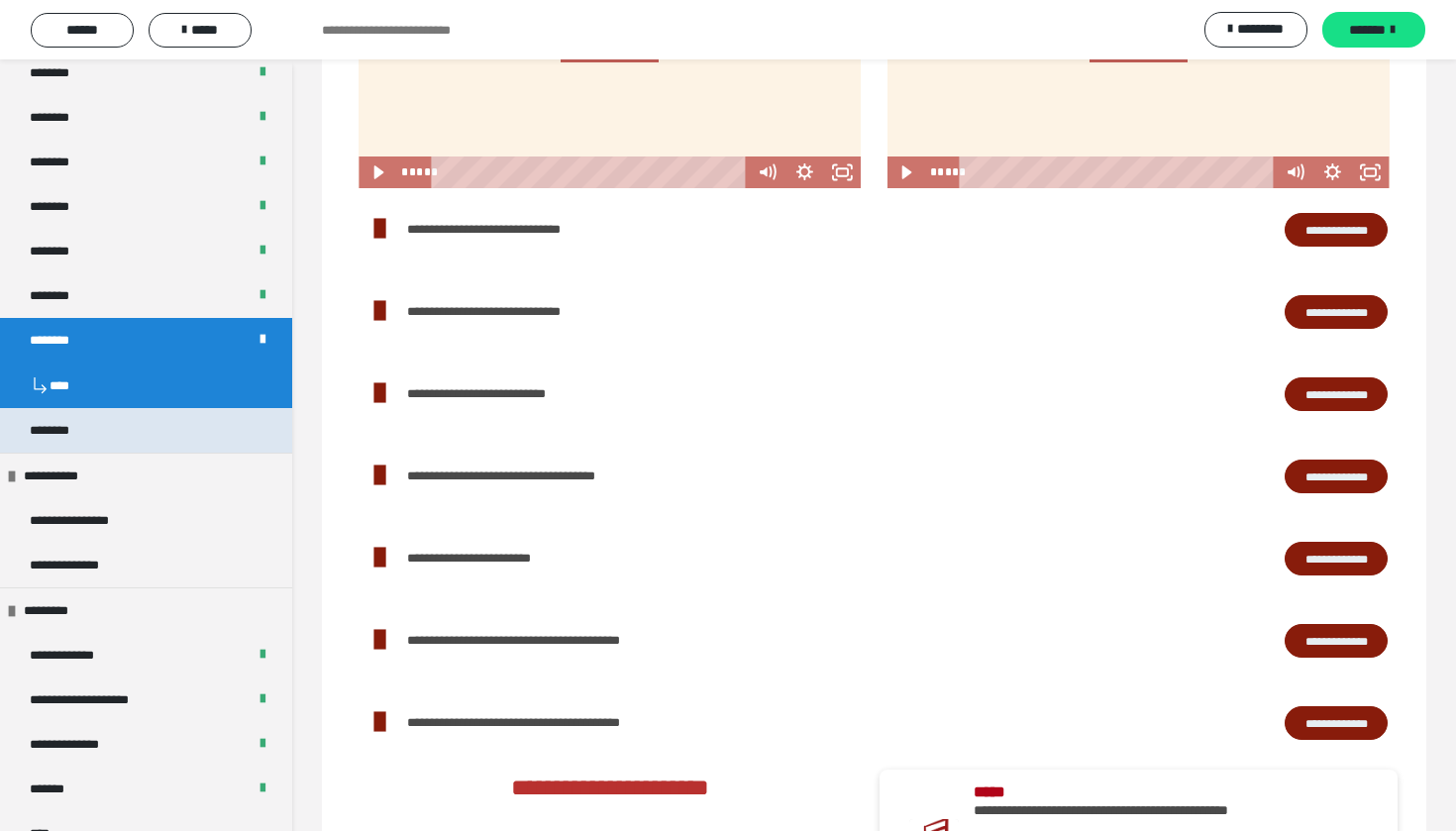 click on "********" at bounding box center [146, 430] 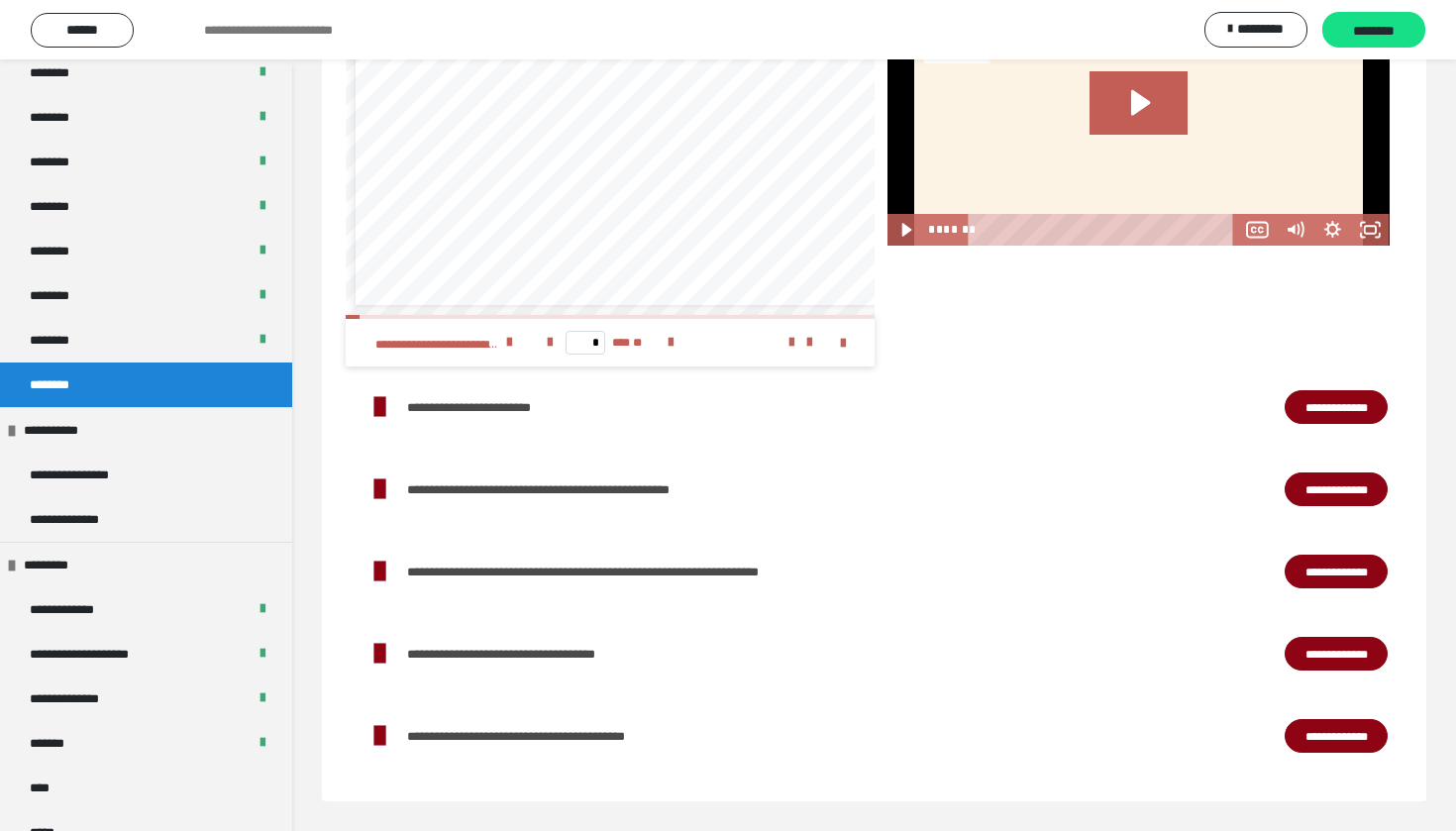 scroll, scrollTop: 59, scrollLeft: 0, axis: vertical 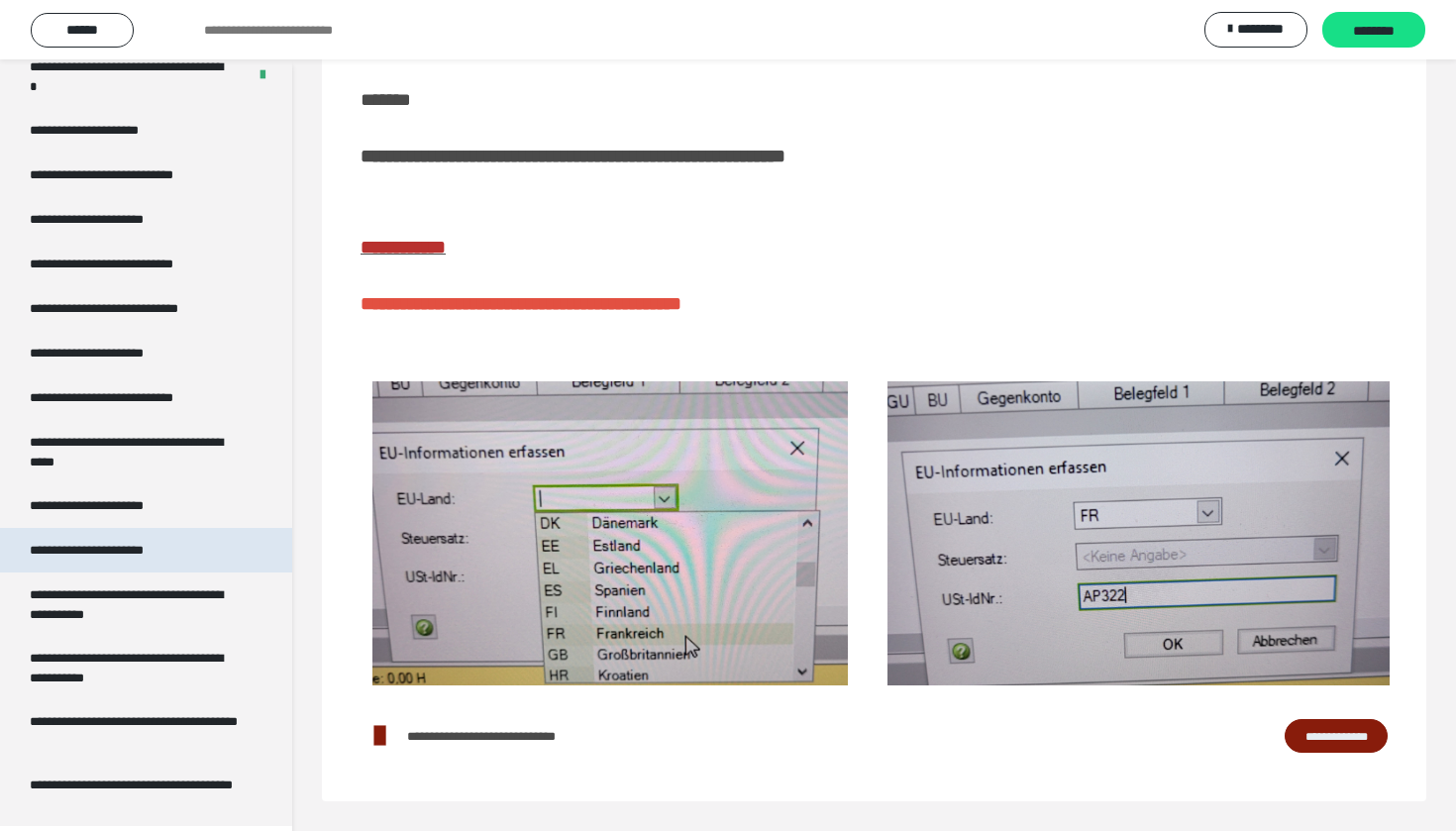 click on "**********" at bounding box center [110, 550] 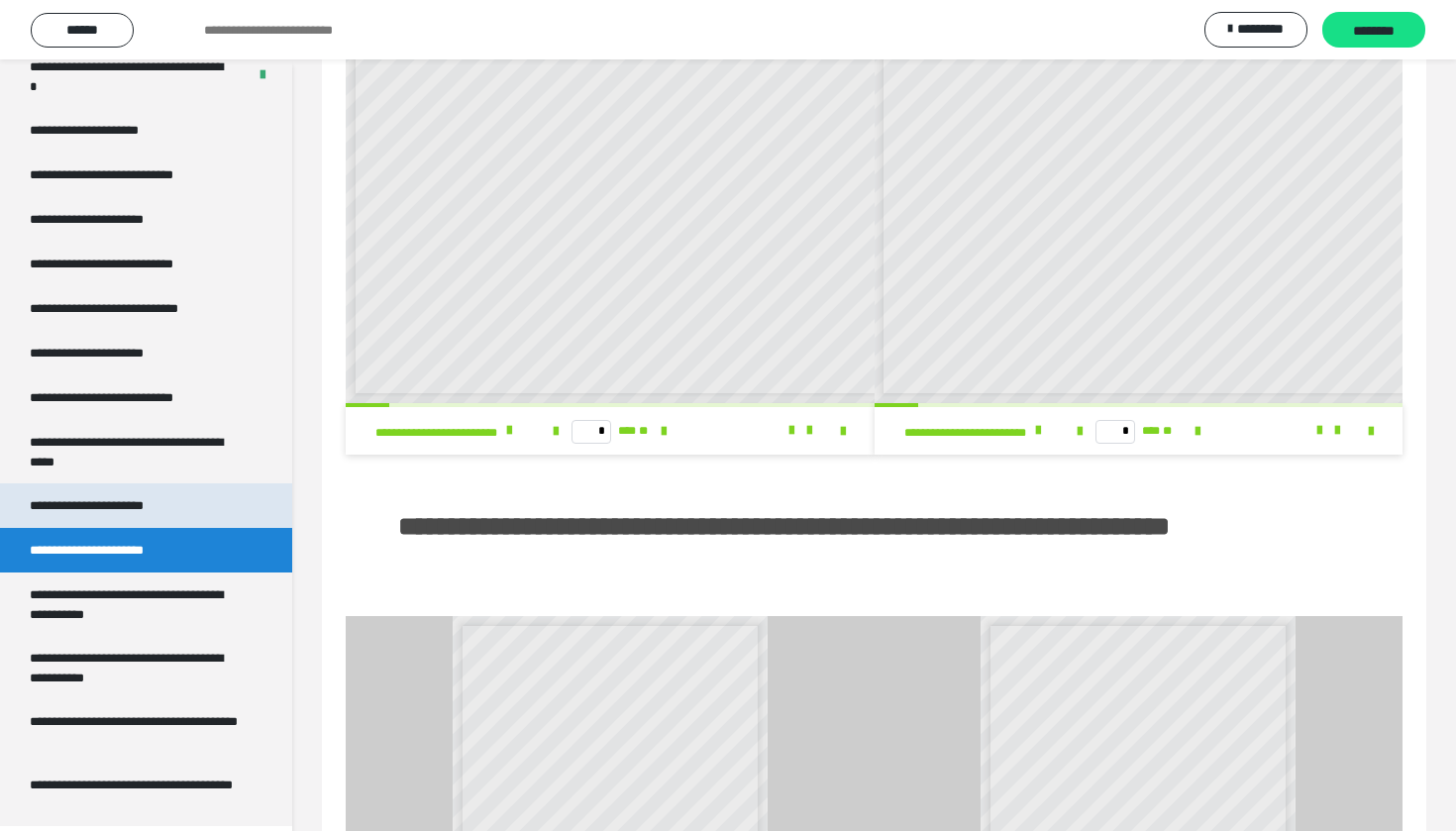 click on "**********" at bounding box center [109, 505] 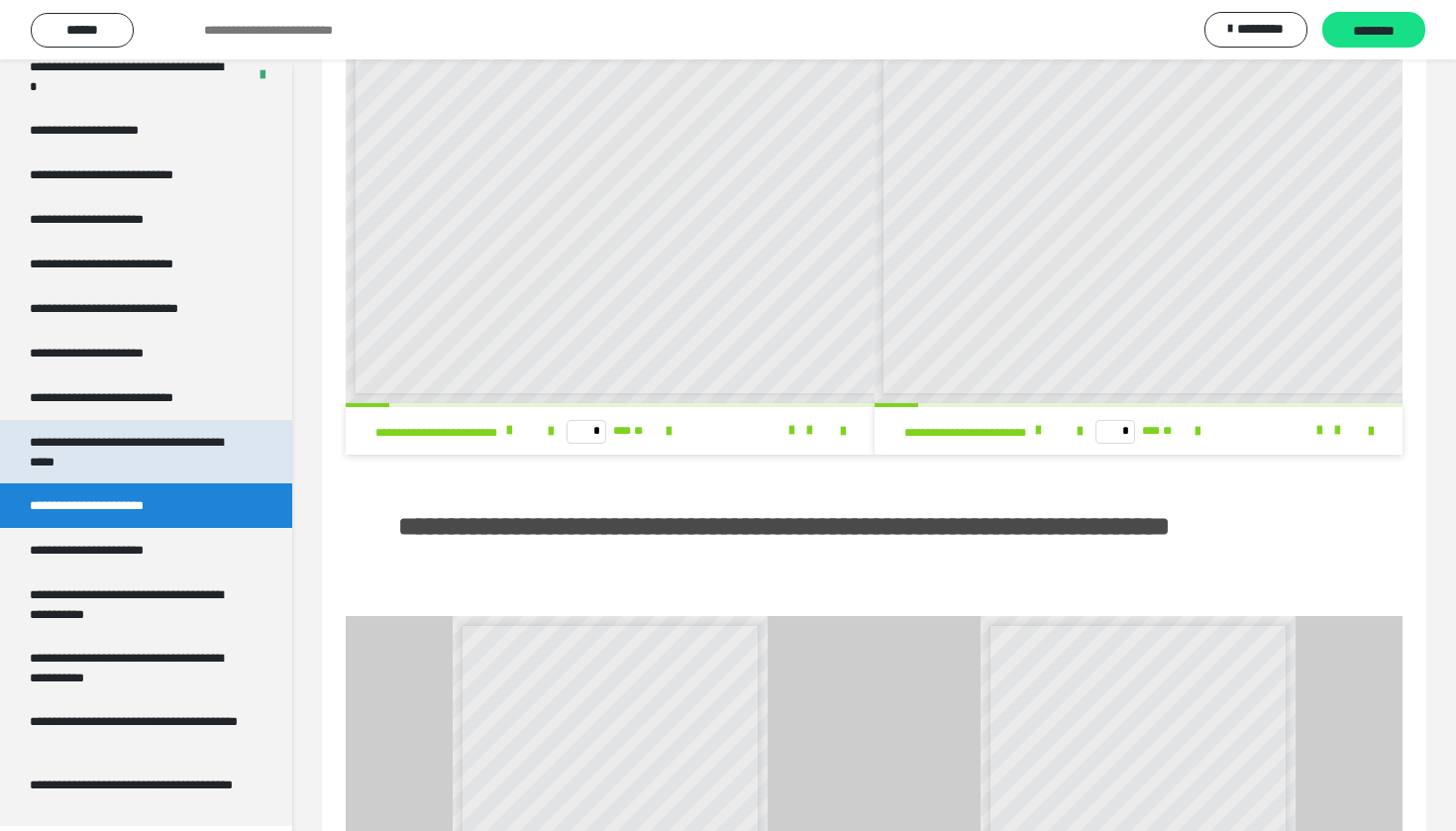 scroll, scrollTop: 59, scrollLeft: 0, axis: vertical 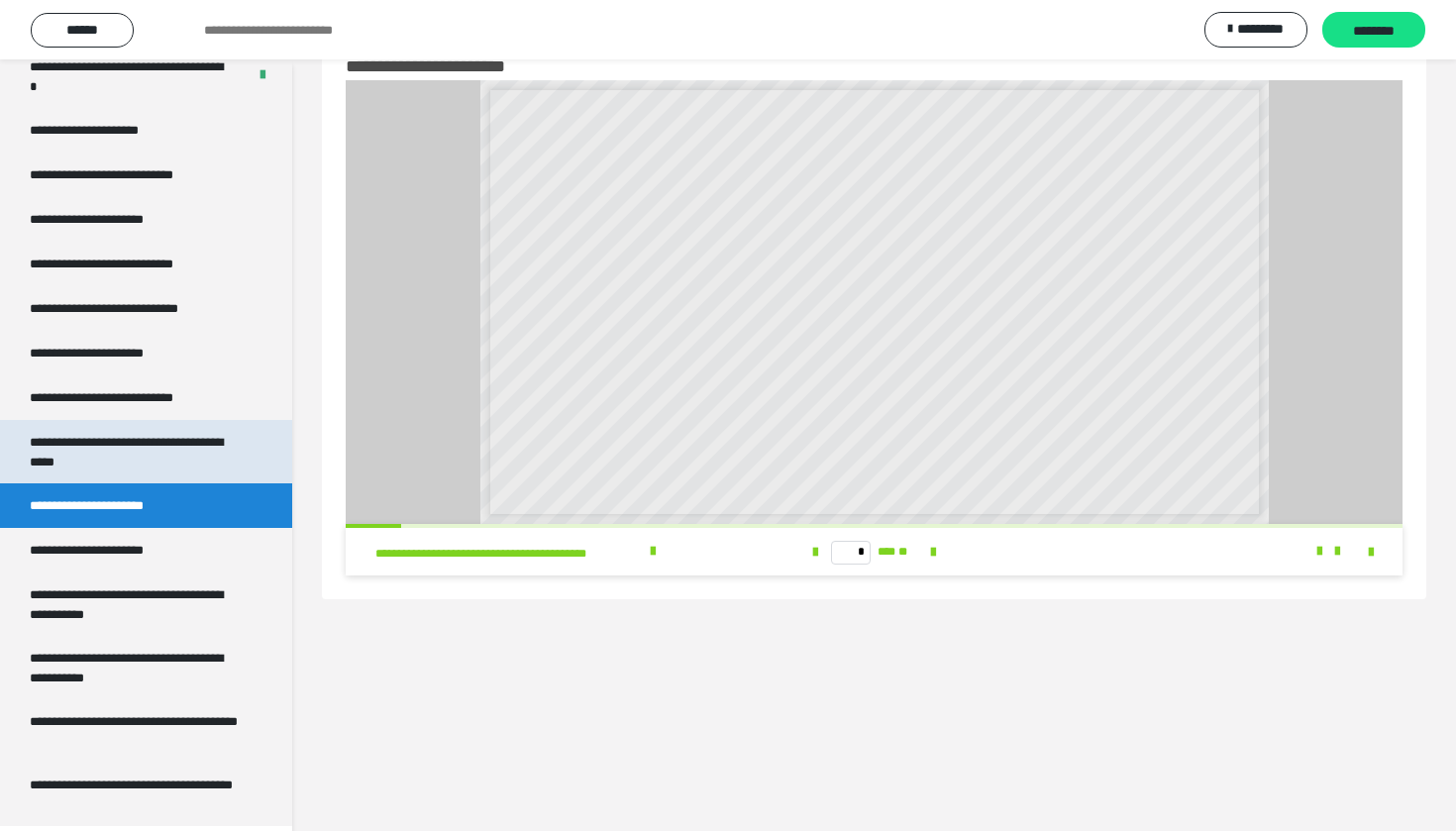 click on "**********" at bounding box center [138, 452] 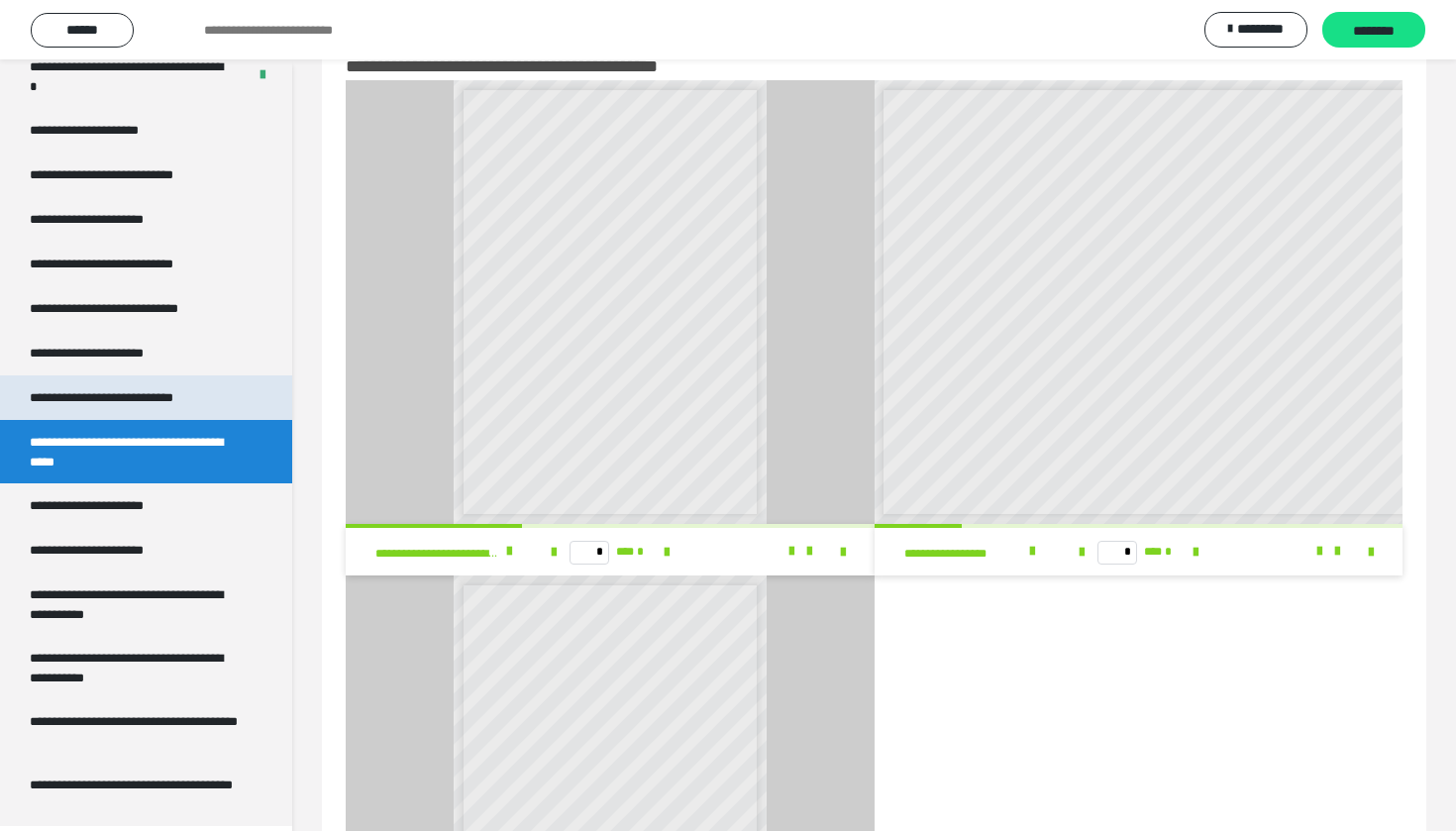 click on "**********" at bounding box center (128, 397) 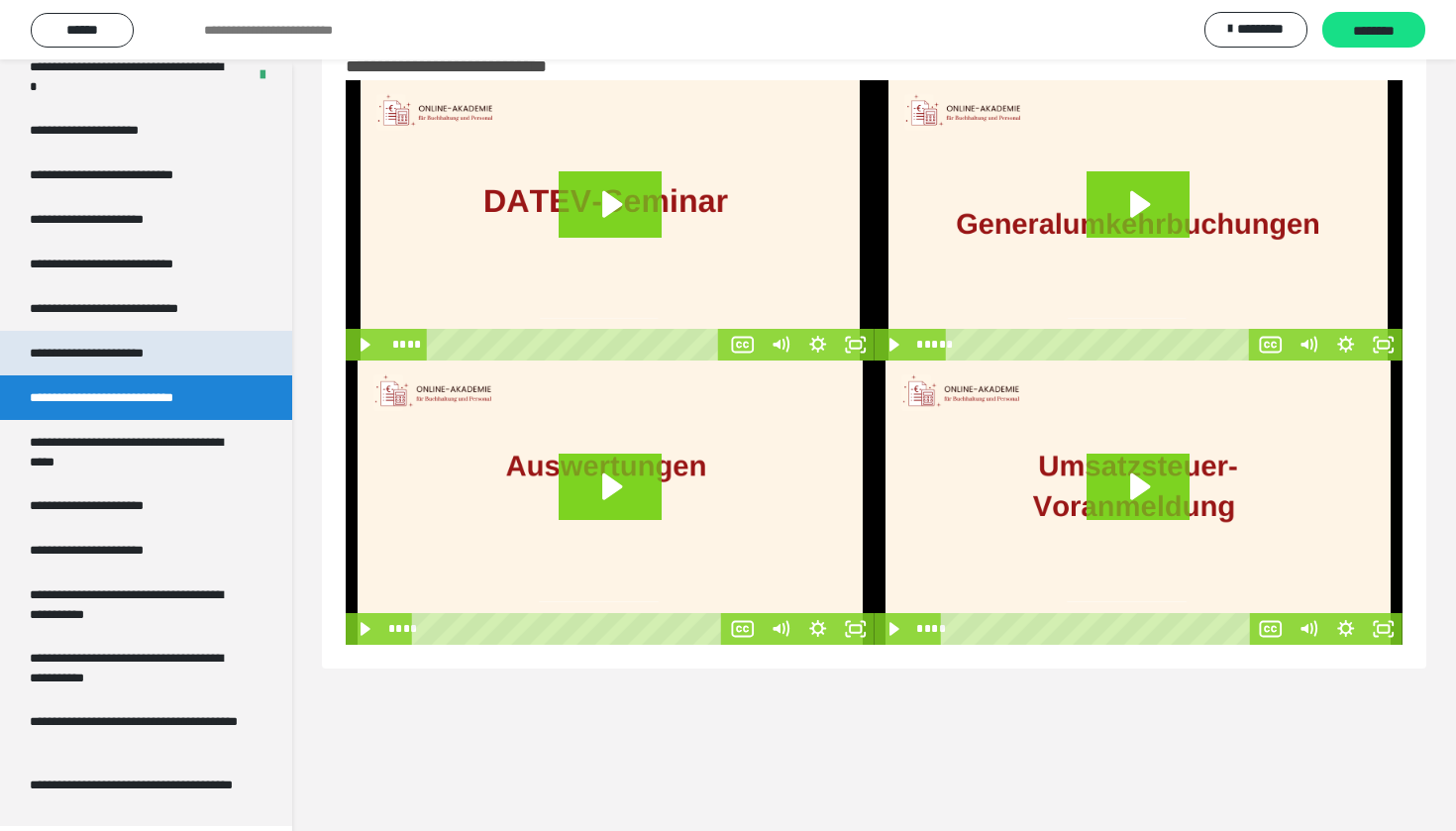 click on "**********" at bounding box center (146, 353) 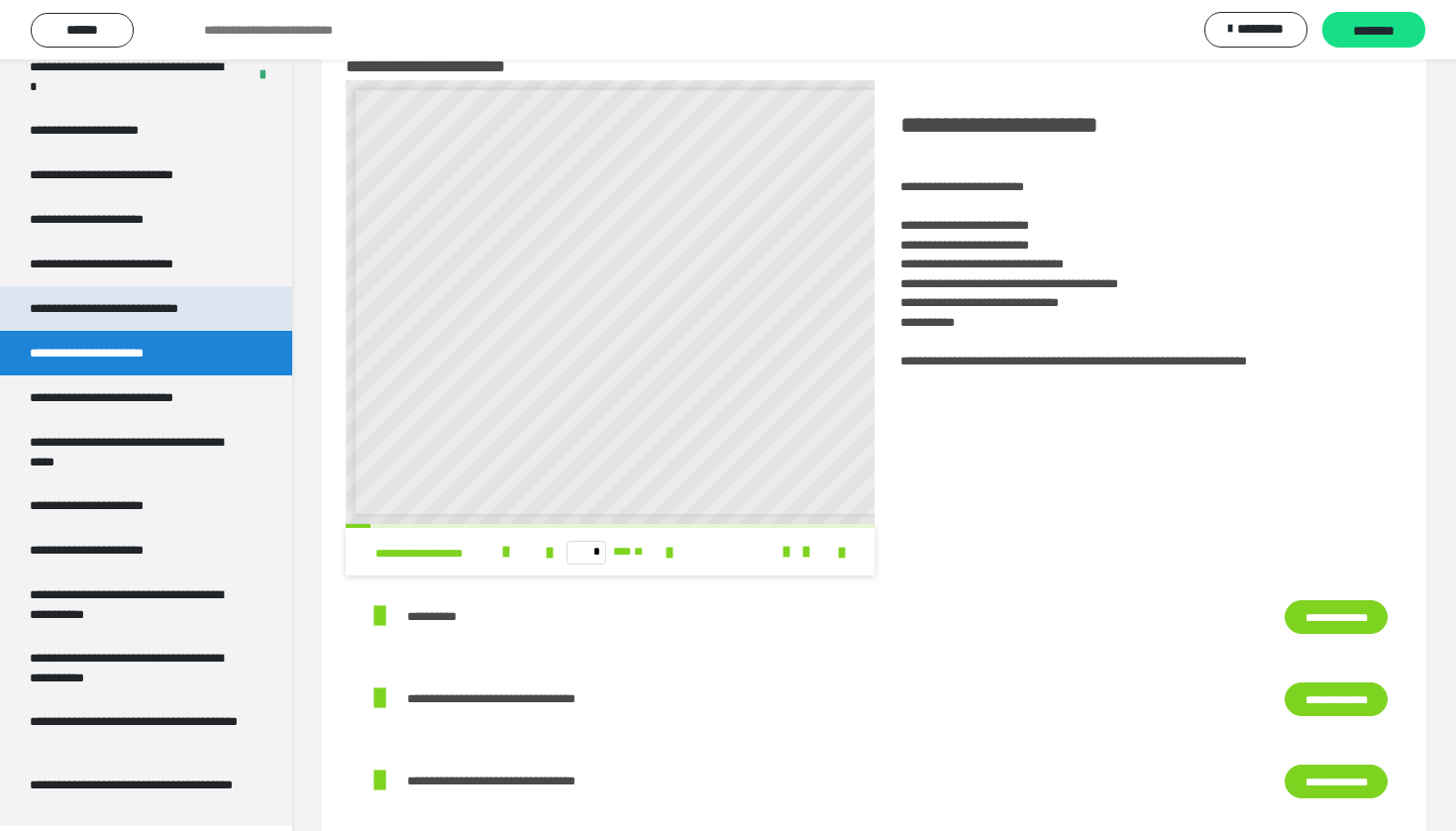 click on "**********" at bounding box center (136, 308) 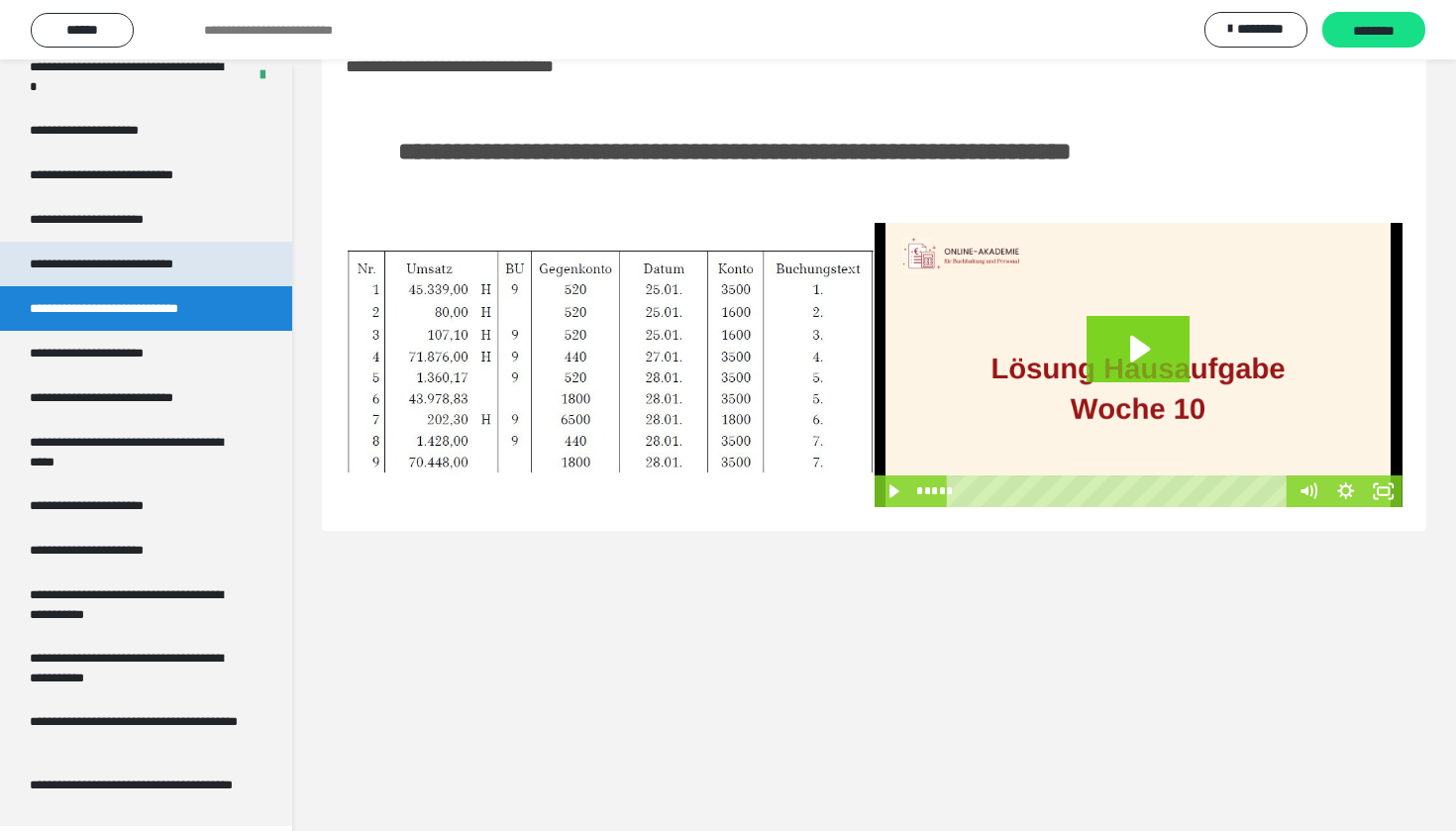 click on "**********" at bounding box center (130, 263) 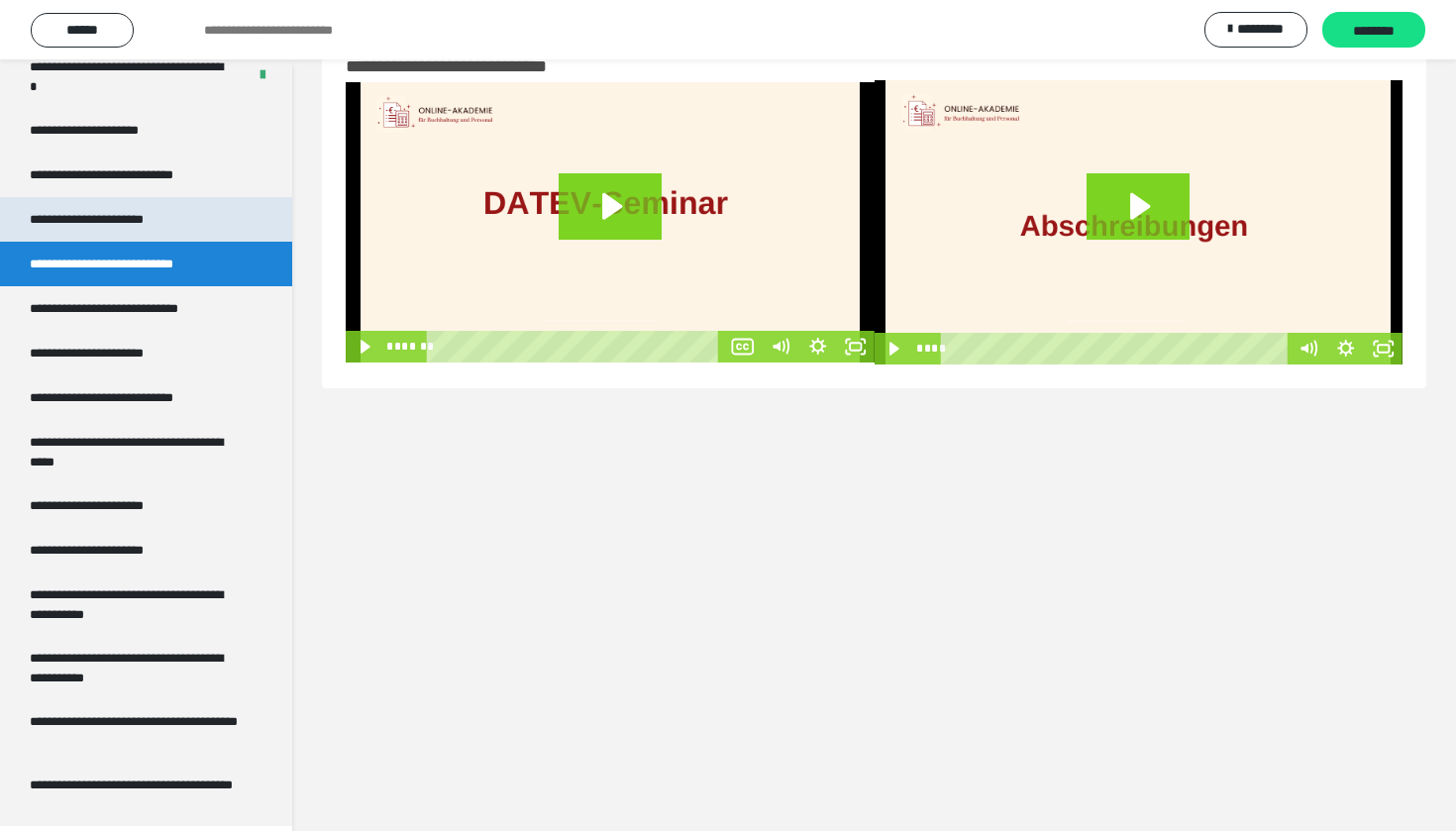 click on "**********" at bounding box center [146, 219] 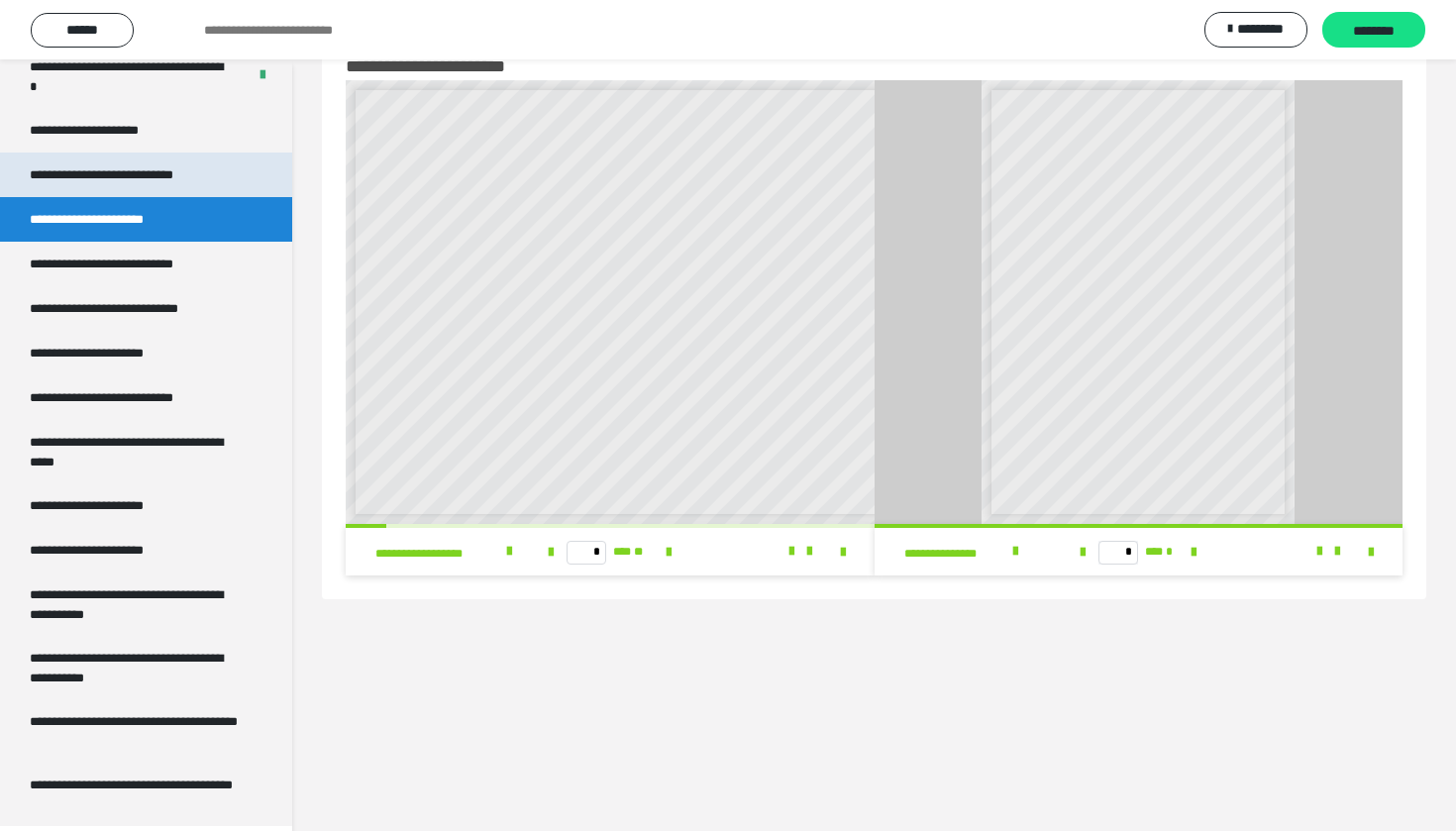 click on "**********" at bounding box center [134, 174] 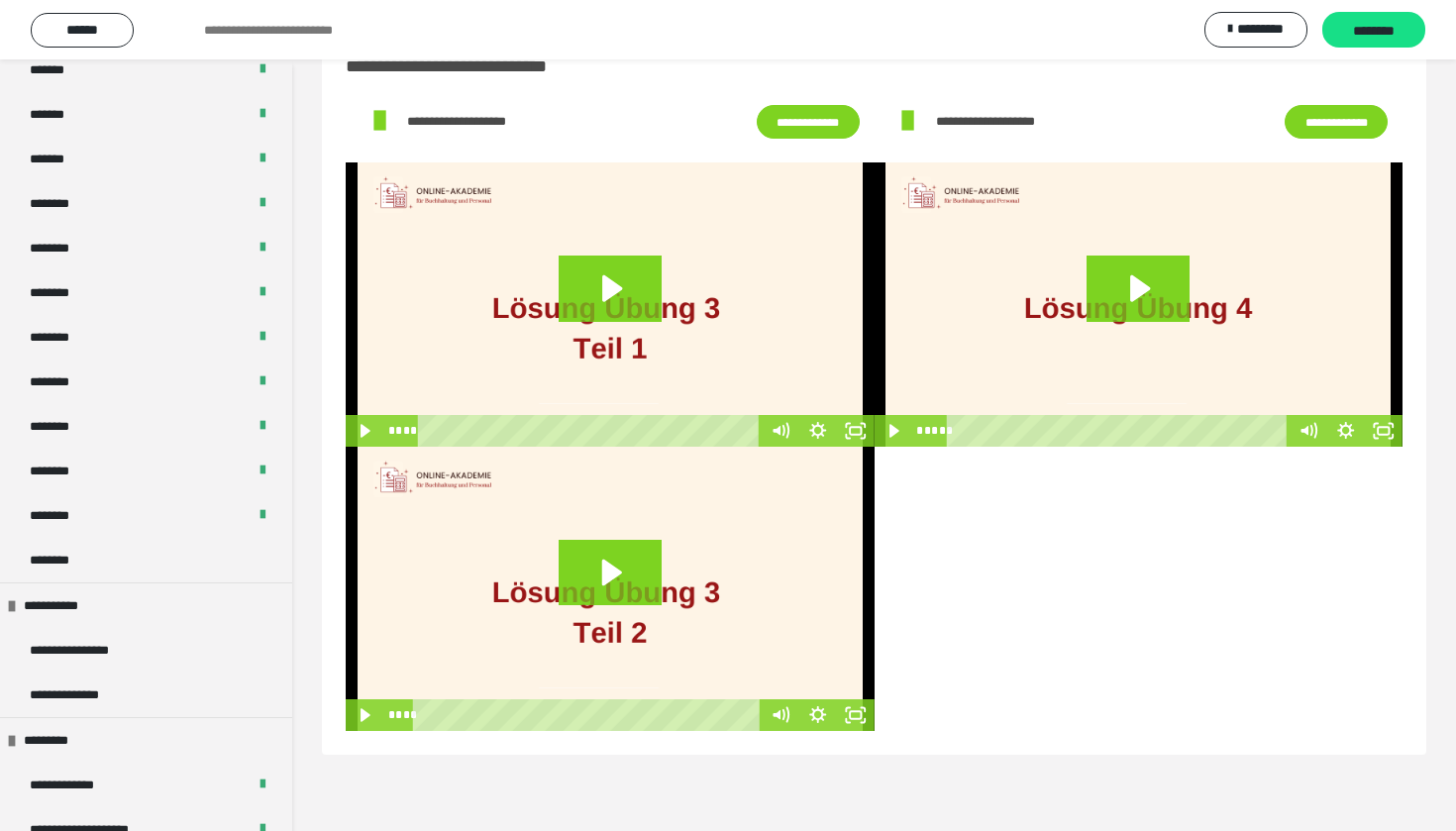 scroll, scrollTop: 1053, scrollLeft: 0, axis: vertical 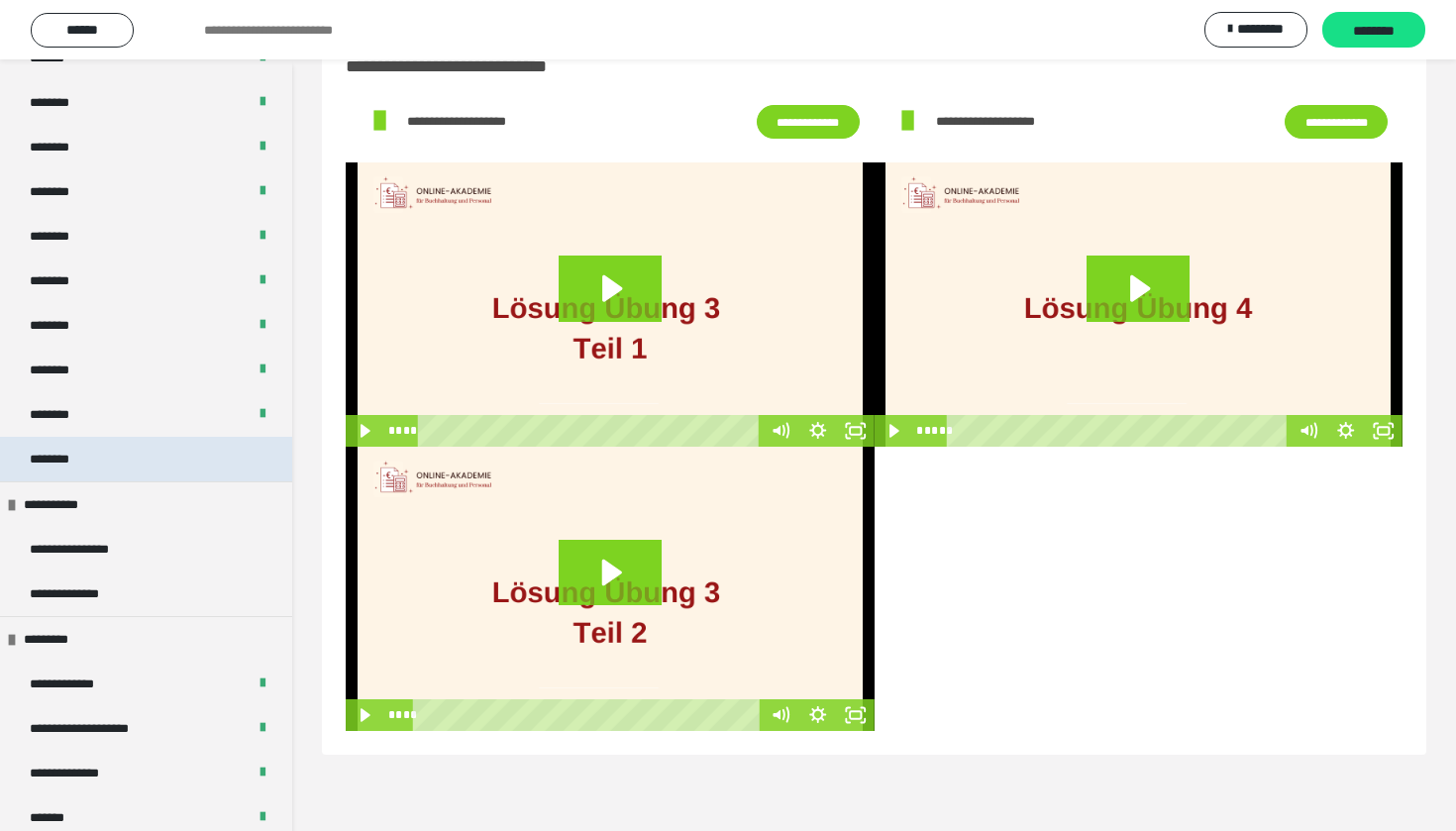 click on "********" at bounding box center (146, 459) 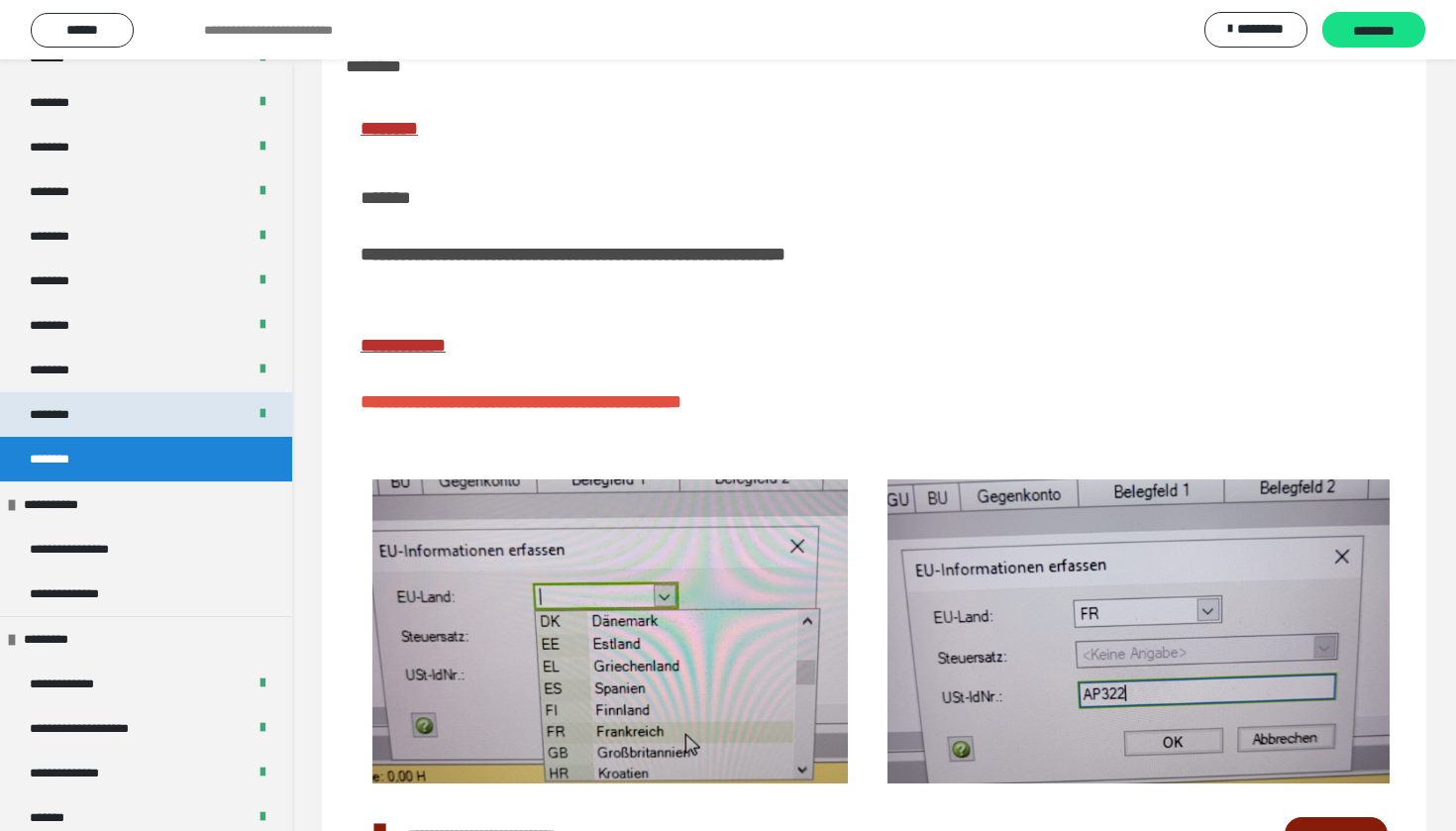 click on "********" at bounding box center [146, 414] 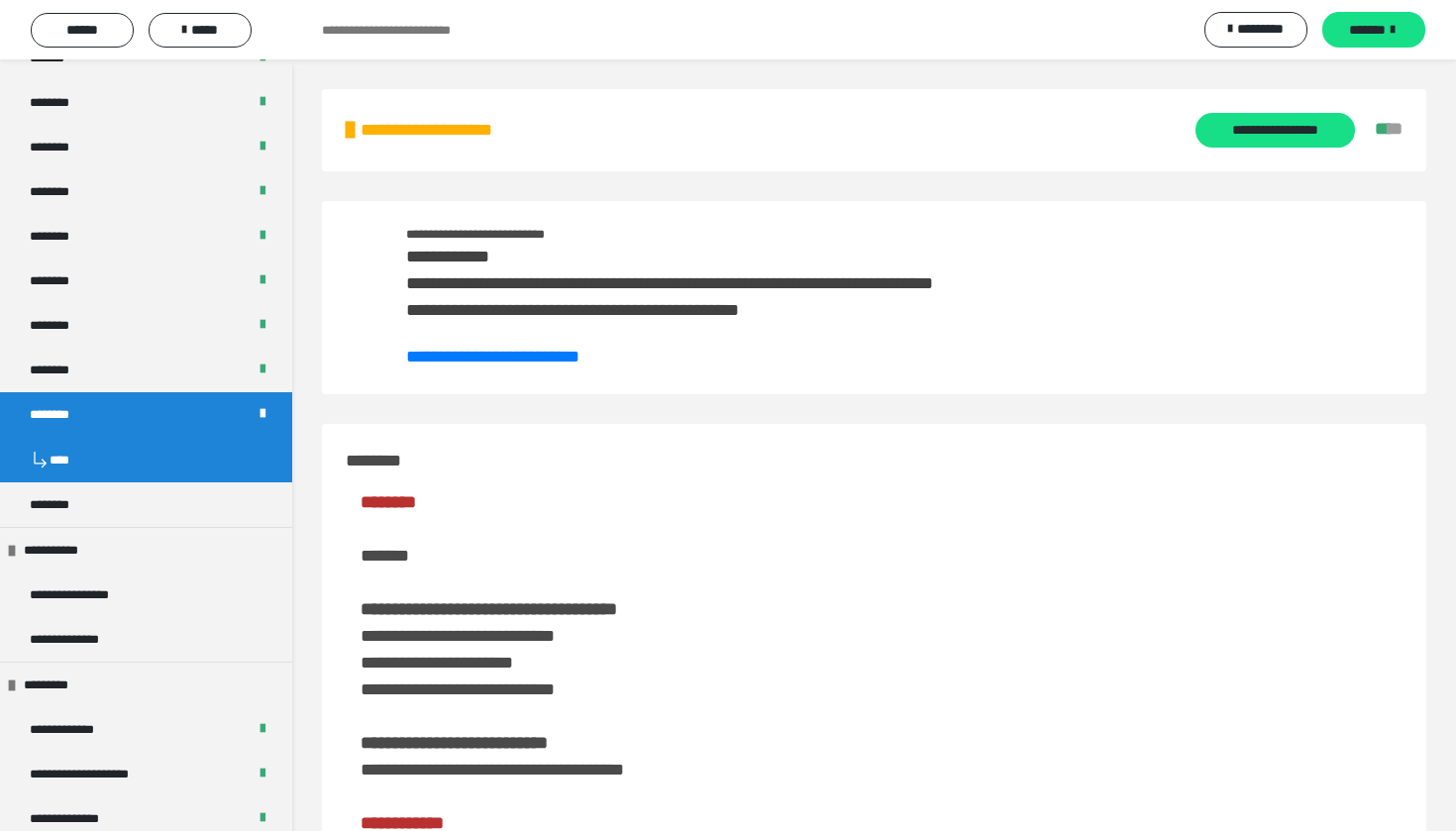 scroll, scrollTop: 0, scrollLeft: 0, axis: both 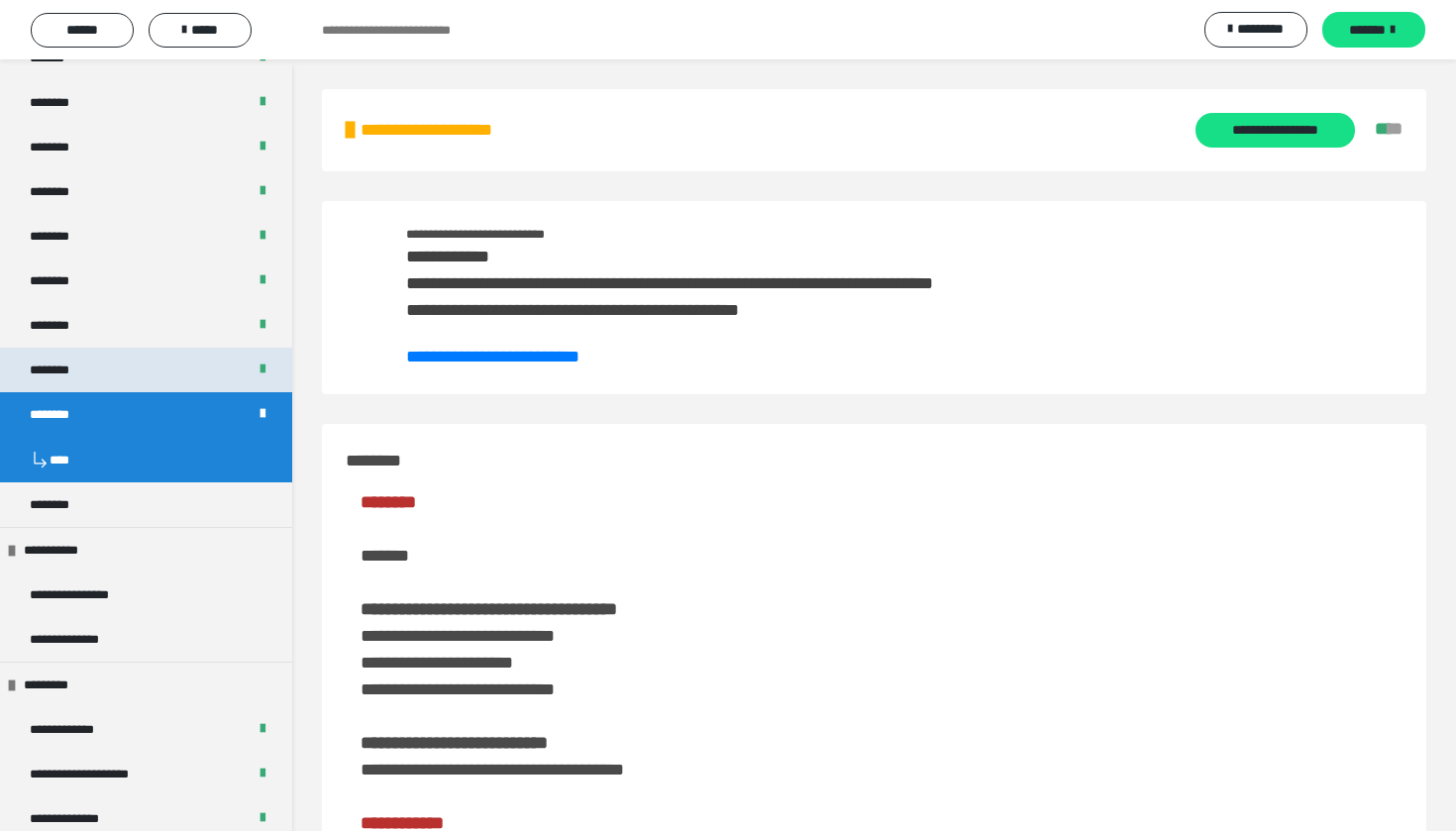 click on "********" at bounding box center (146, 369) 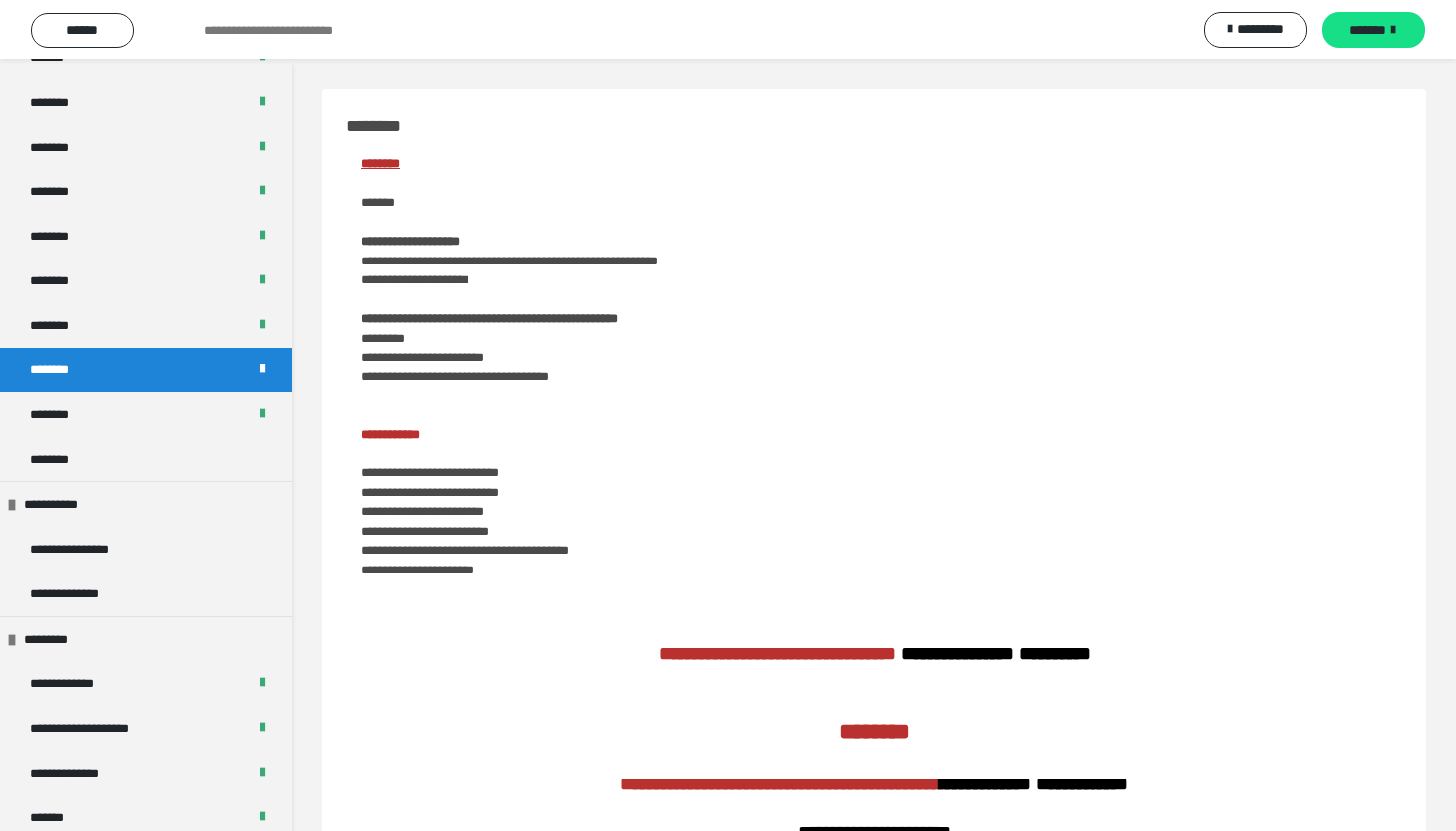 scroll, scrollTop: 0, scrollLeft: 0, axis: both 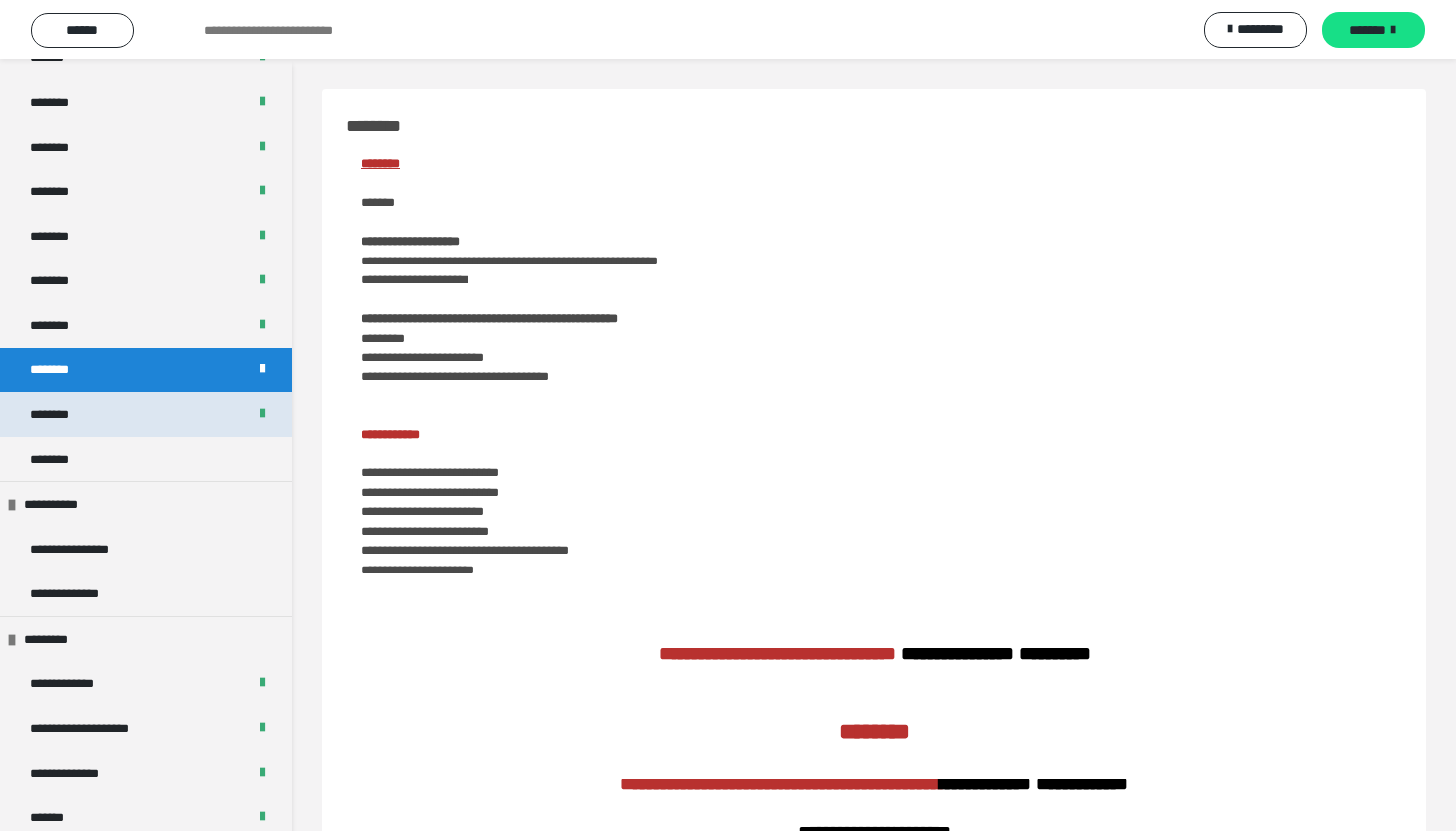 click on "********" at bounding box center (146, 414) 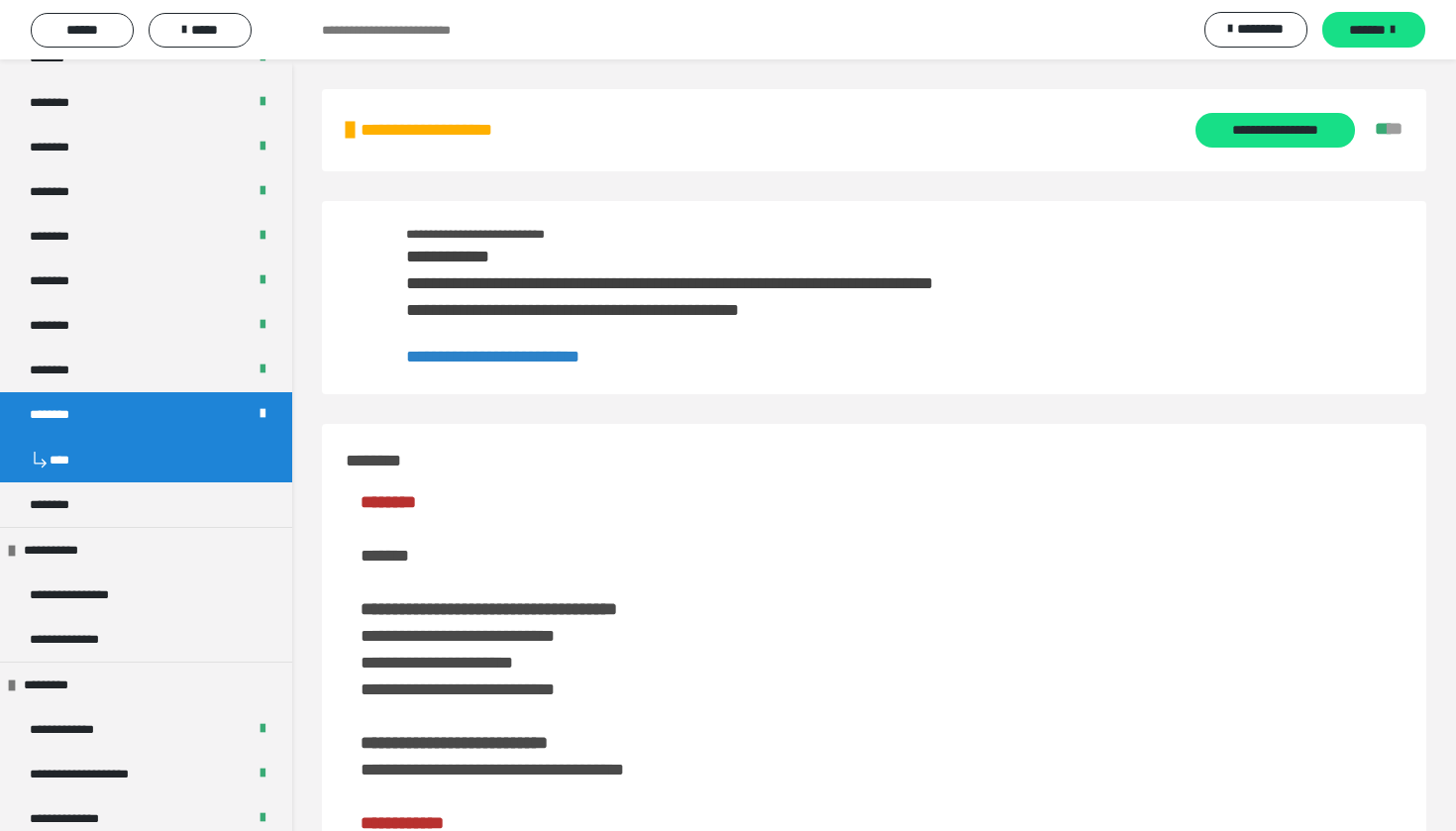 scroll, scrollTop: 0, scrollLeft: 0, axis: both 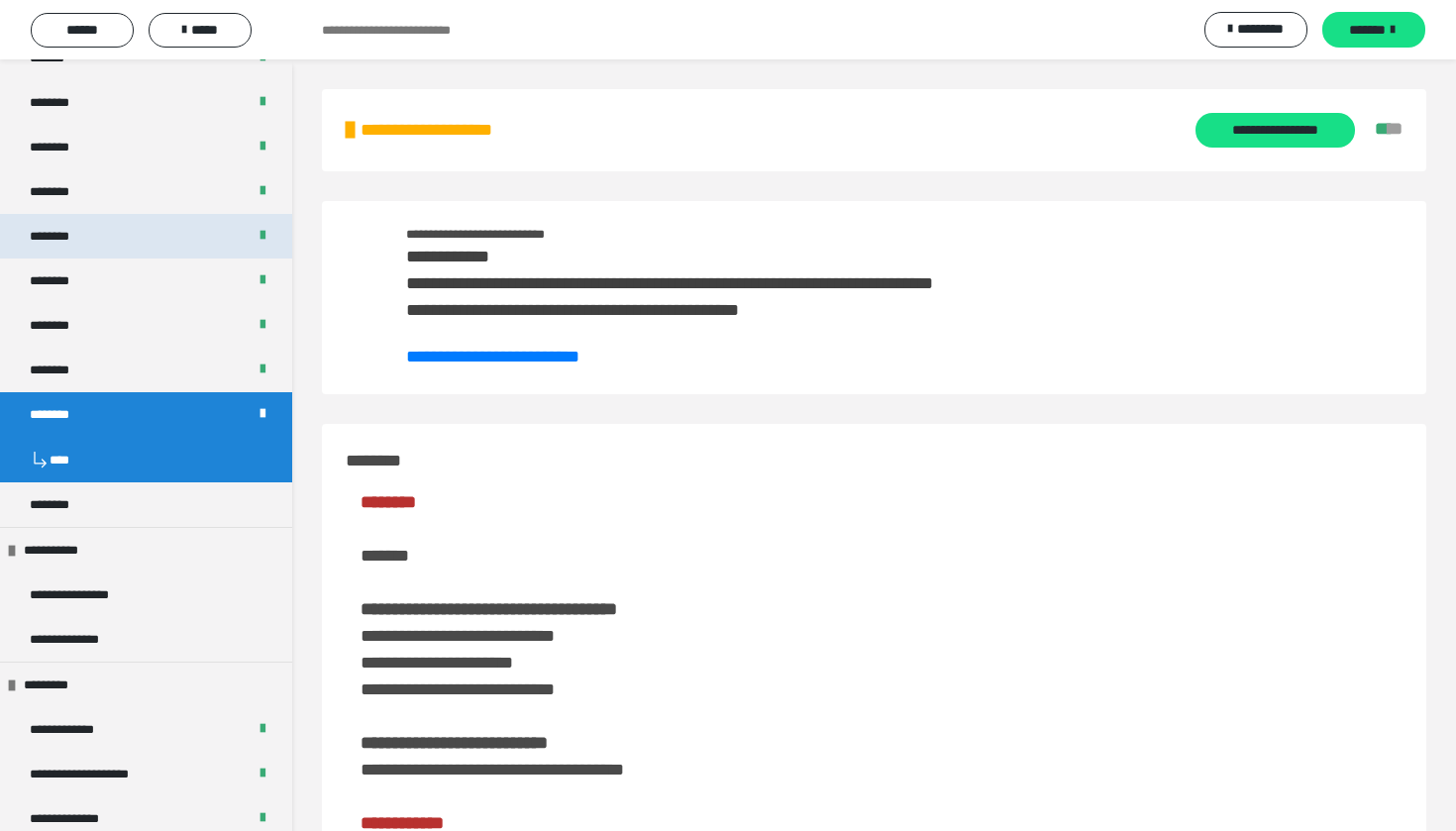 click on "********" at bounding box center [146, 236] 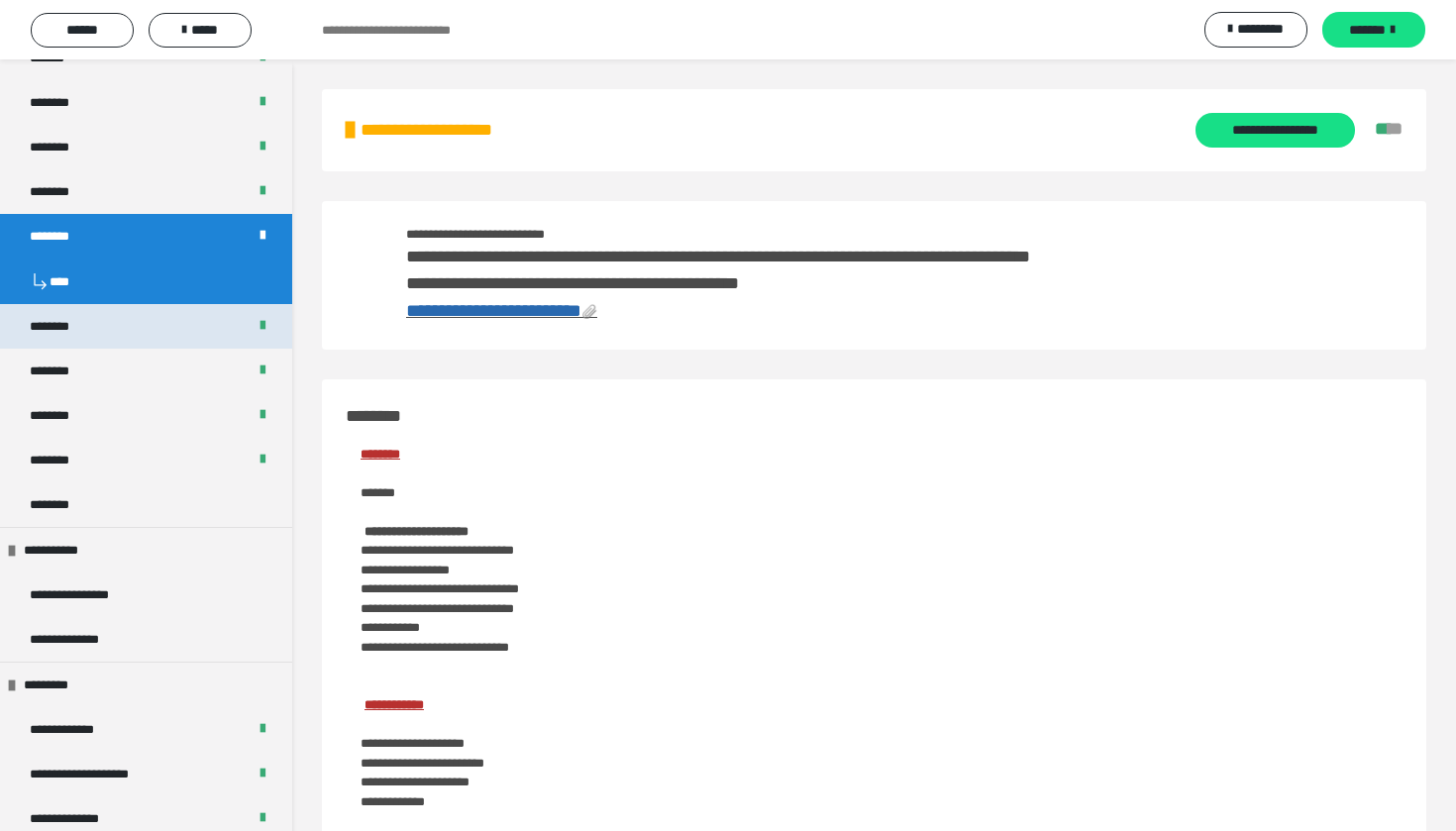 click on "********" at bounding box center [146, 326] 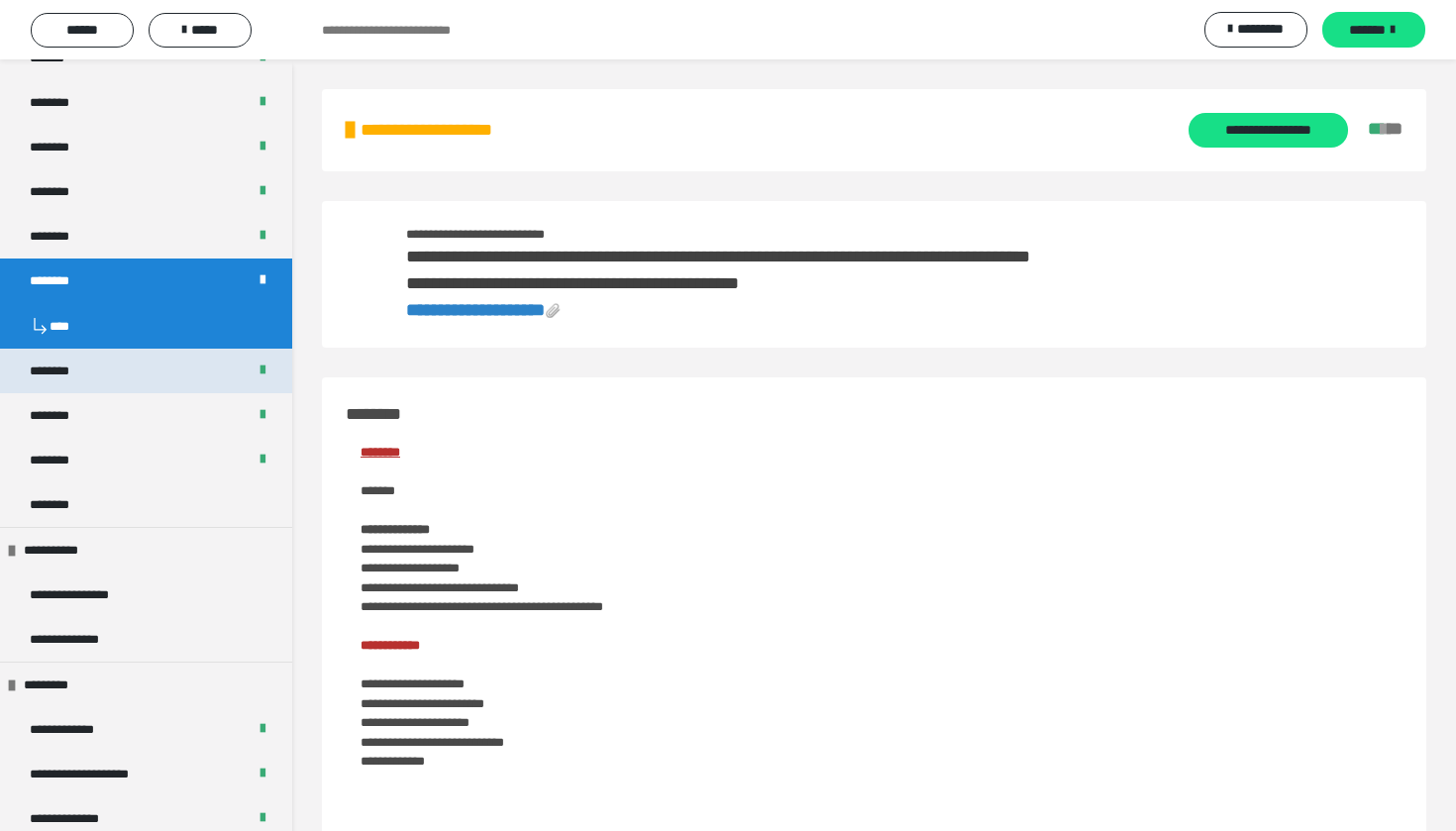click on "********" at bounding box center [146, 370] 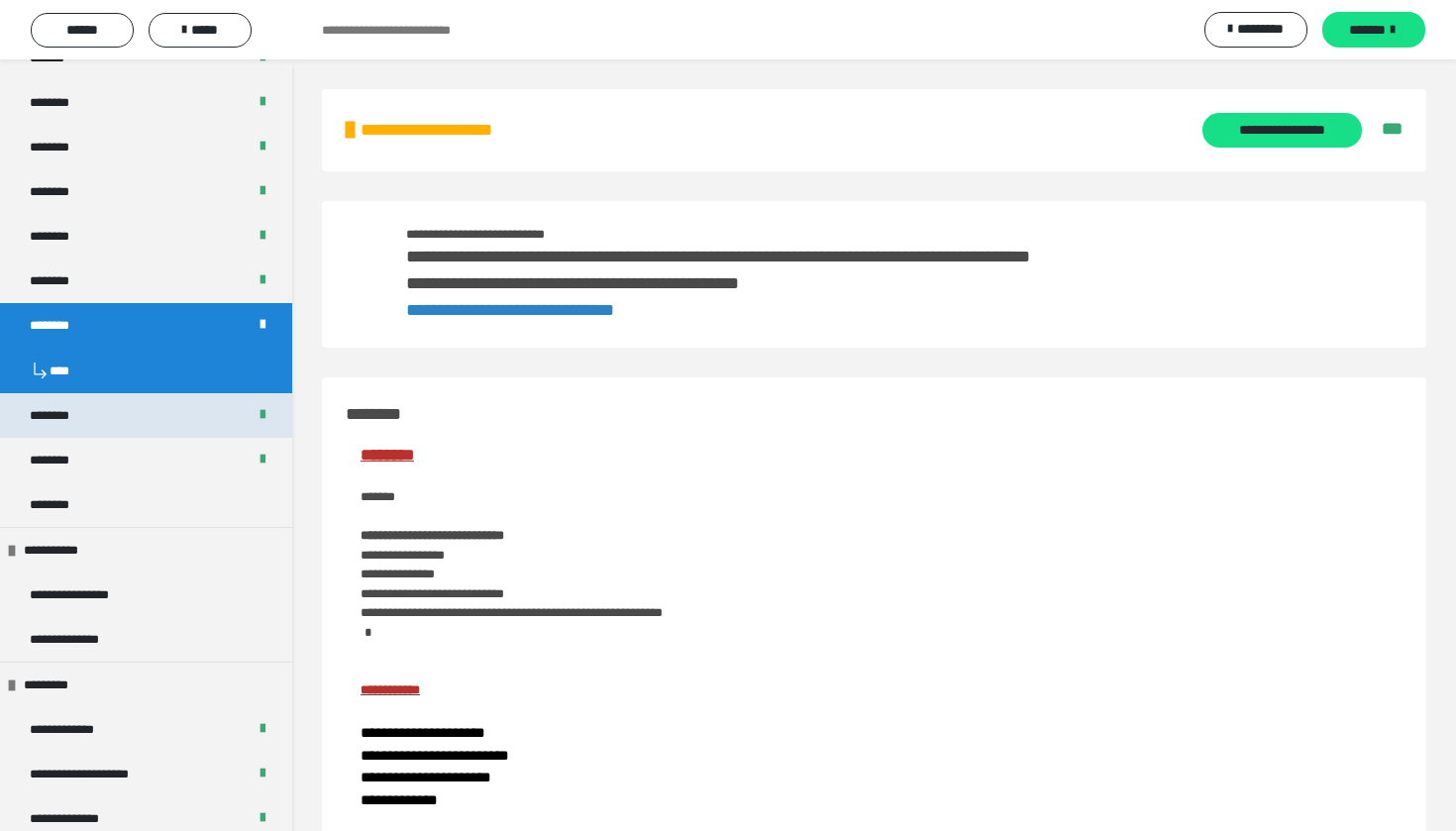 click on "********" at bounding box center (146, 415) 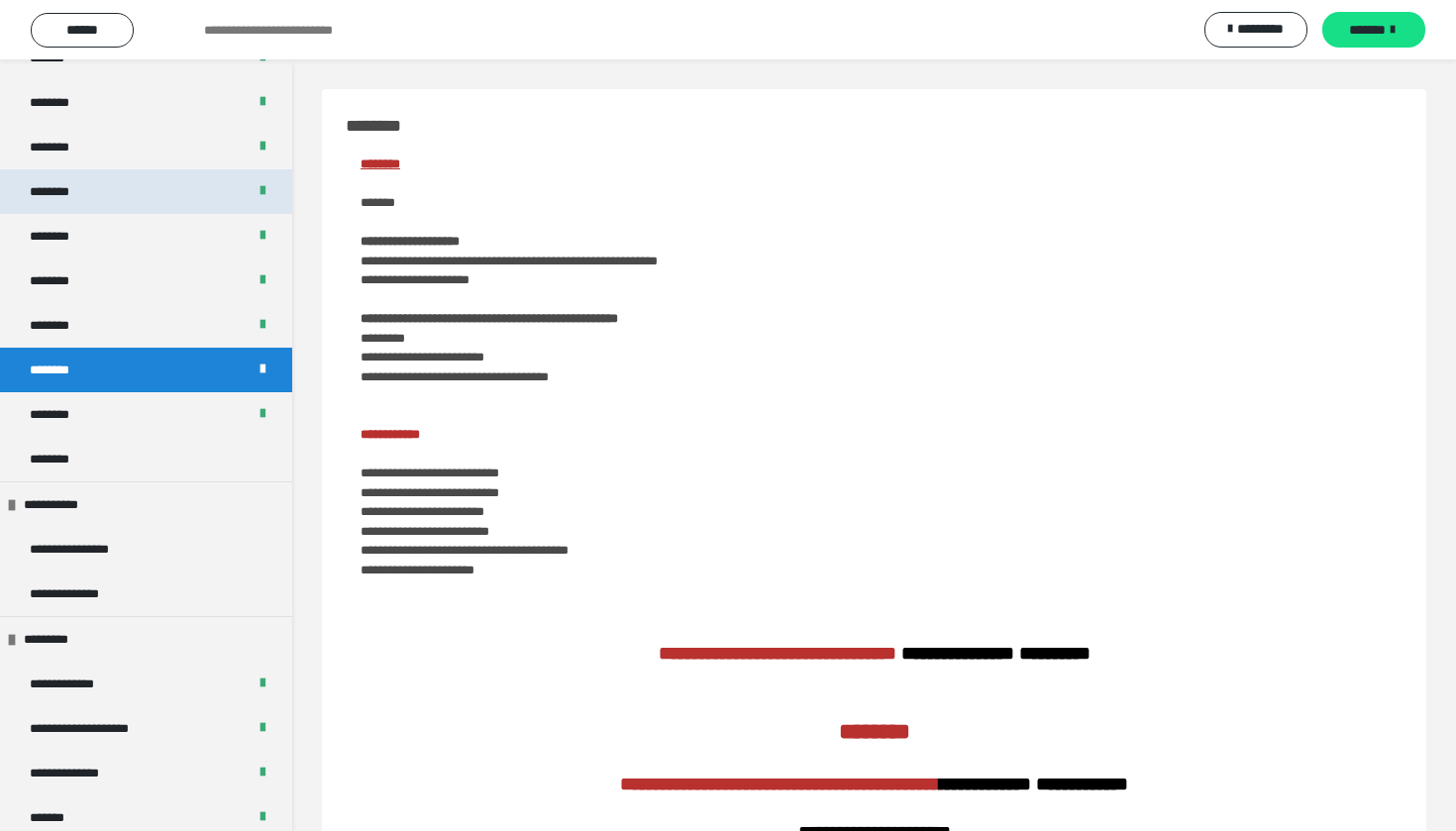 click on "********" at bounding box center [146, 191] 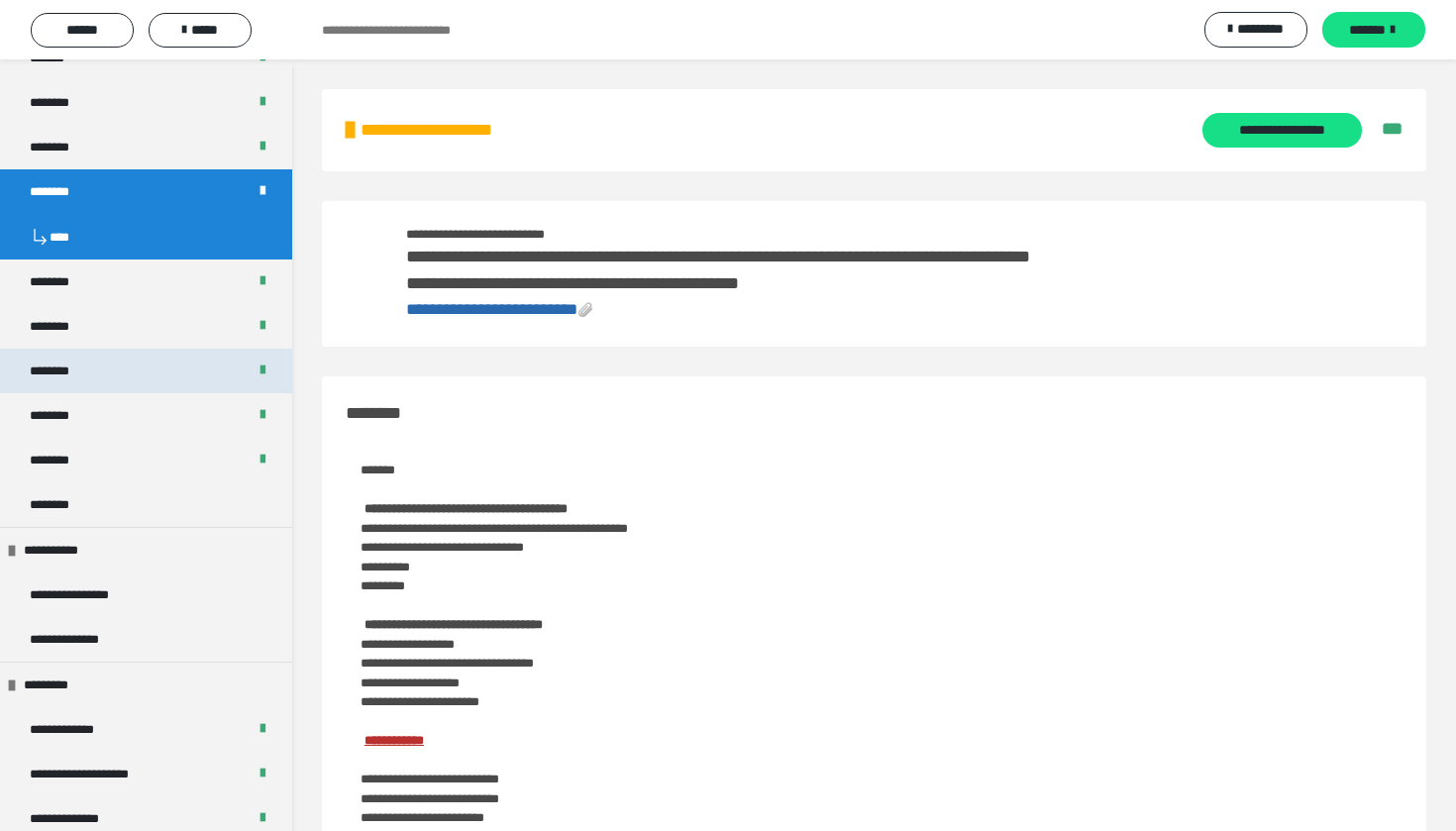 click on "********" at bounding box center [146, 370] 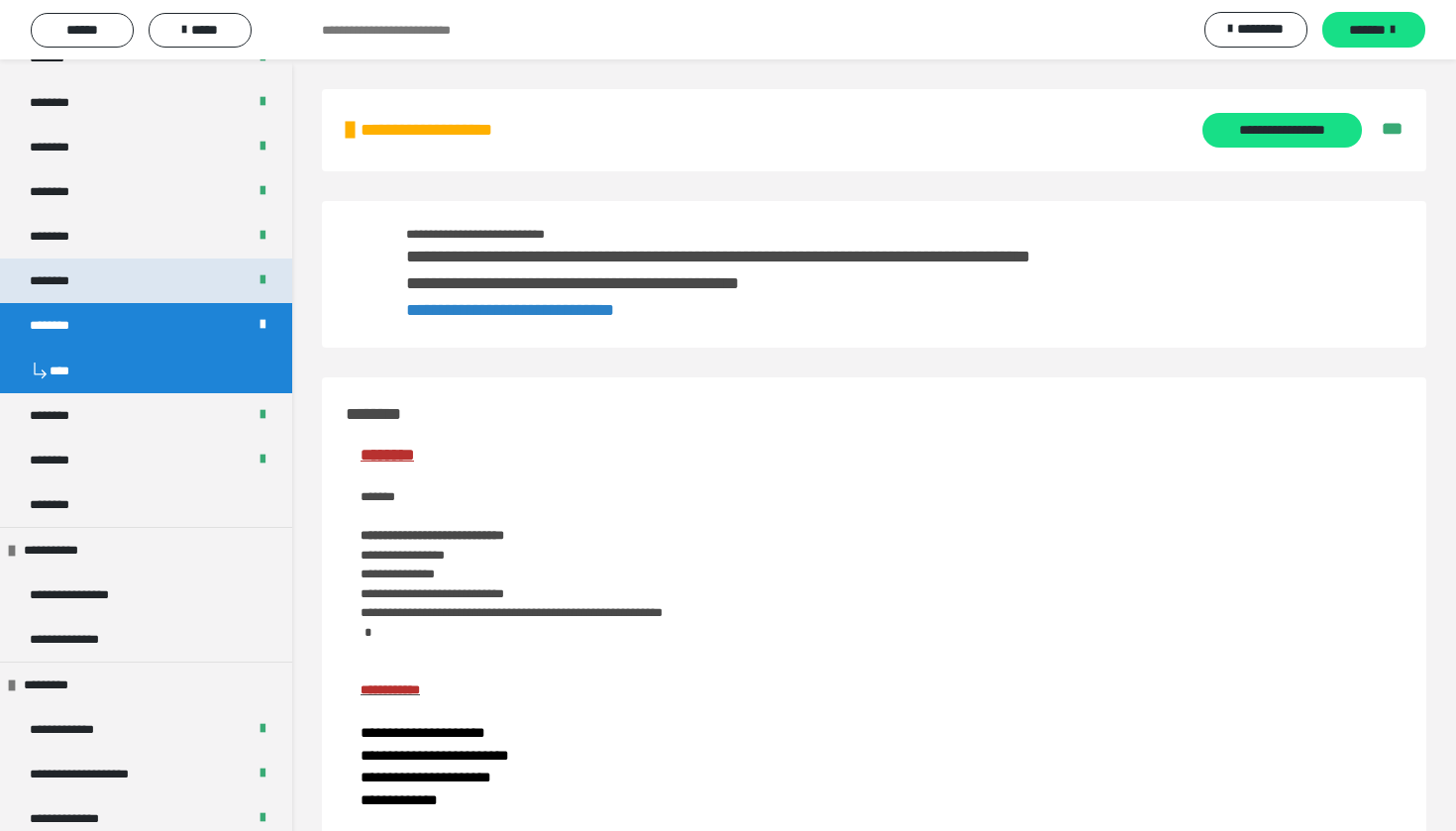 click on "********" at bounding box center [146, 280] 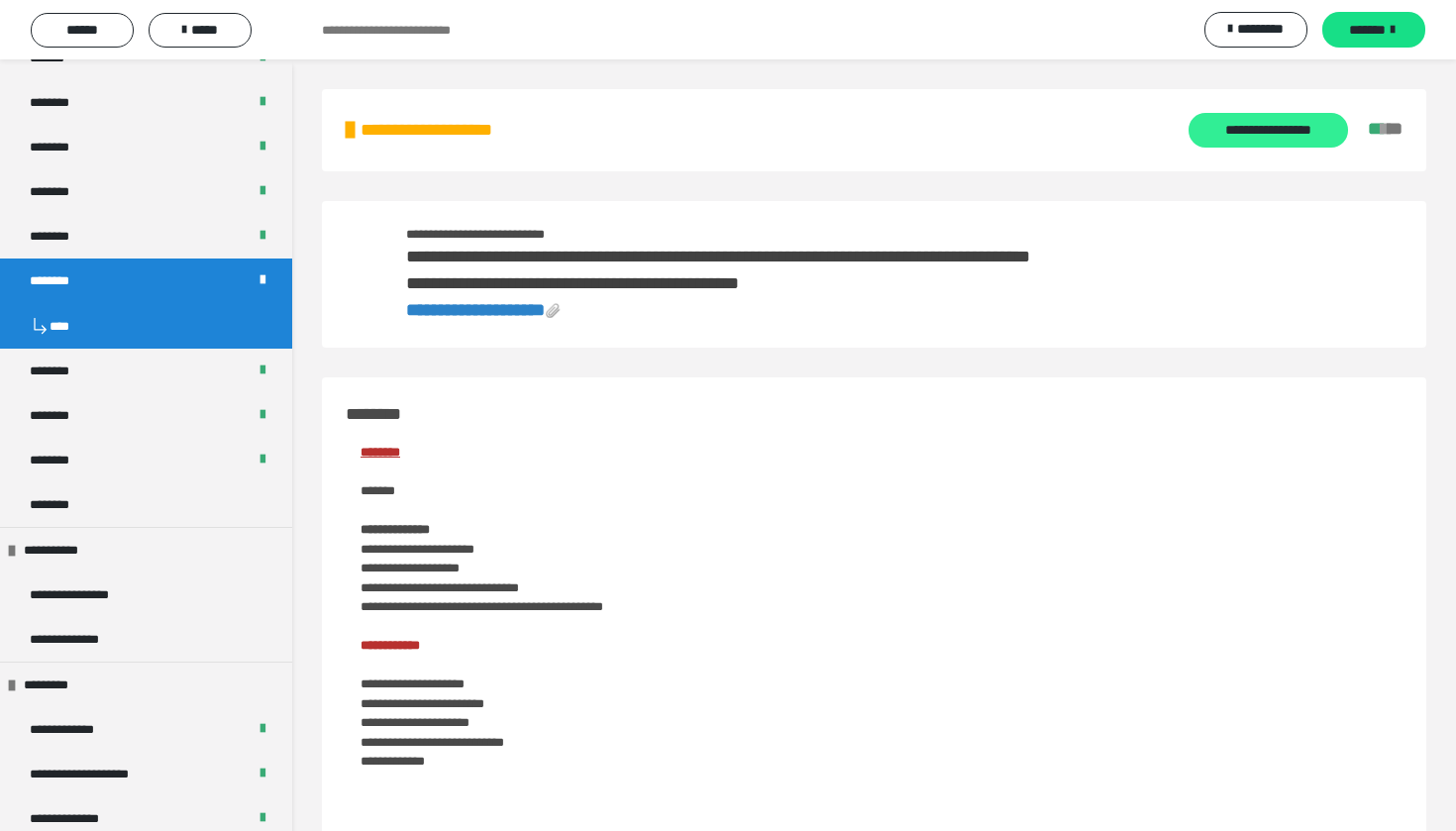 click on "**********" at bounding box center [1268, 130] 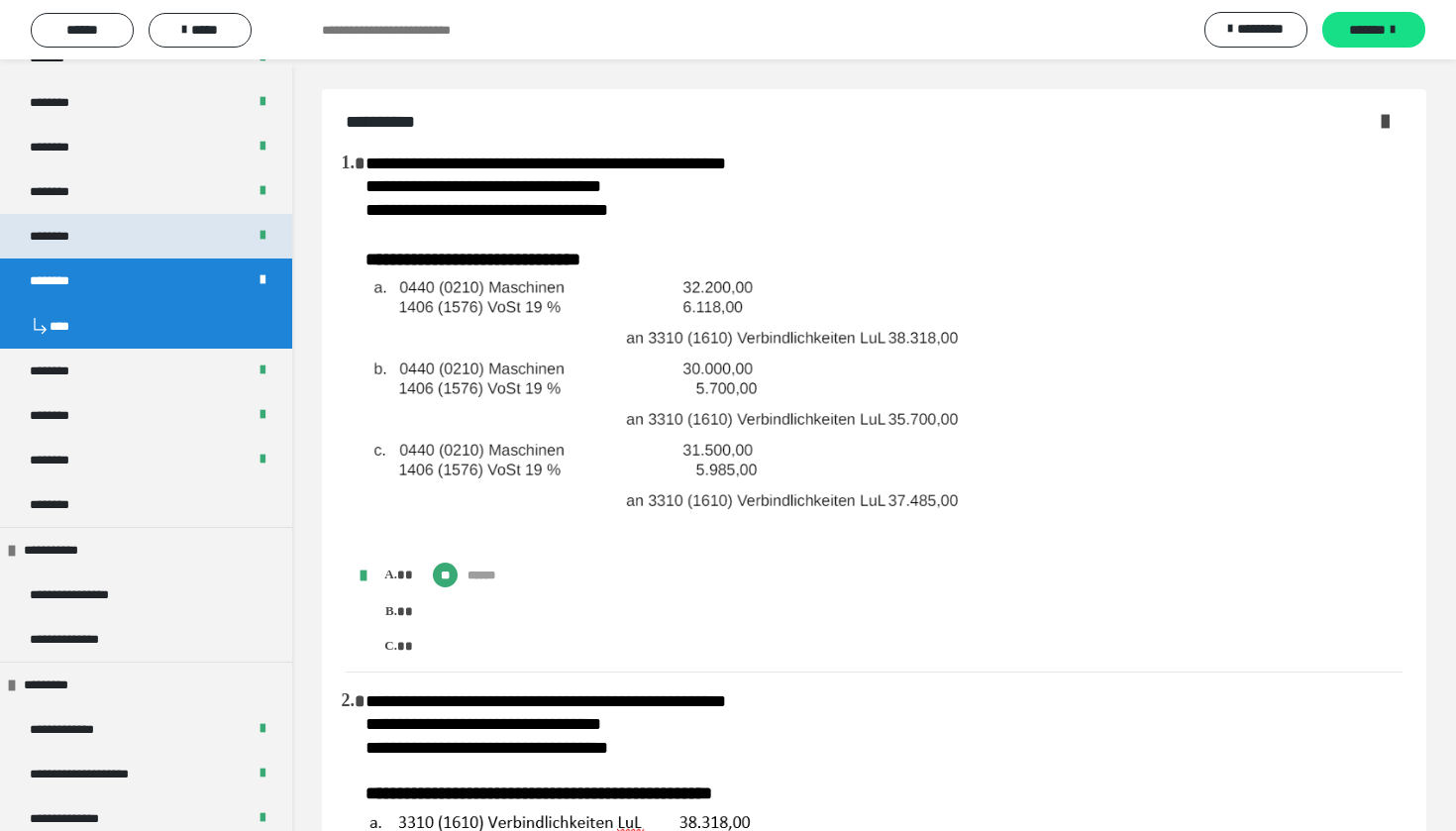 scroll, scrollTop: 0, scrollLeft: 0, axis: both 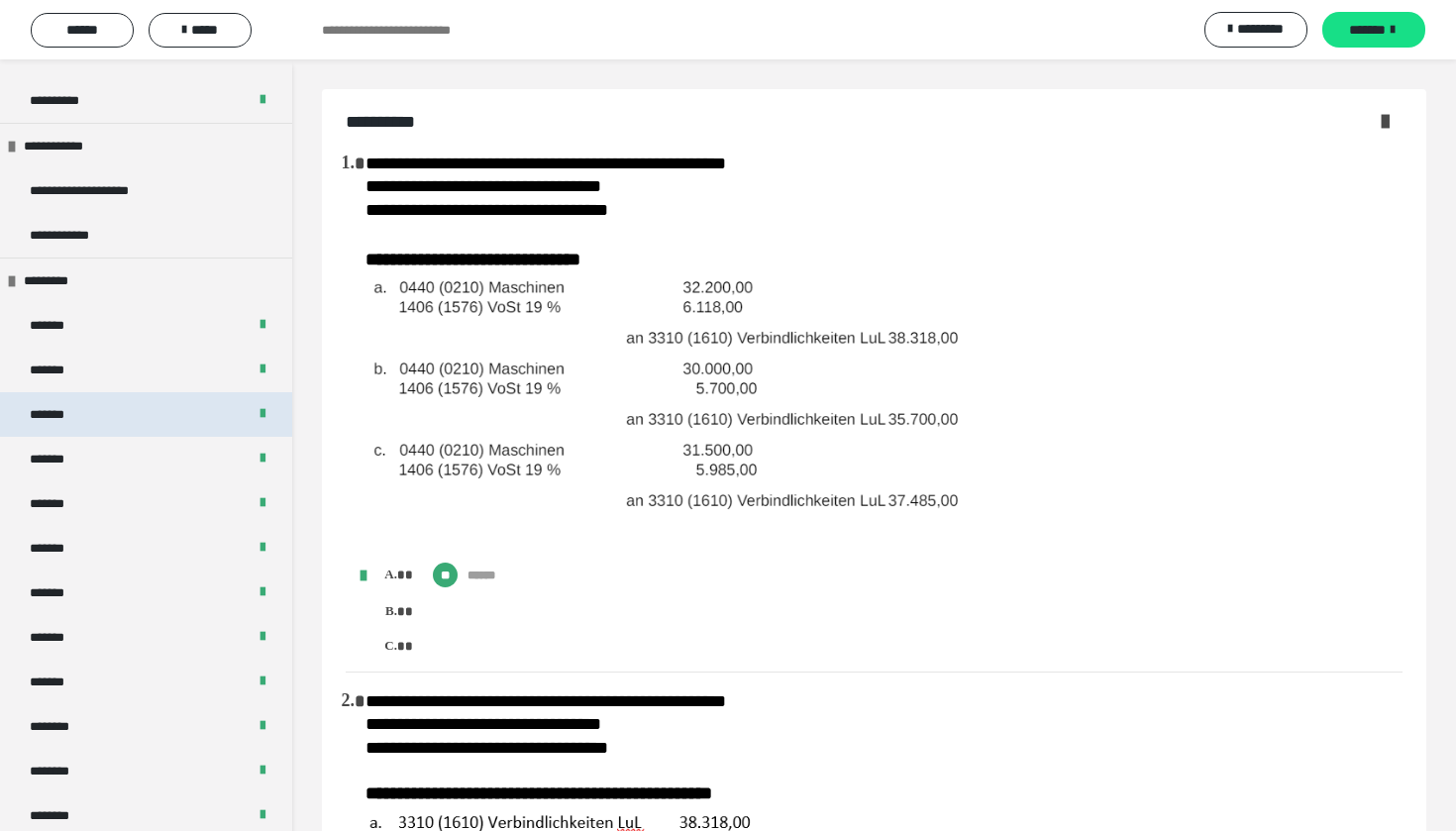 click on "*******" at bounding box center (146, 414) 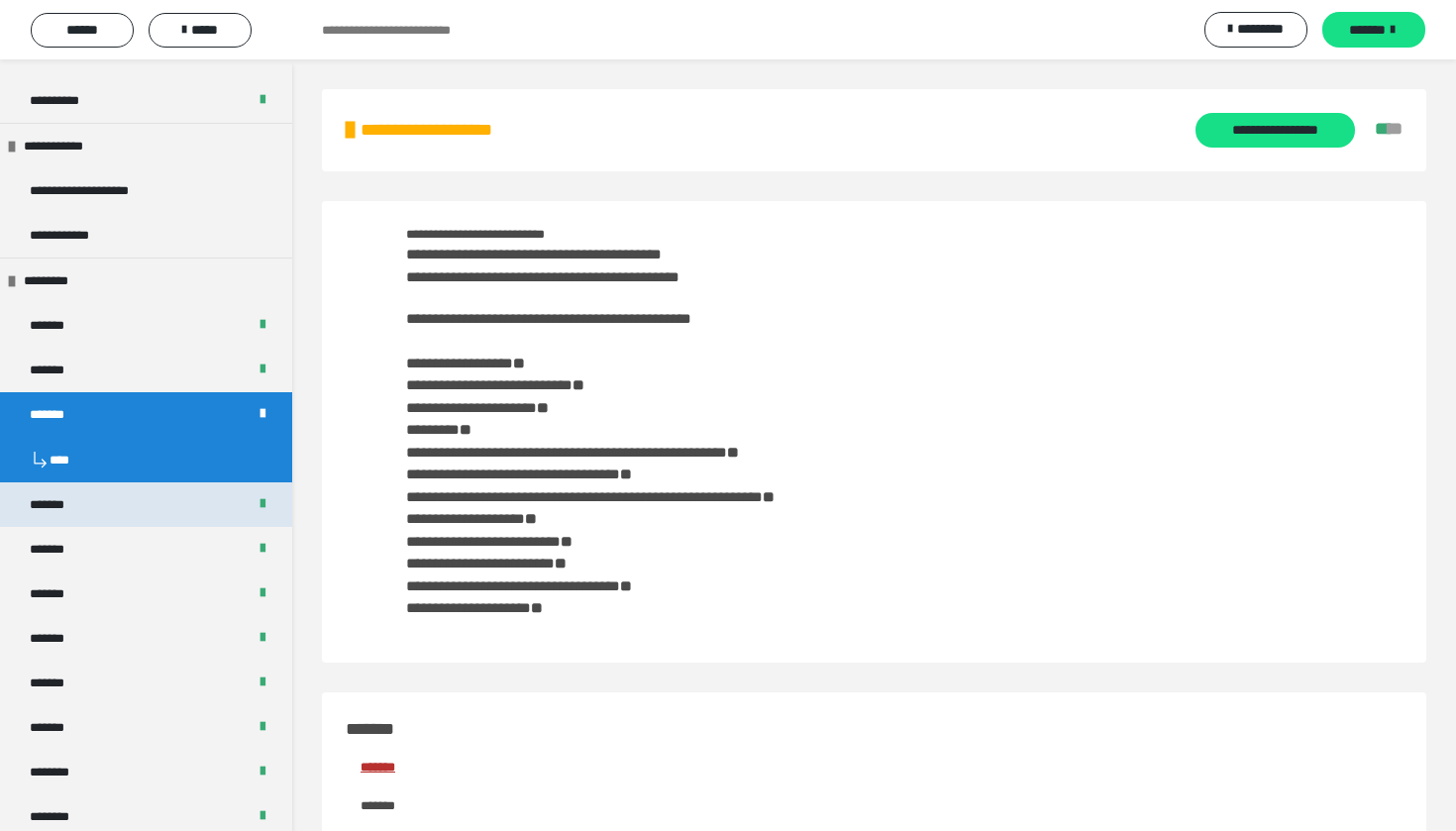 click on "*******" at bounding box center [146, 504] 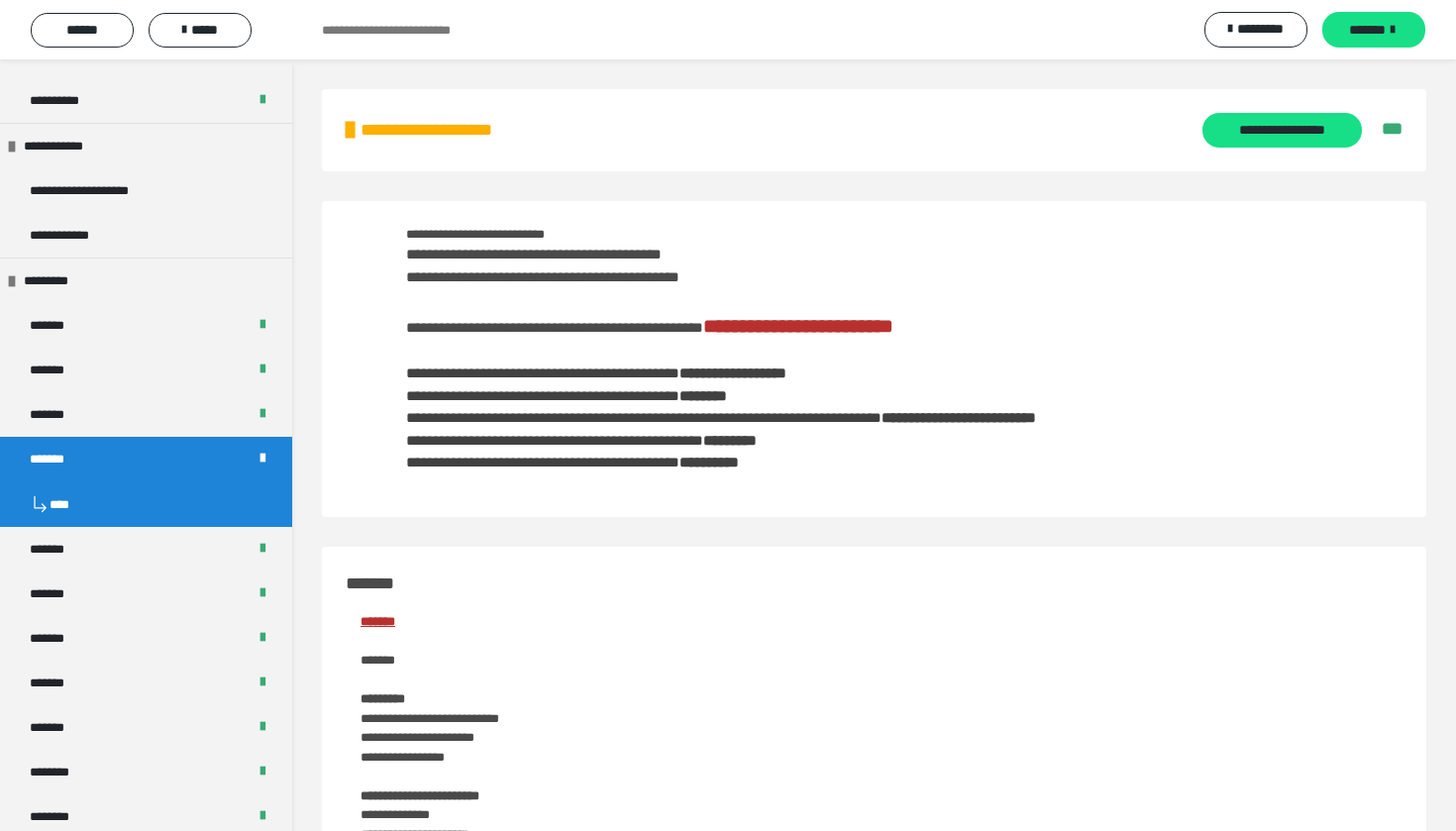 scroll, scrollTop: 0, scrollLeft: 0, axis: both 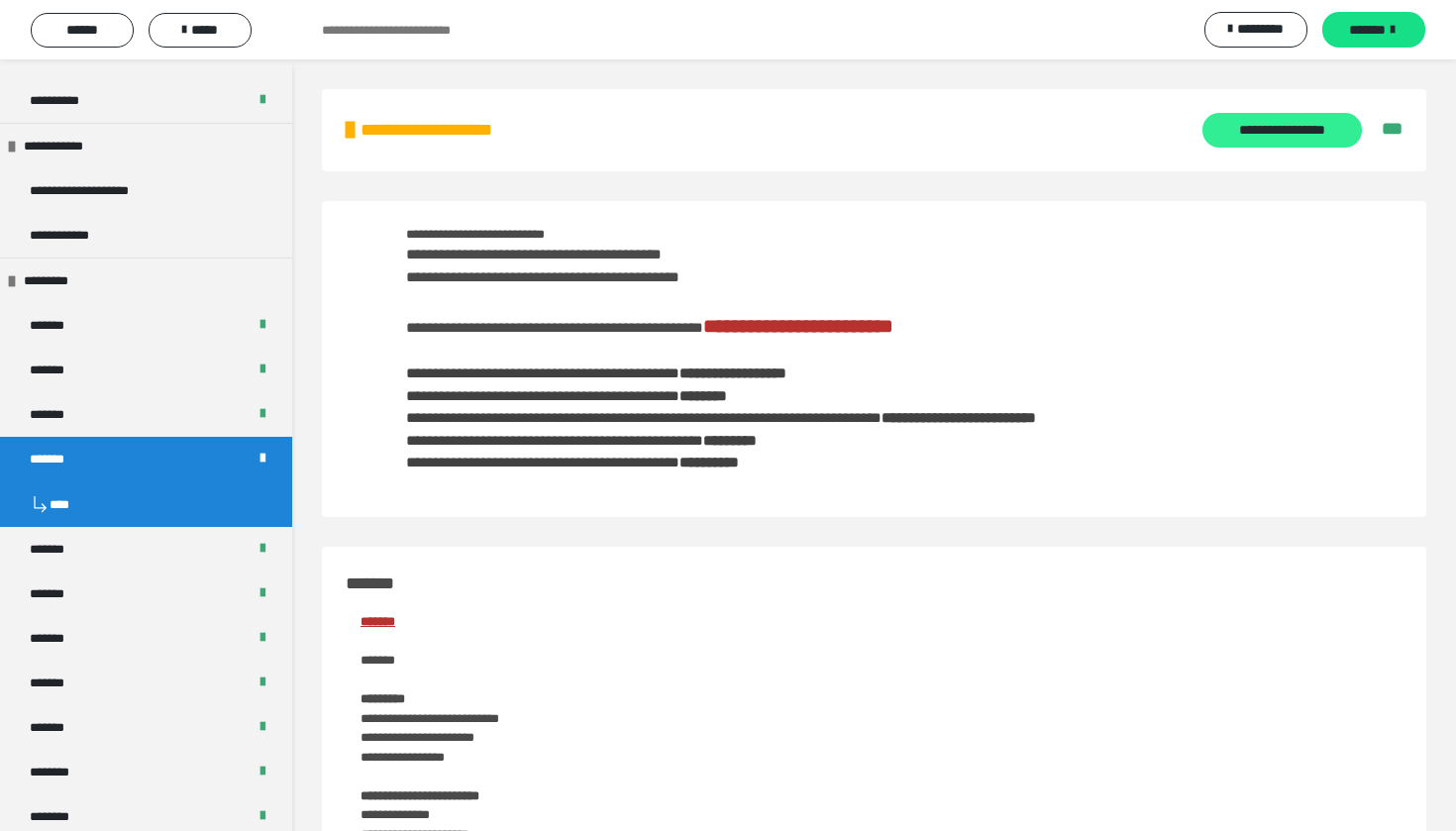 click on "**********" at bounding box center (1282, 130) 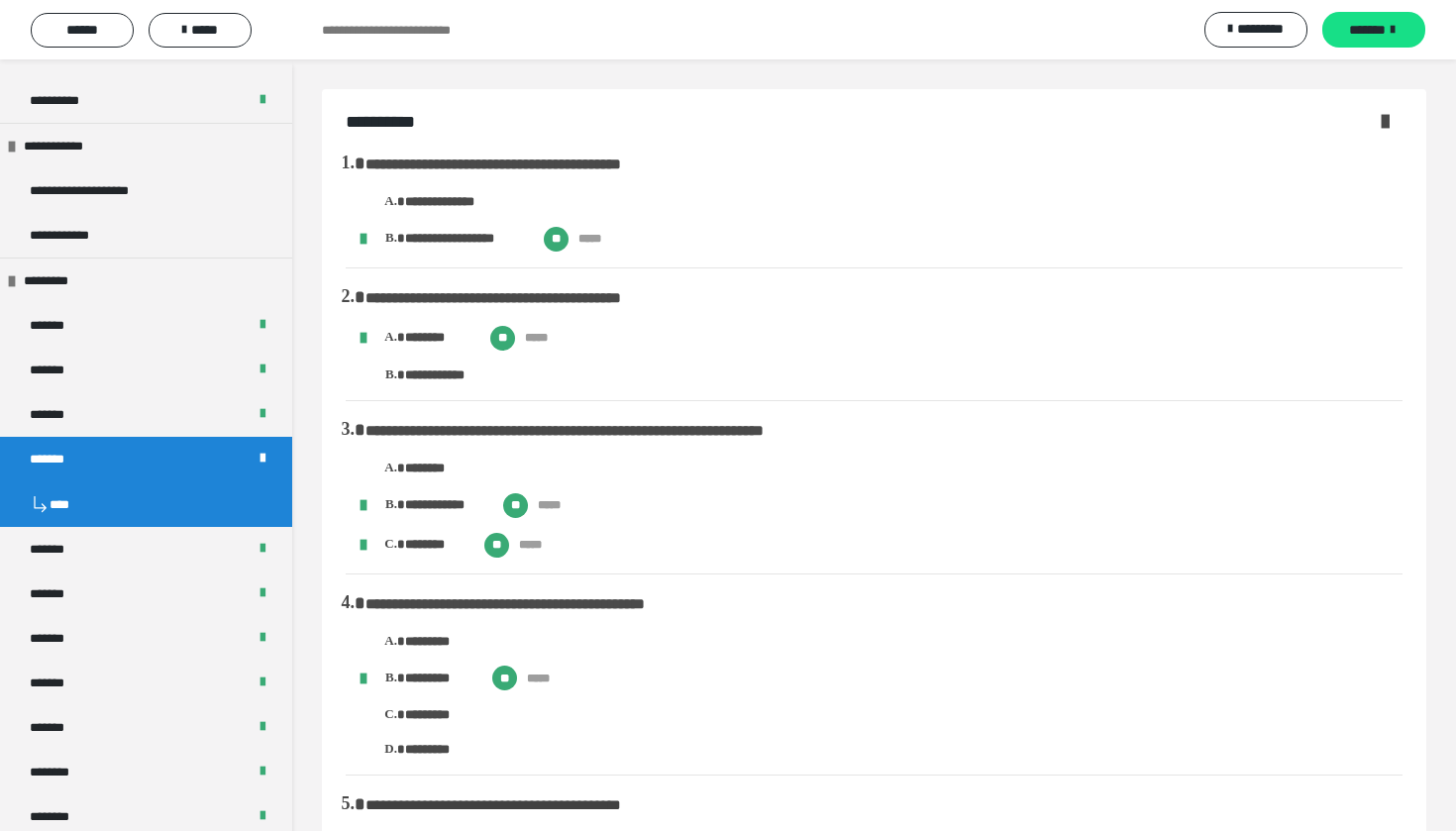 scroll, scrollTop: 0, scrollLeft: 0, axis: both 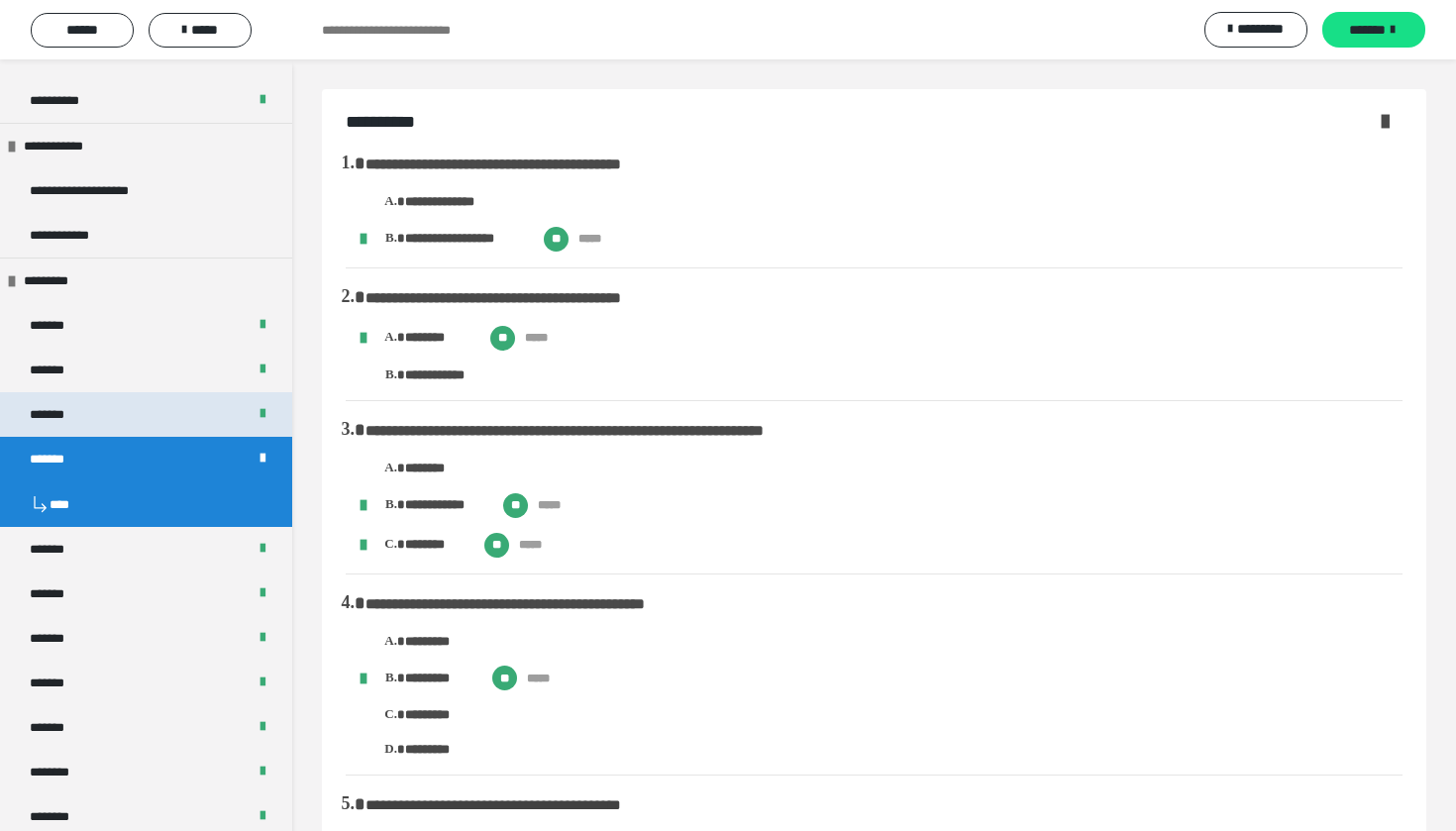 click on "*******" at bounding box center (146, 414) 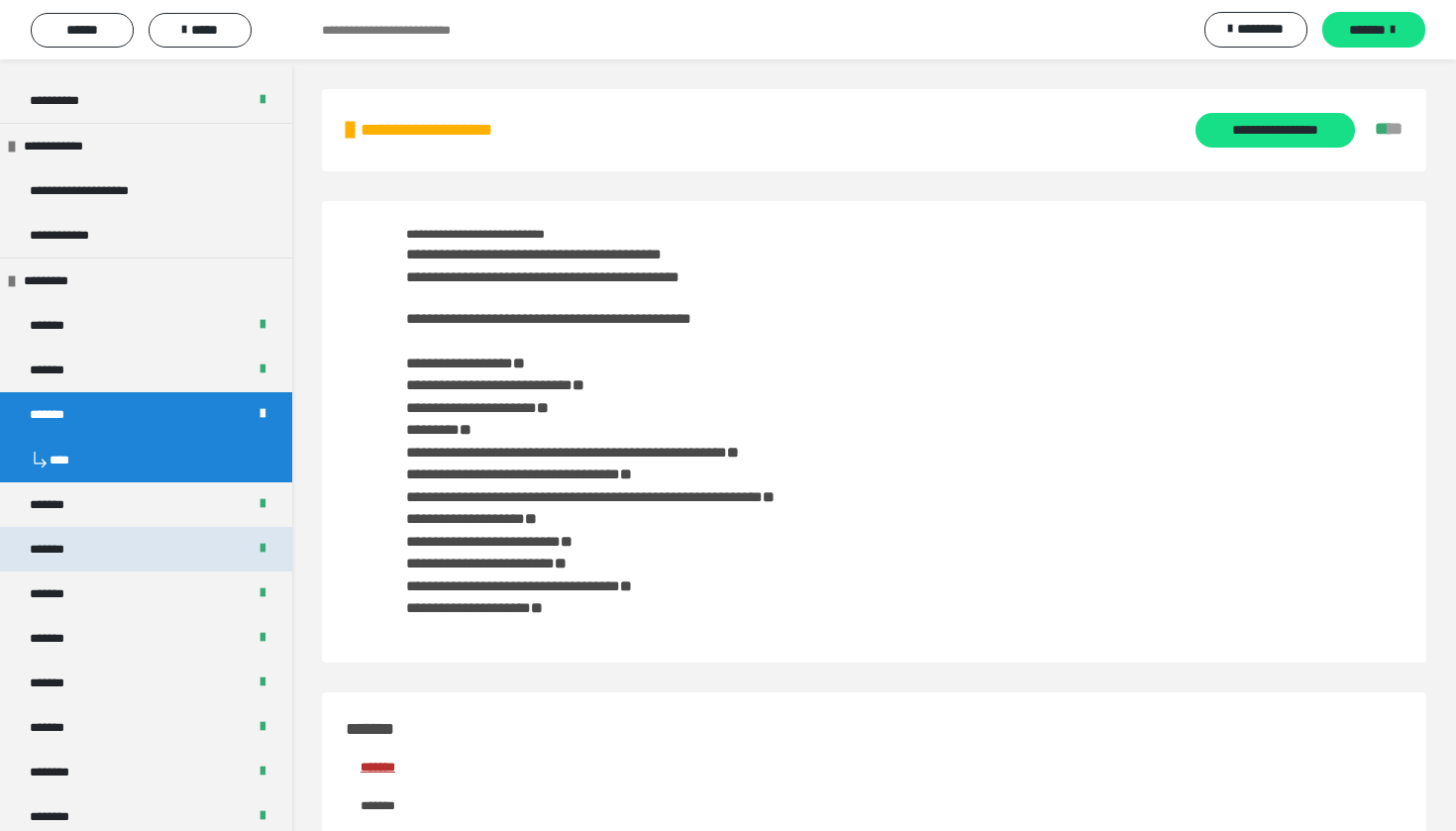 click on "*******" at bounding box center (146, 549) 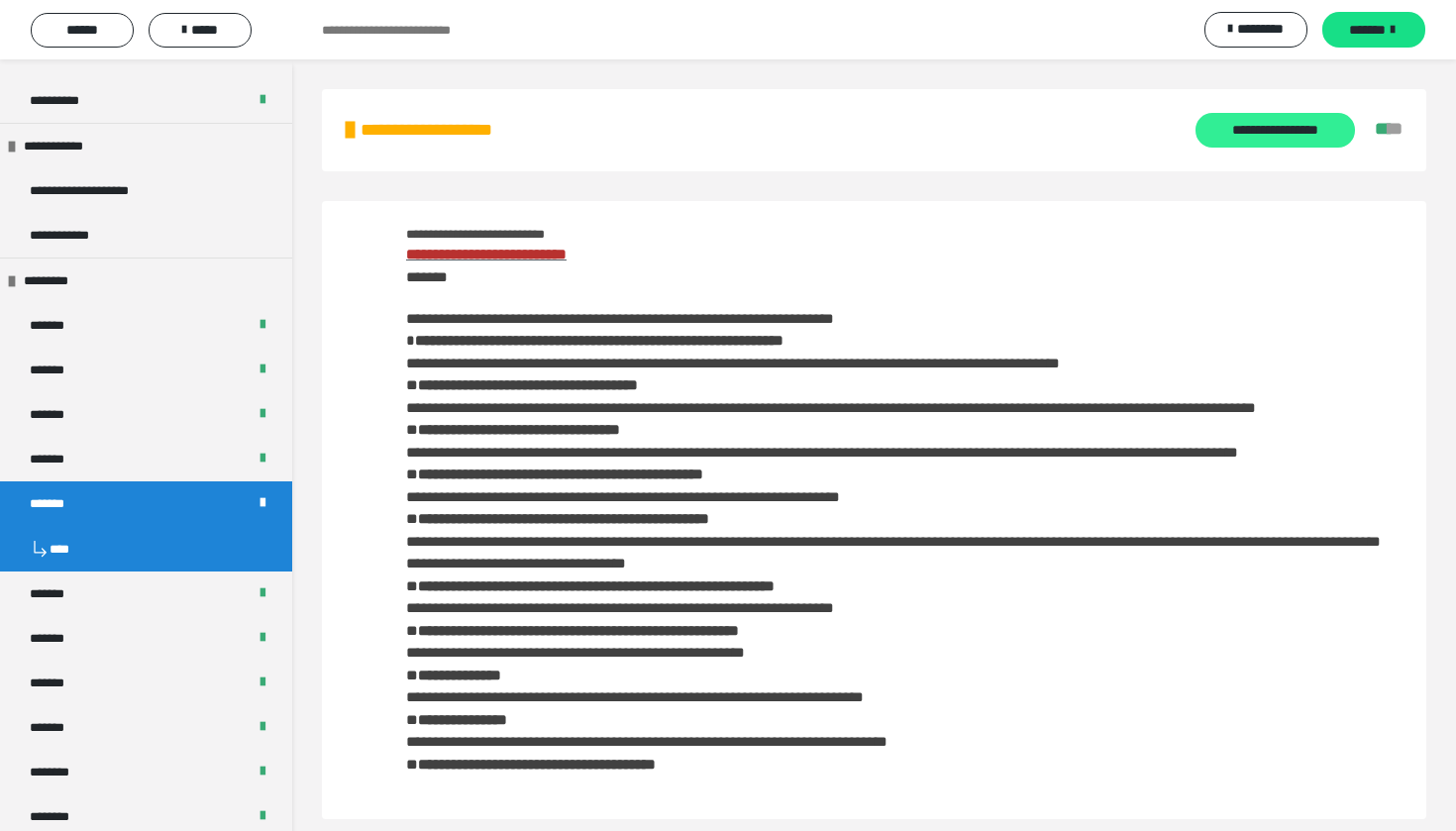 click on "**********" at bounding box center [1275, 130] 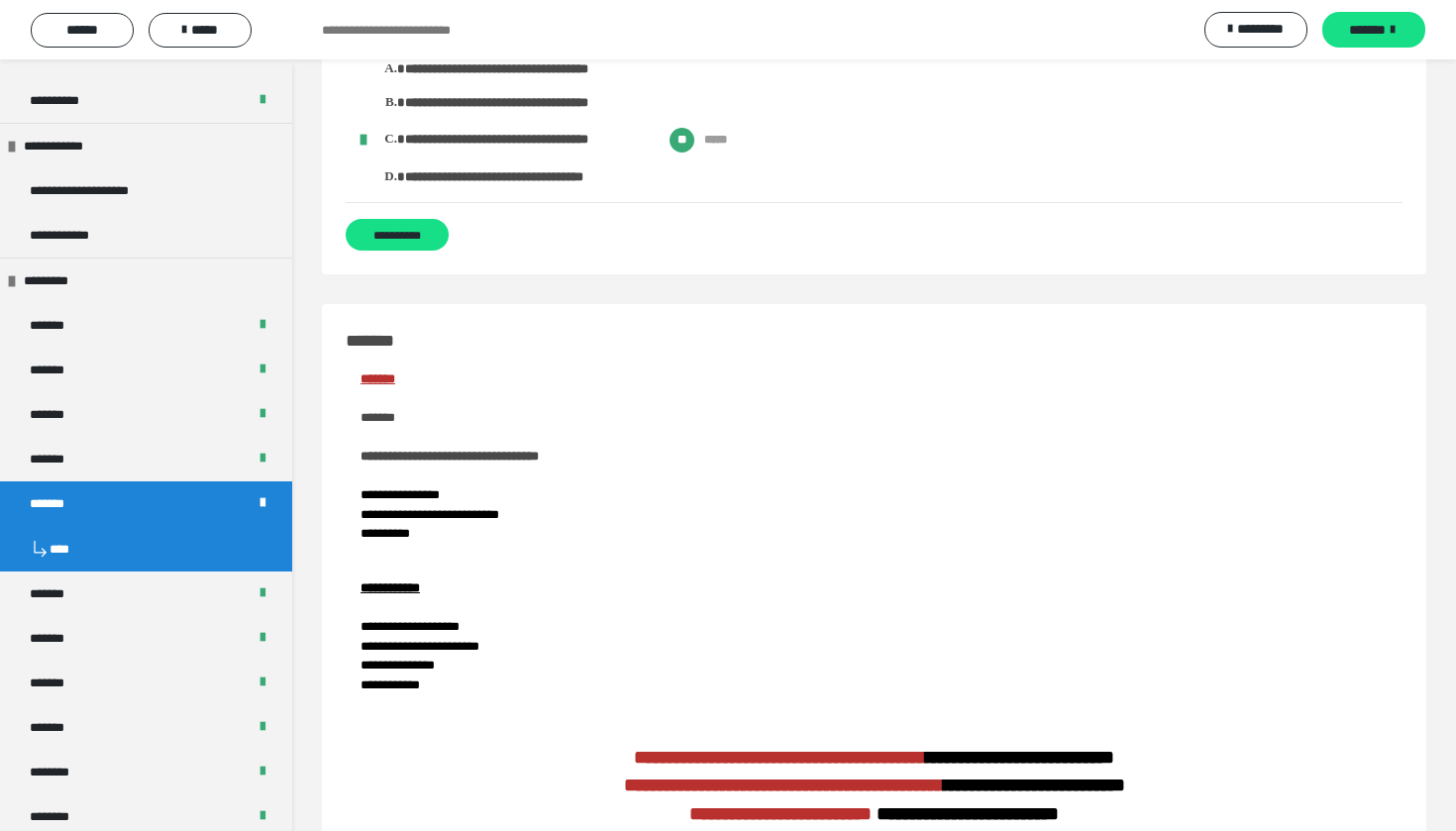 scroll, scrollTop: 2003, scrollLeft: 0, axis: vertical 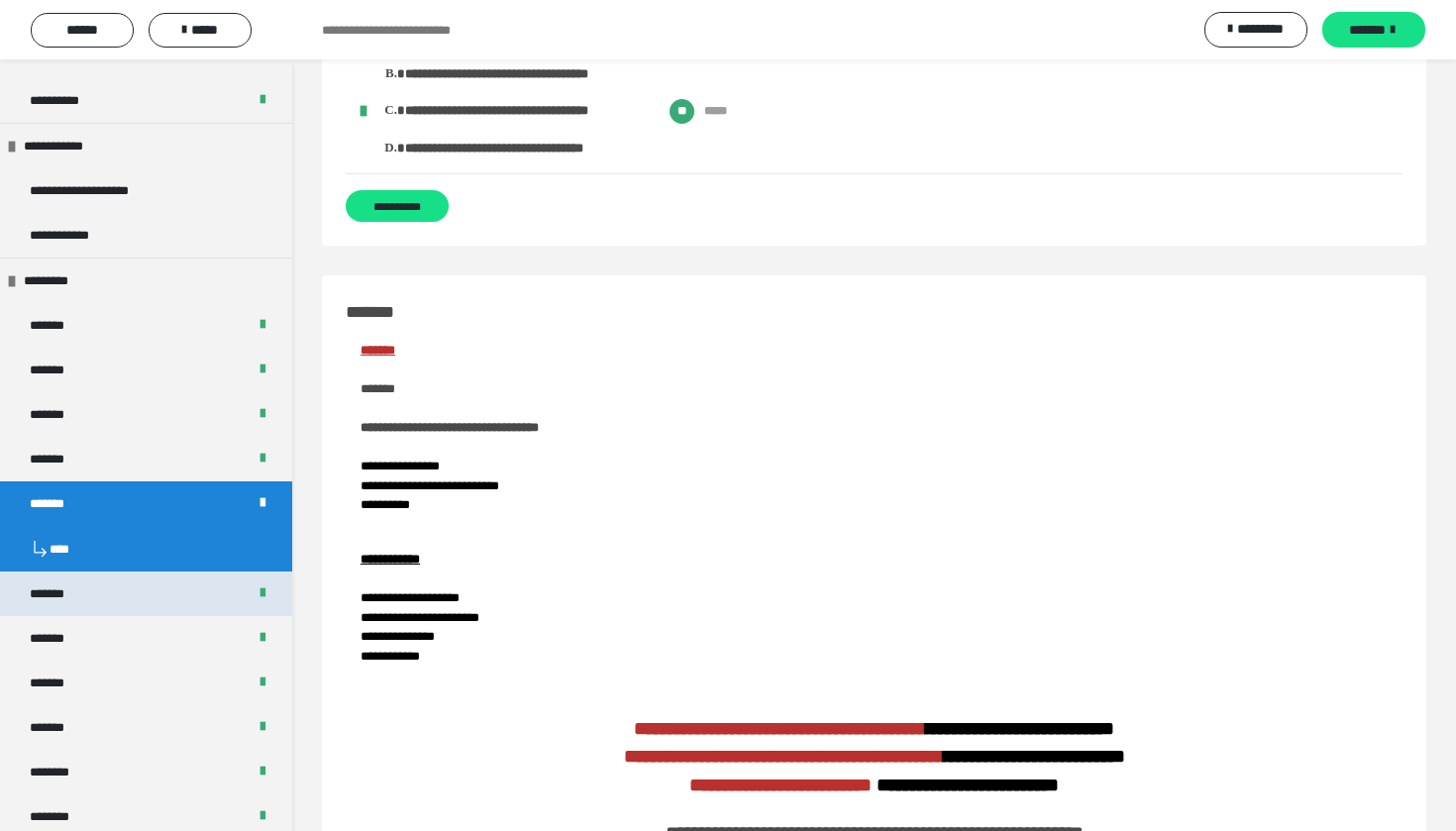 click on "*******" at bounding box center (146, 593) 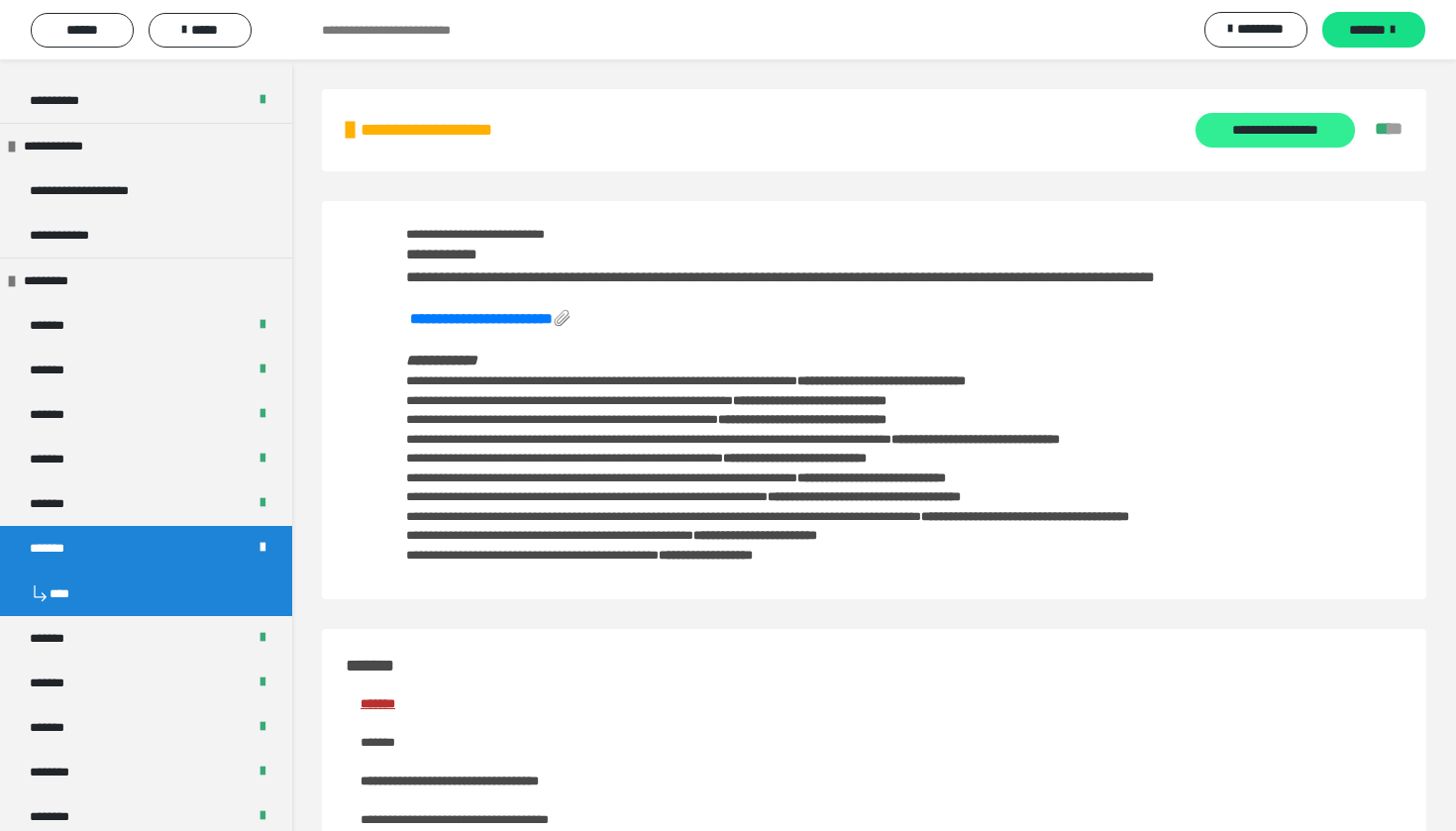 scroll, scrollTop: 0, scrollLeft: 0, axis: both 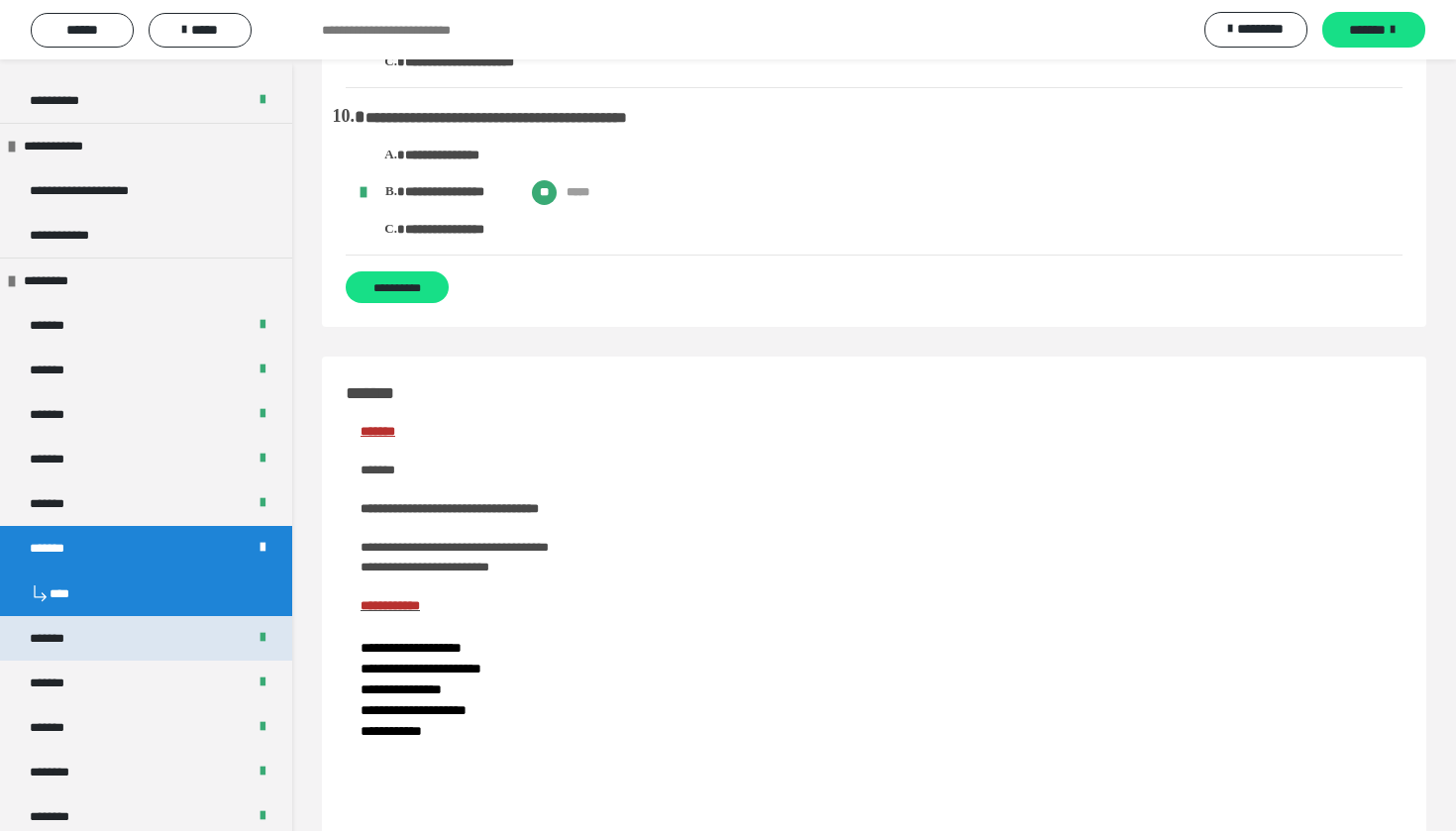 click on "*******" at bounding box center [146, 638] 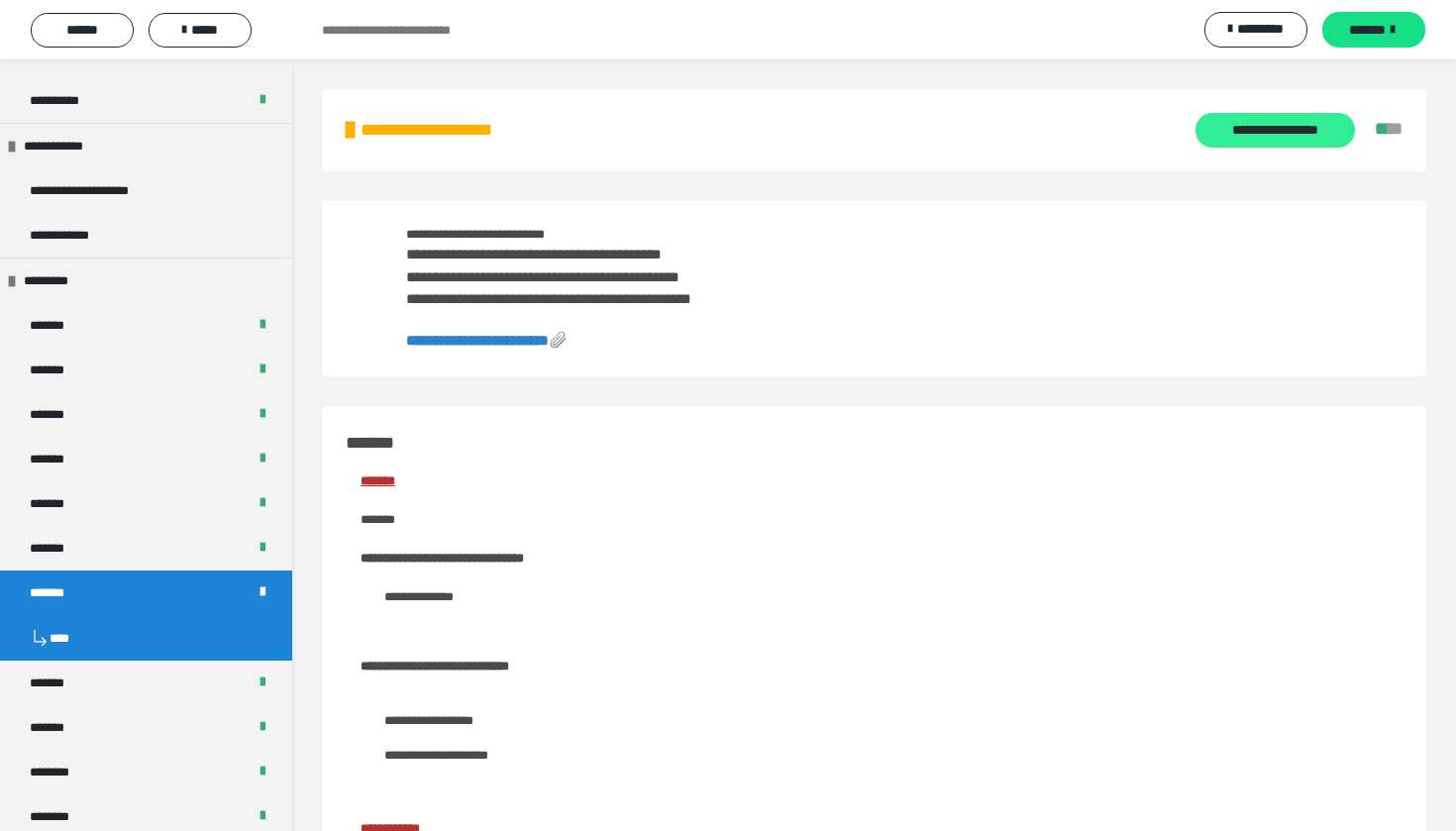 scroll, scrollTop: 0, scrollLeft: 0, axis: both 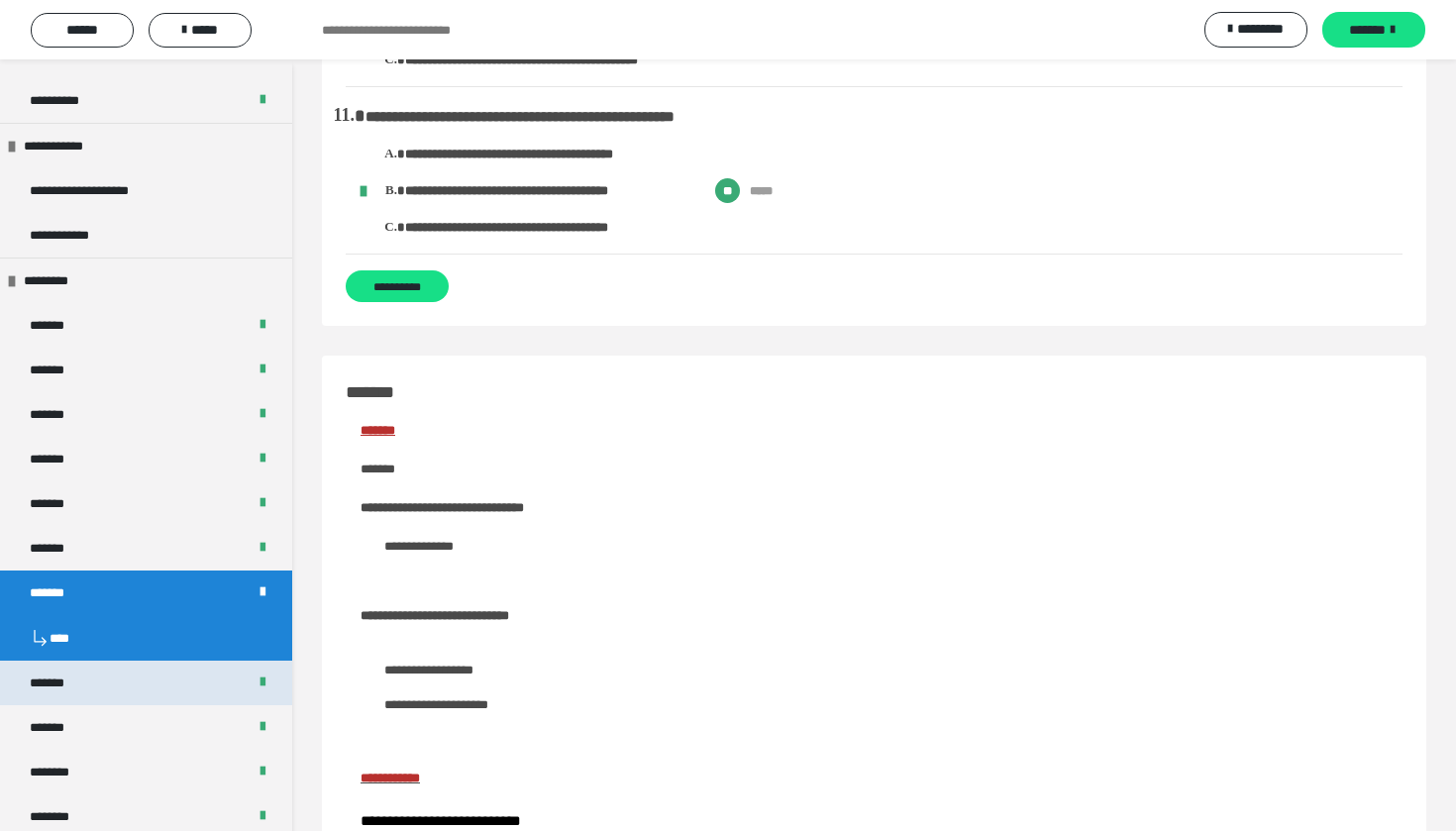 click on "*******" at bounding box center (146, 682) 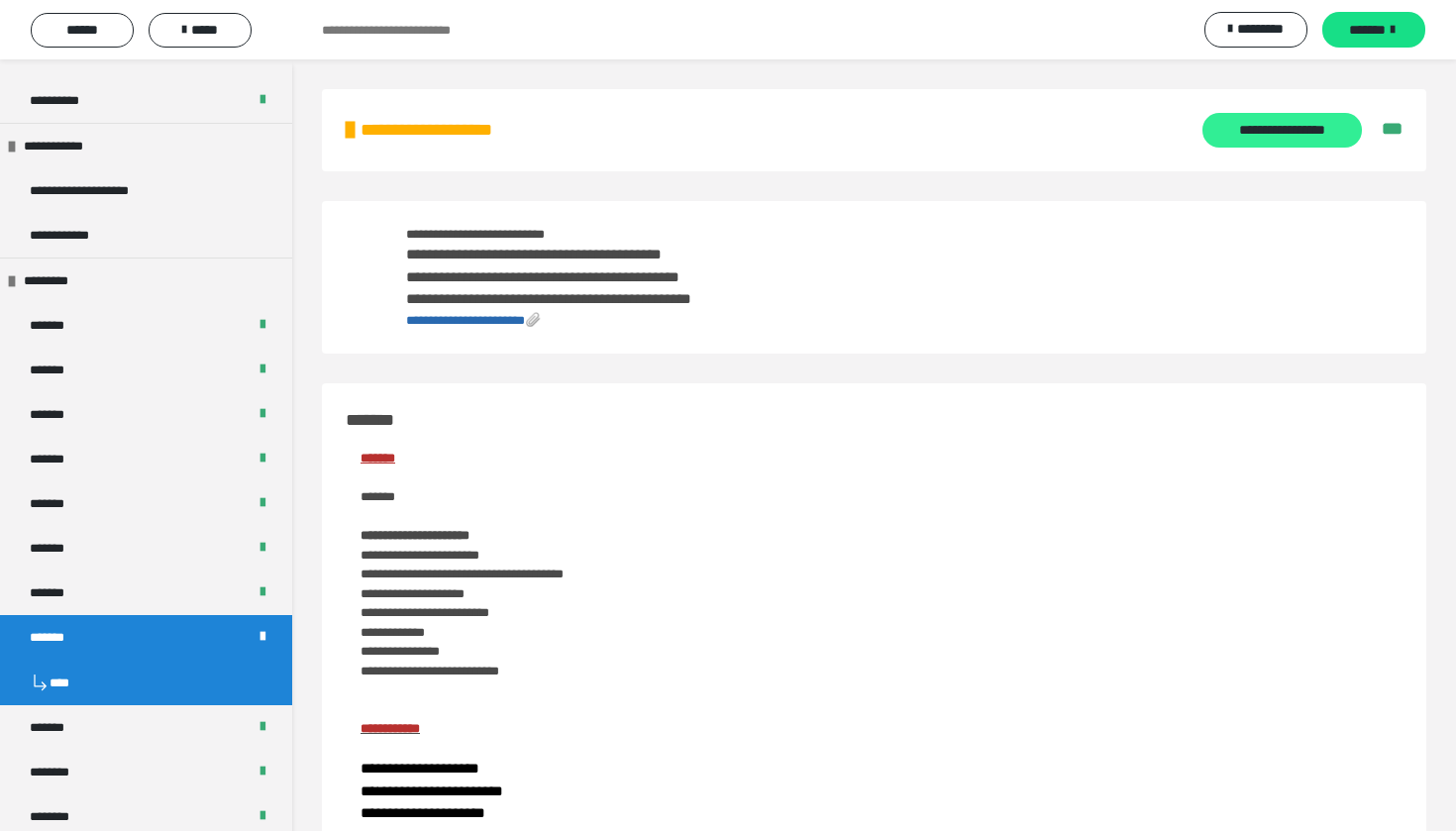 scroll, scrollTop: 0, scrollLeft: 0, axis: both 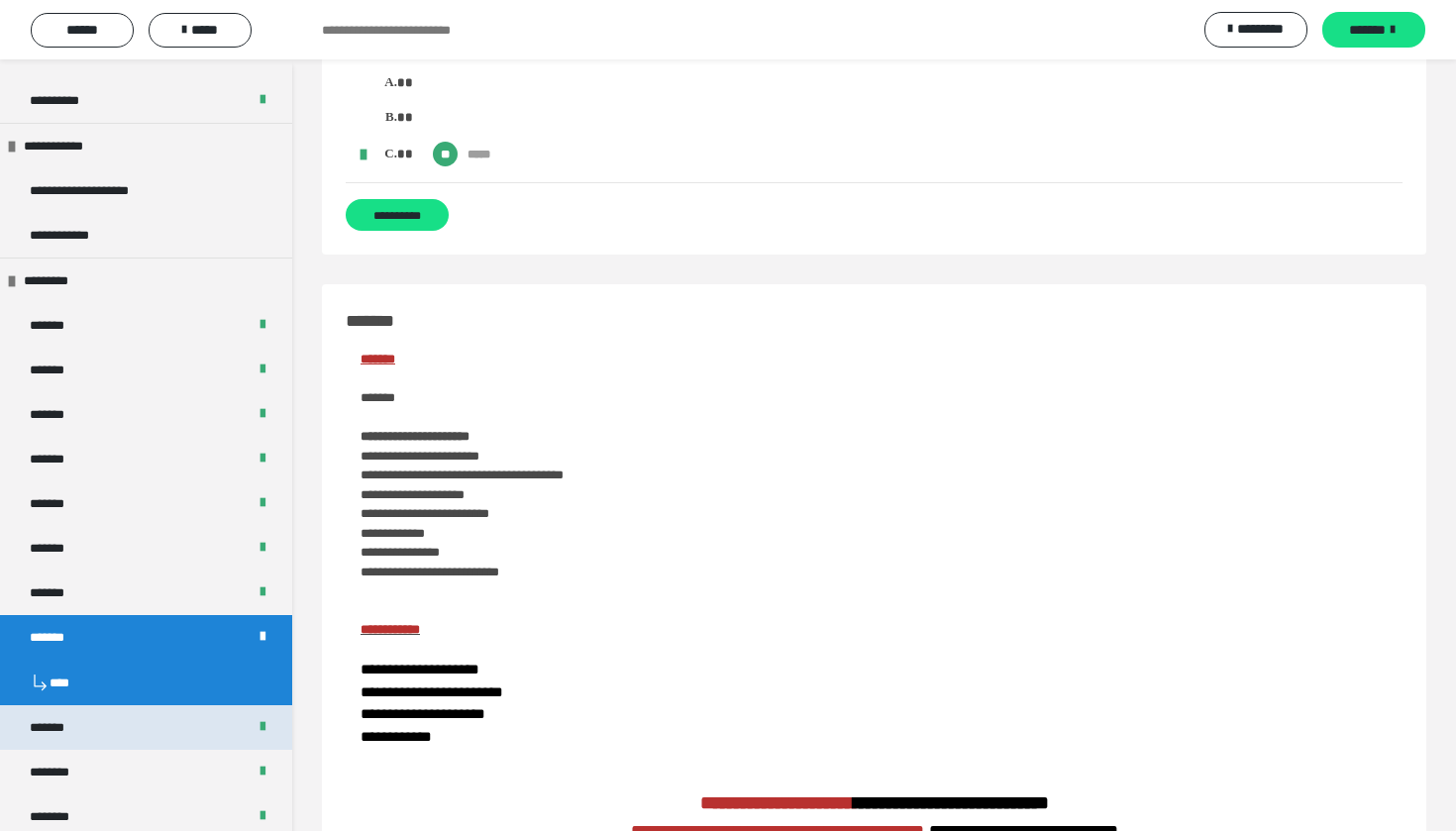 click on "*******" at bounding box center (146, 727) 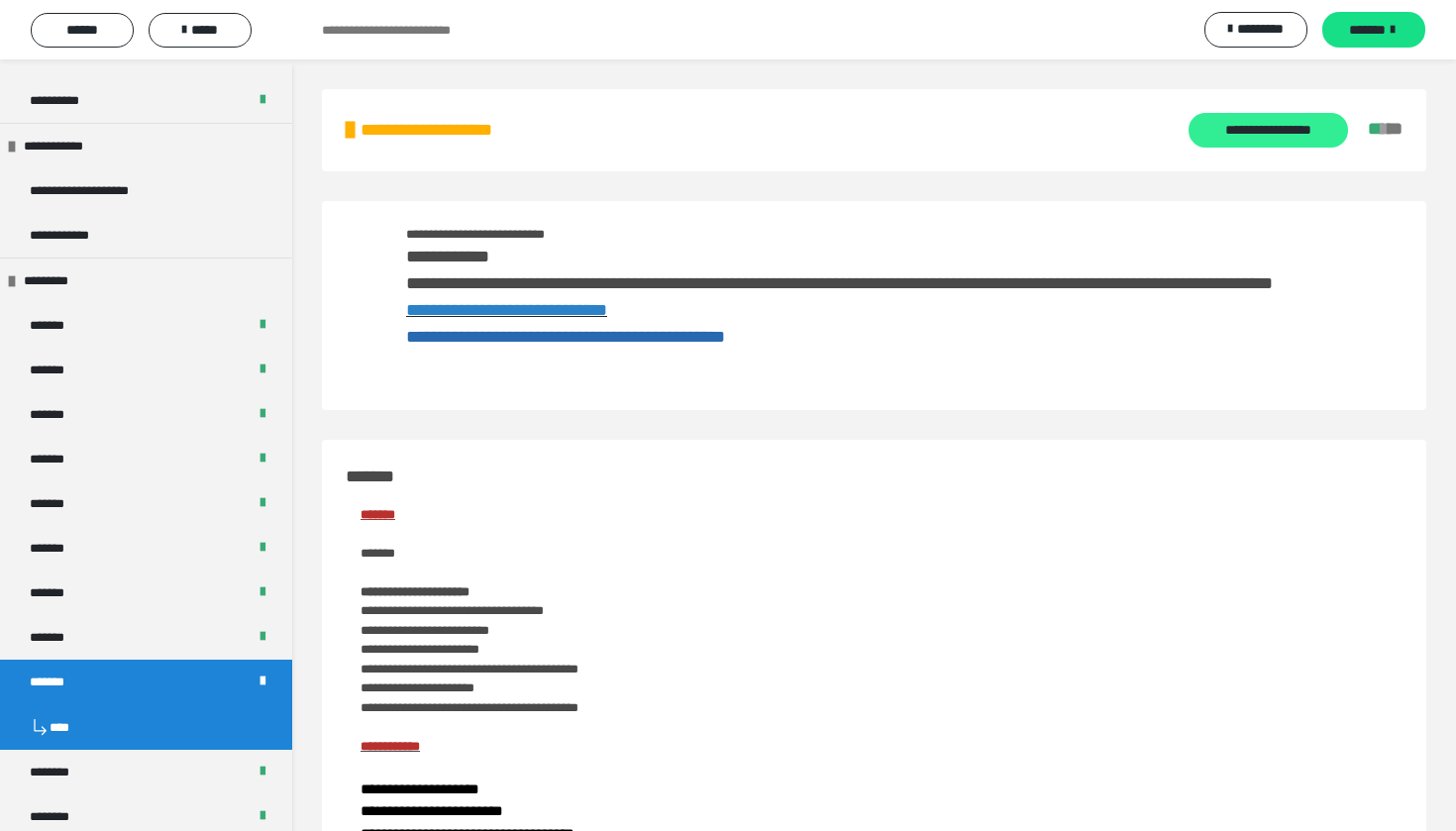 scroll, scrollTop: 0, scrollLeft: 0, axis: both 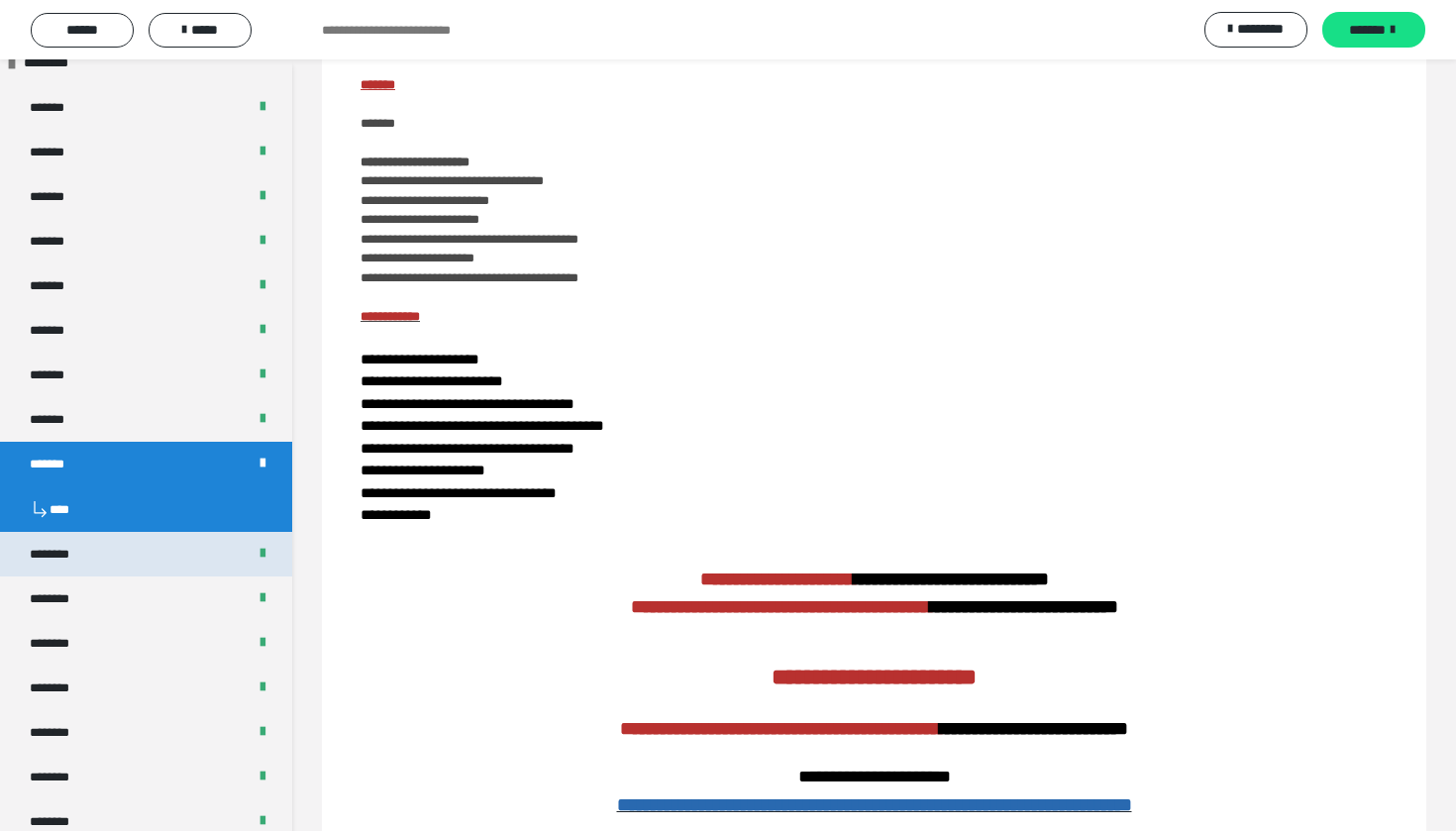 click on "********" at bounding box center [146, 554] 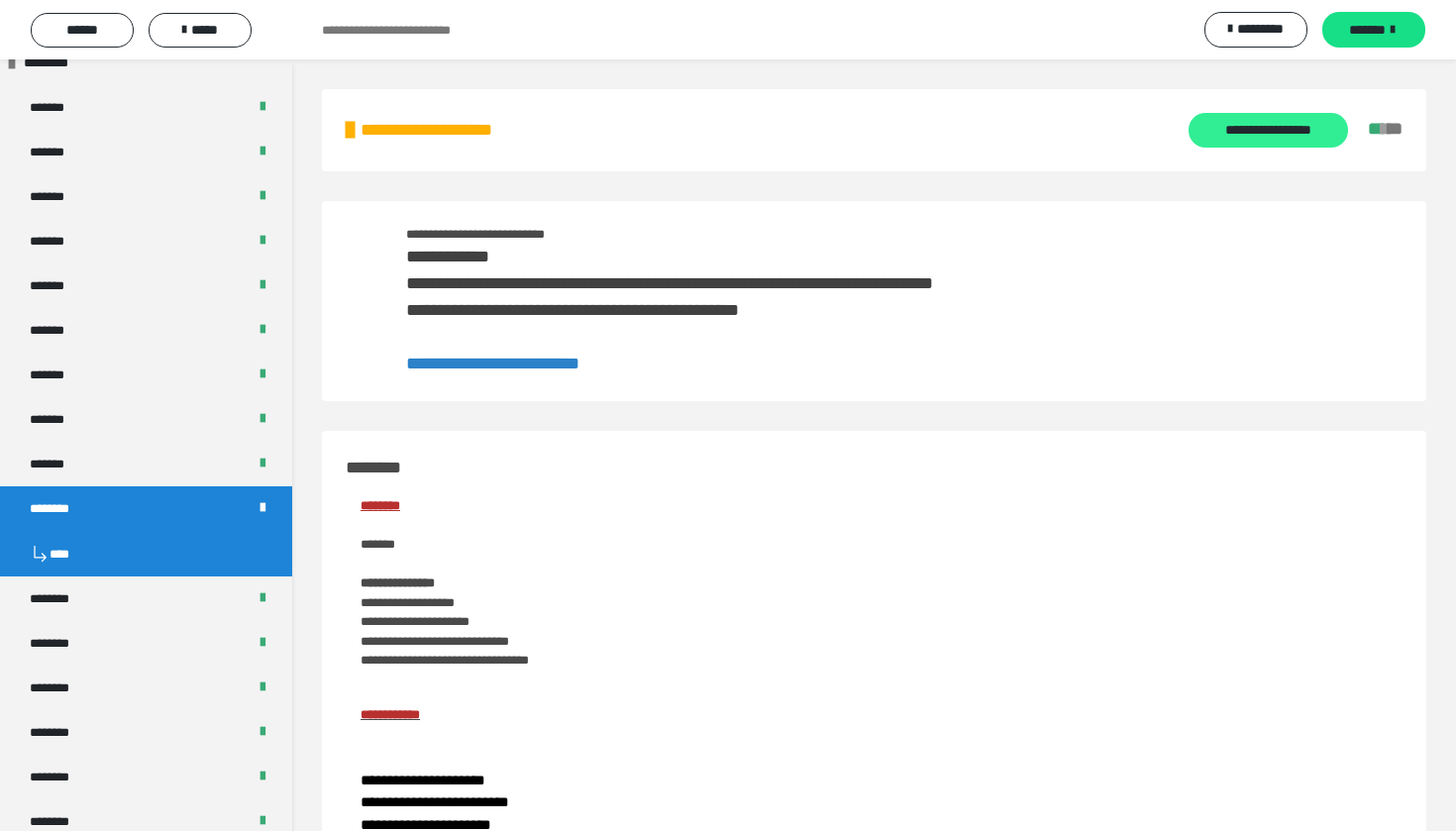 scroll, scrollTop: 0, scrollLeft: 0, axis: both 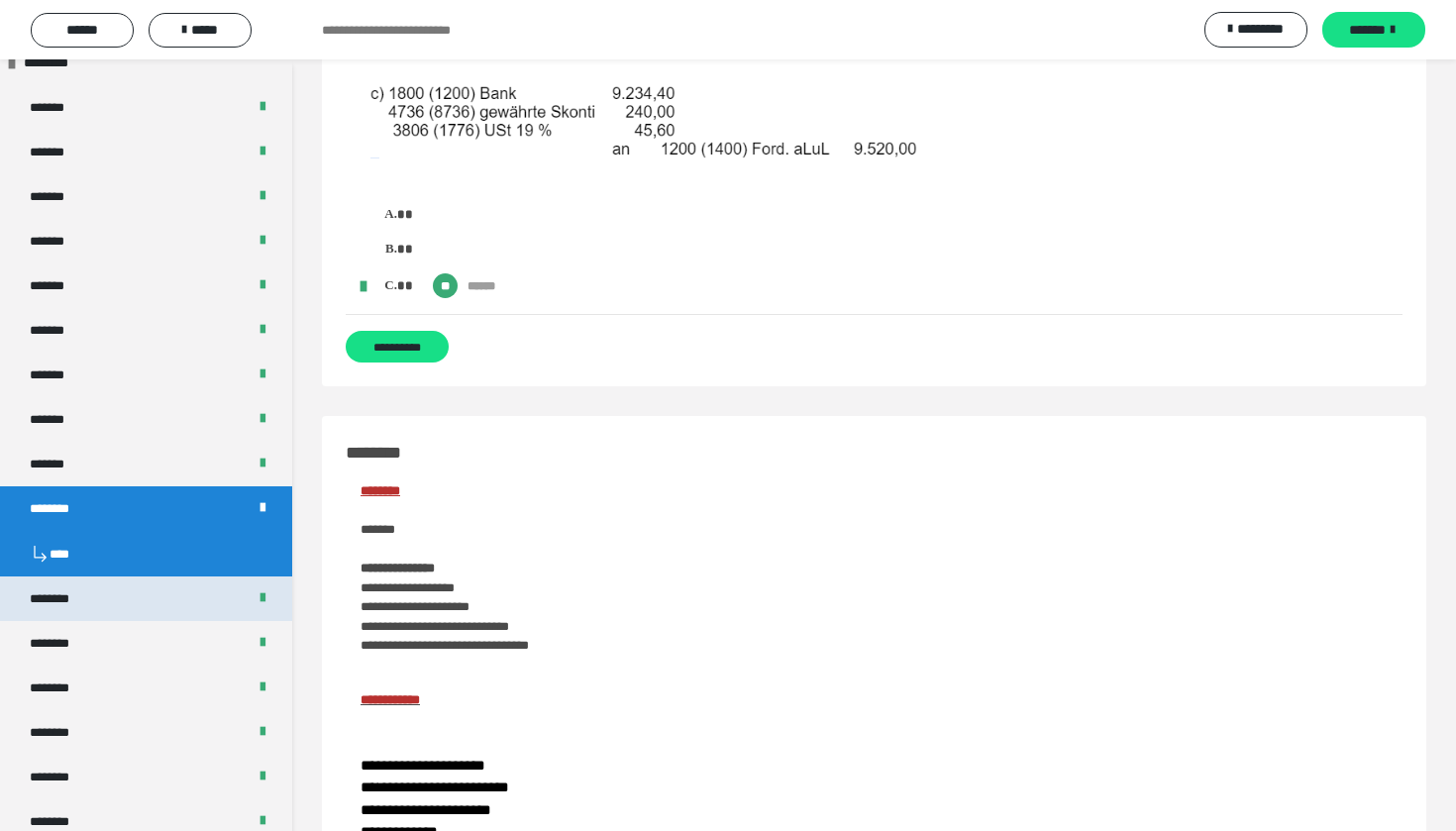 click on "********" at bounding box center [58, 598] 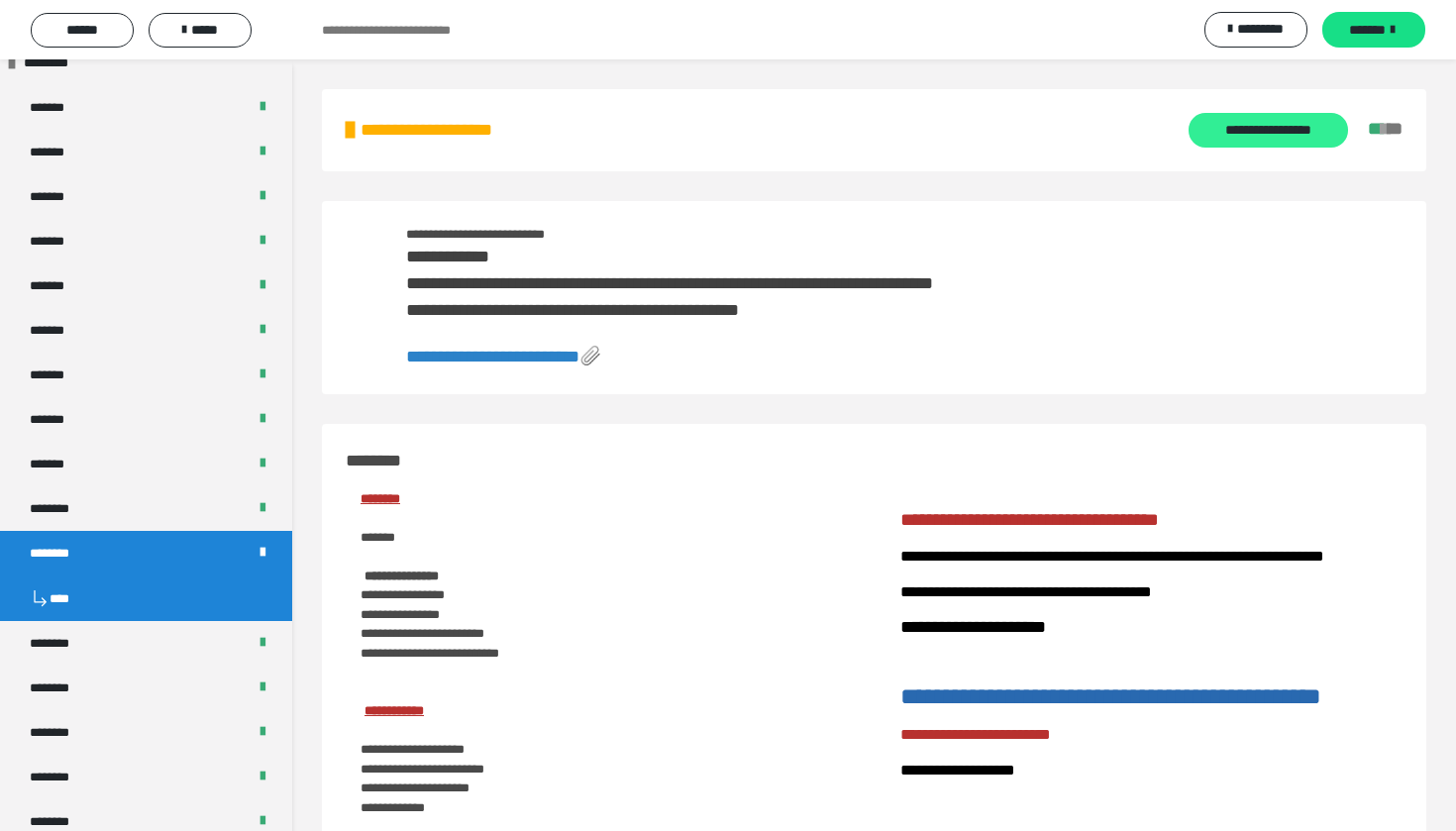 scroll, scrollTop: 0, scrollLeft: 0, axis: both 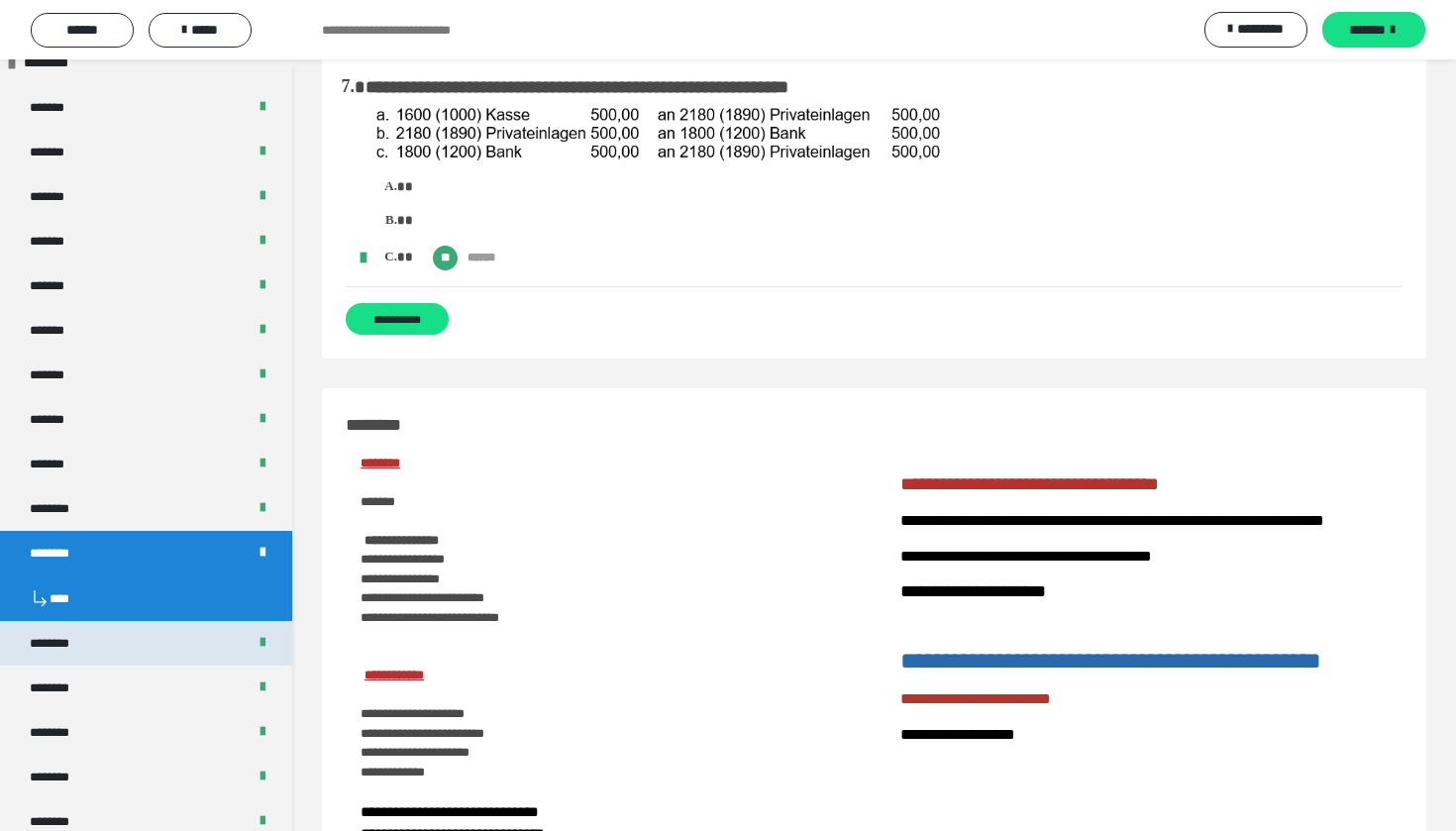 click on "********" at bounding box center (146, 643) 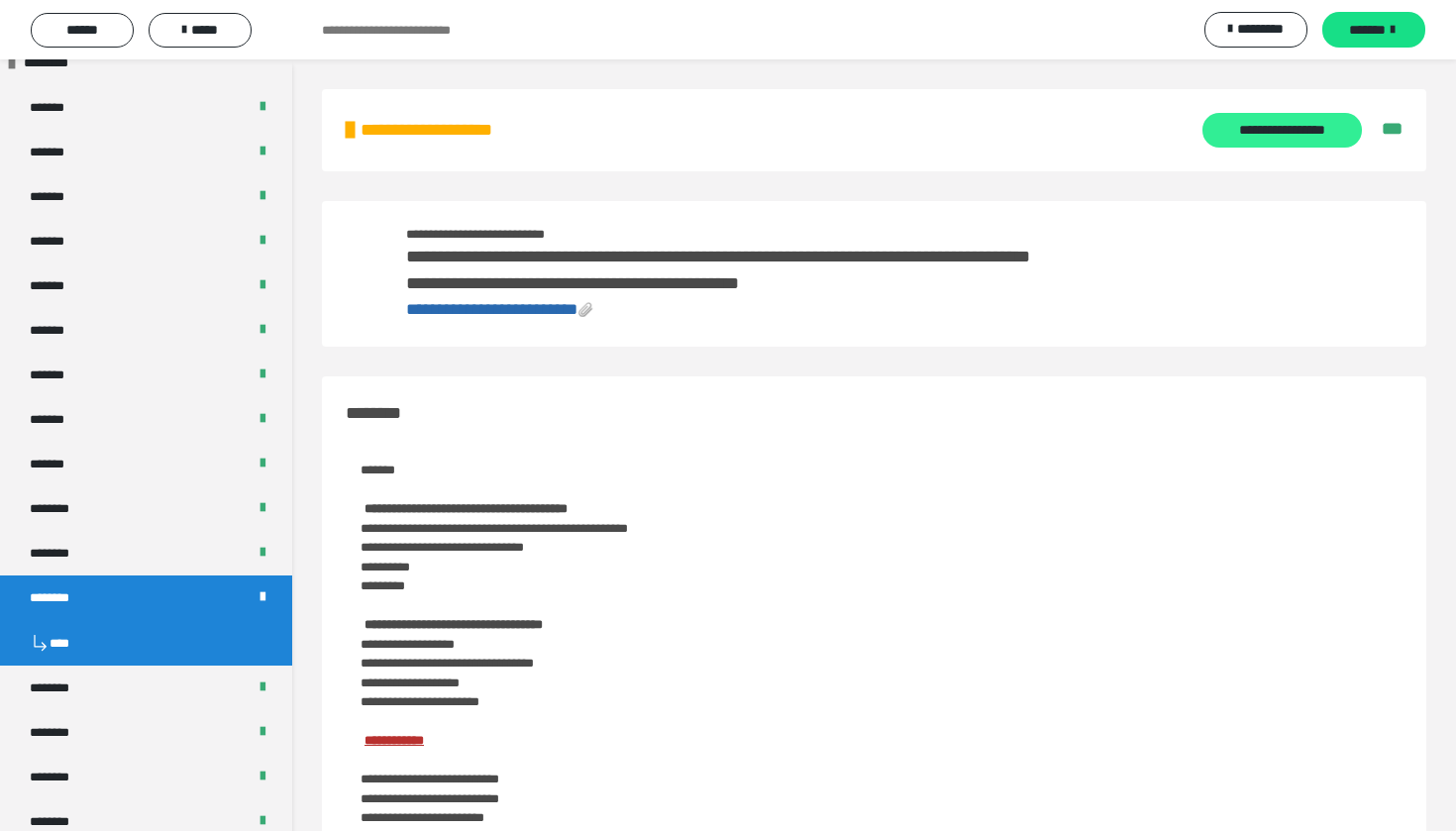 scroll, scrollTop: 0, scrollLeft: 0, axis: both 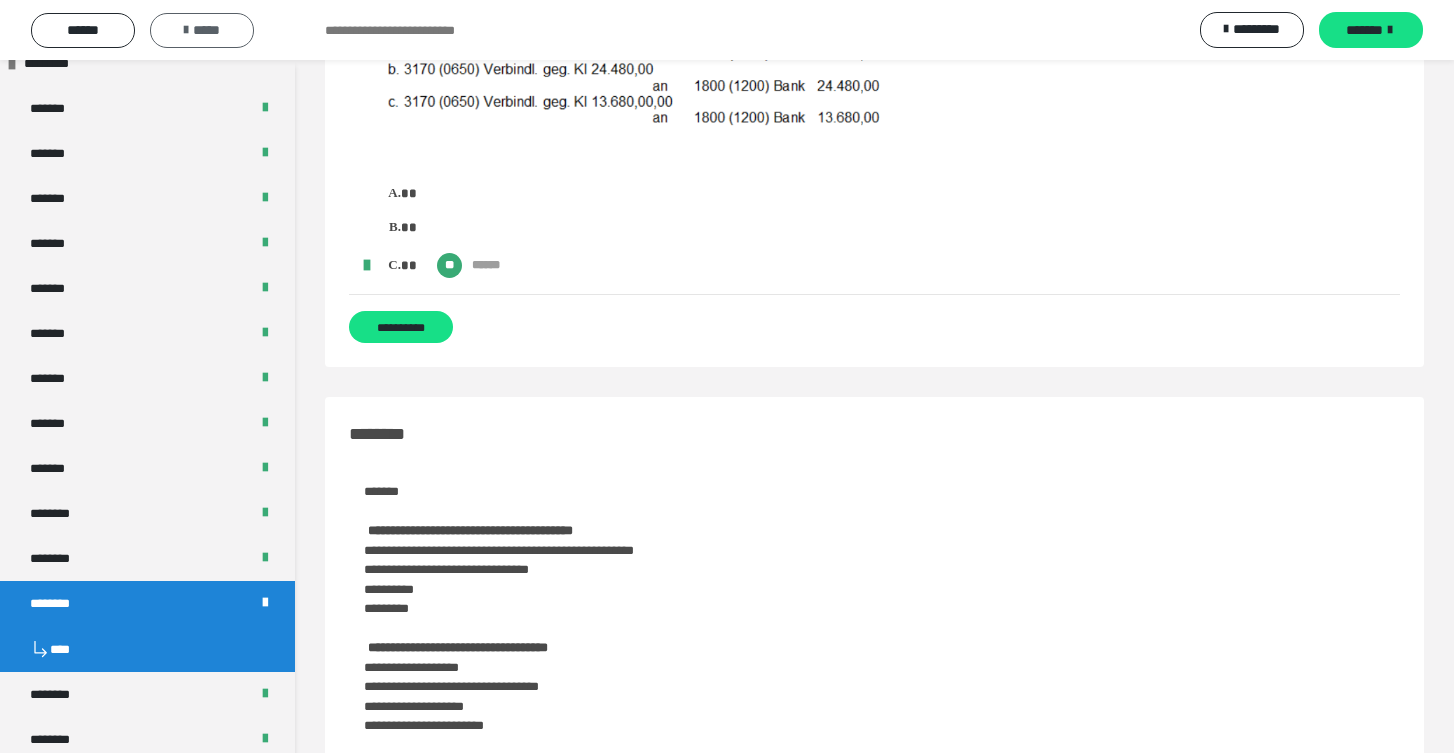 click on "*****" at bounding box center (202, 30) 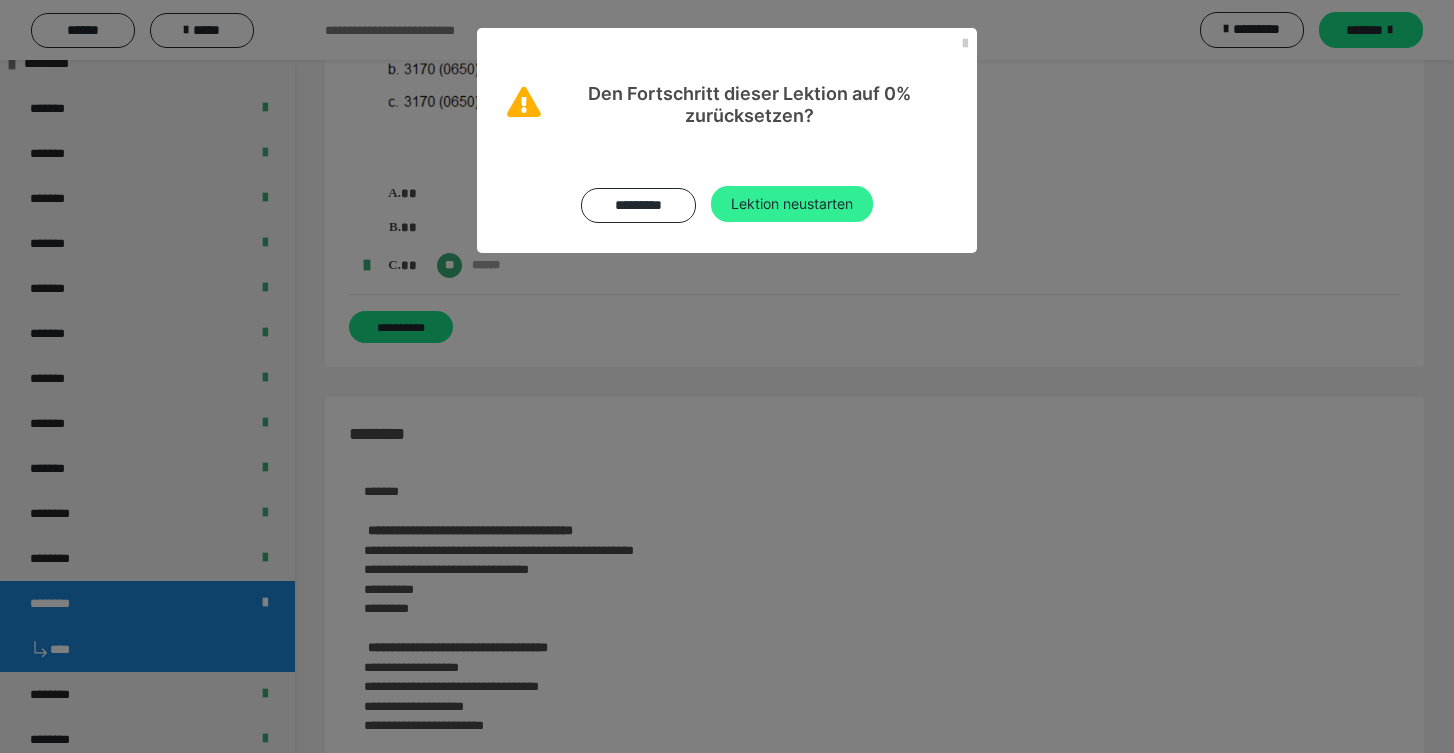 click on "Lektion neustarten" at bounding box center [792, 204] 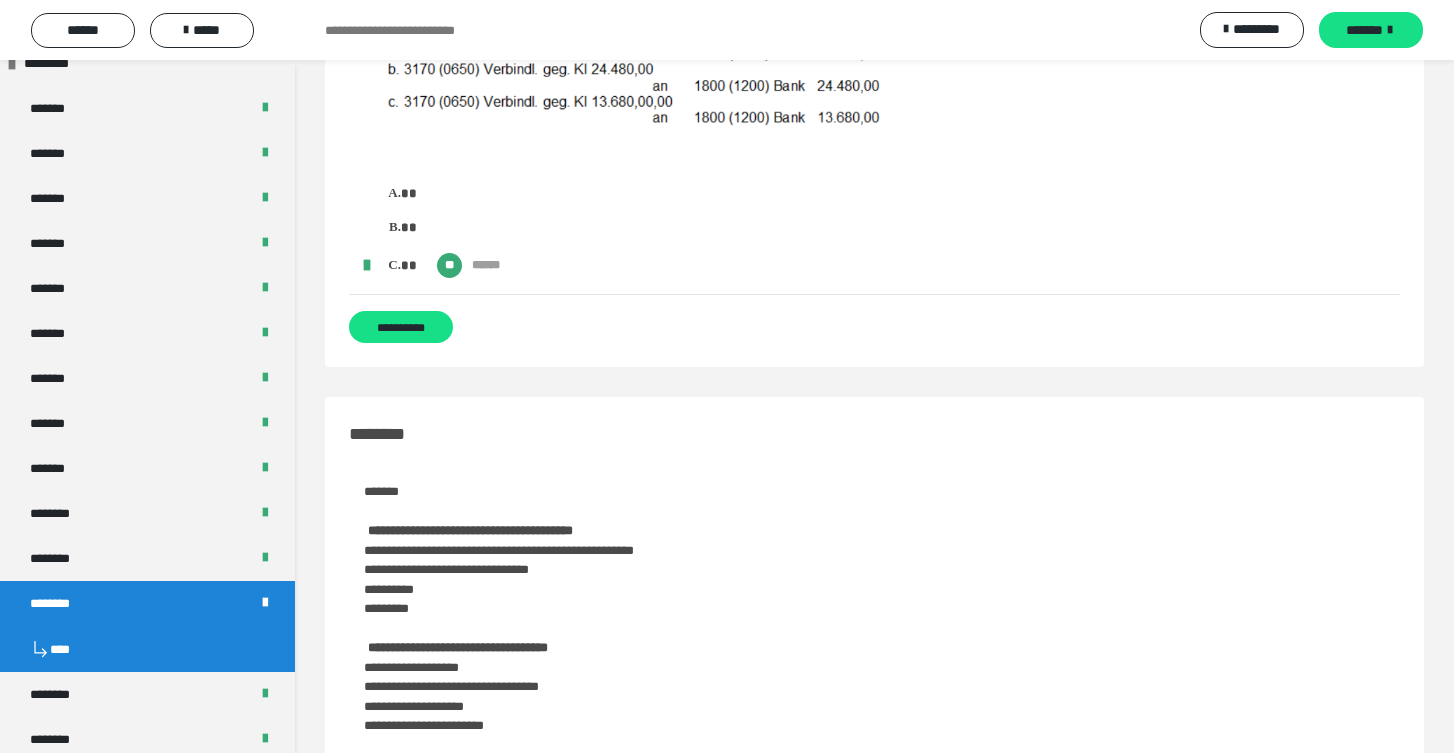 scroll, scrollTop: 0, scrollLeft: 0, axis: both 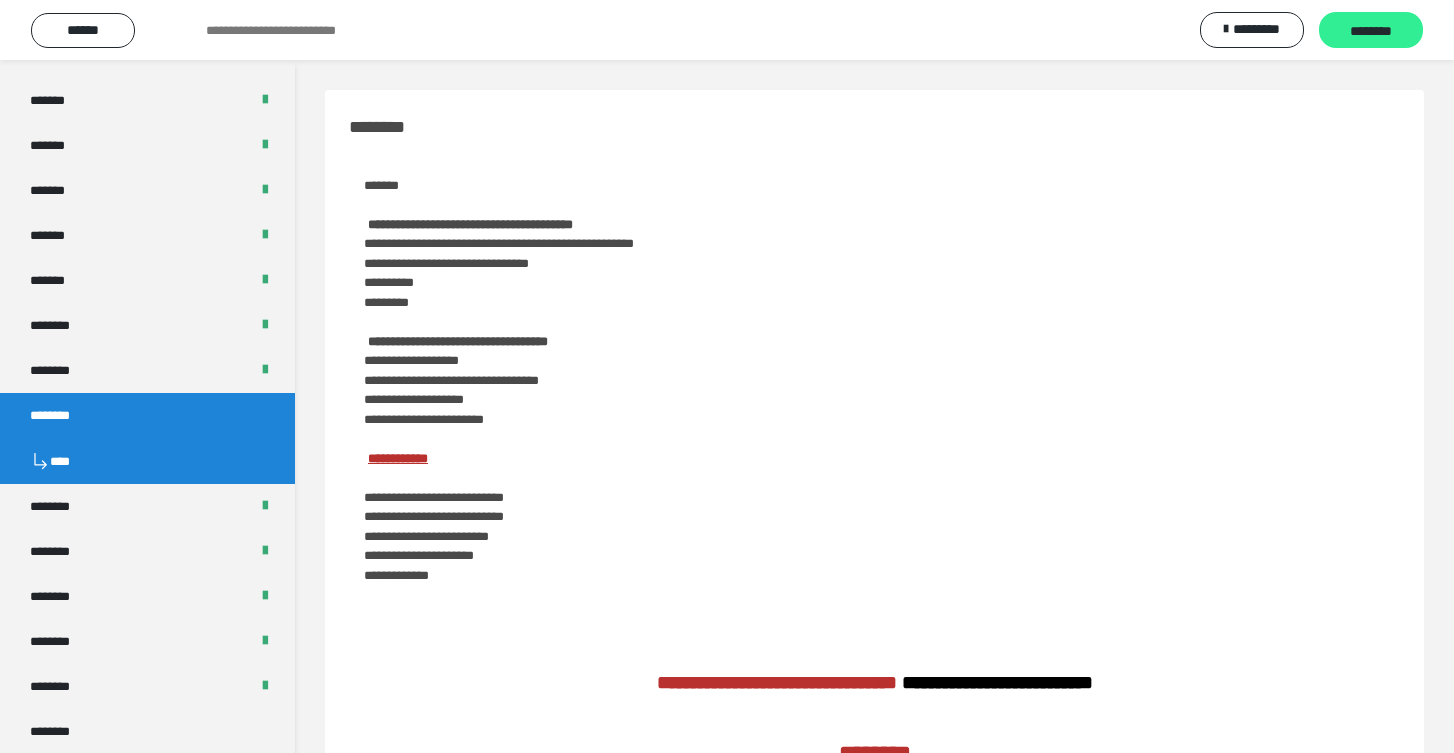 click on "********" at bounding box center (1371, 31) 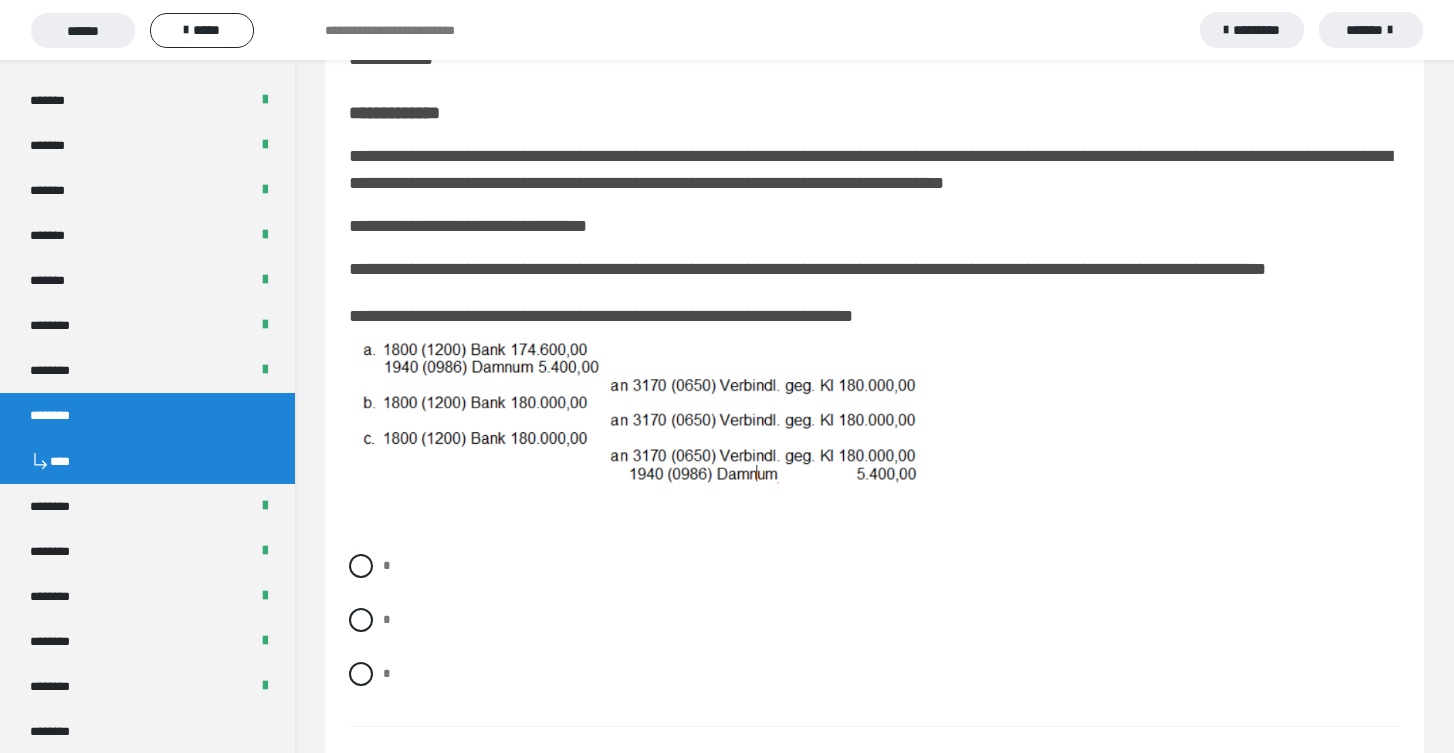 scroll, scrollTop: 213, scrollLeft: 0, axis: vertical 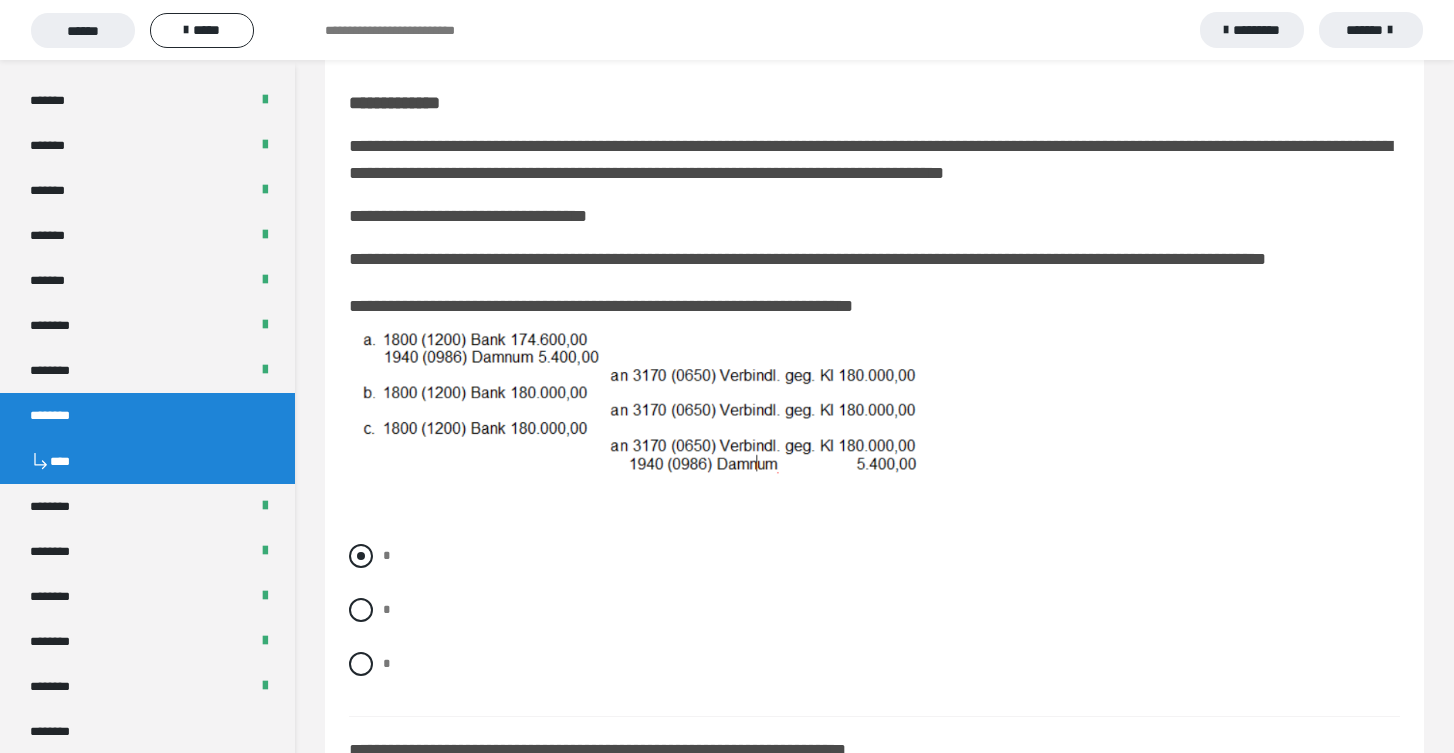 click at bounding box center [361, 556] 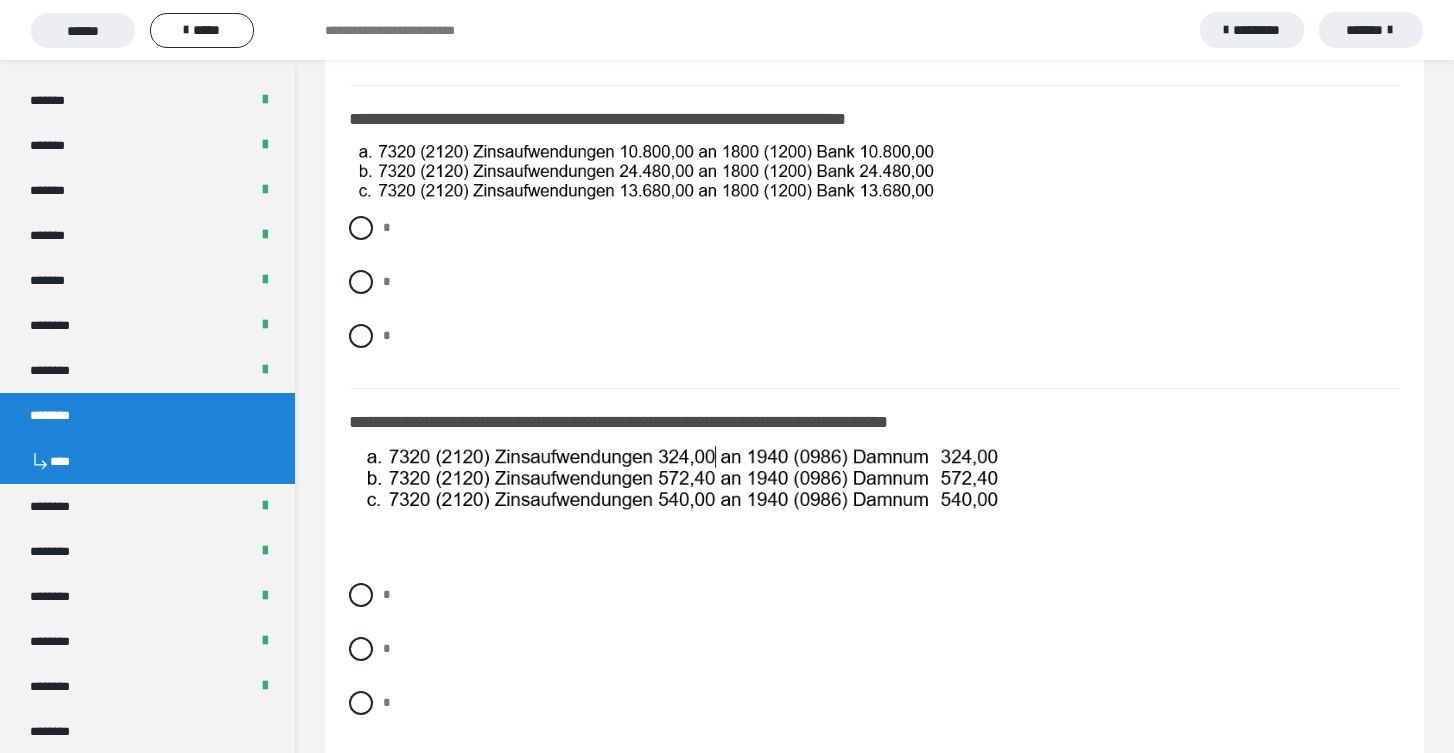 scroll, scrollTop: 838, scrollLeft: 0, axis: vertical 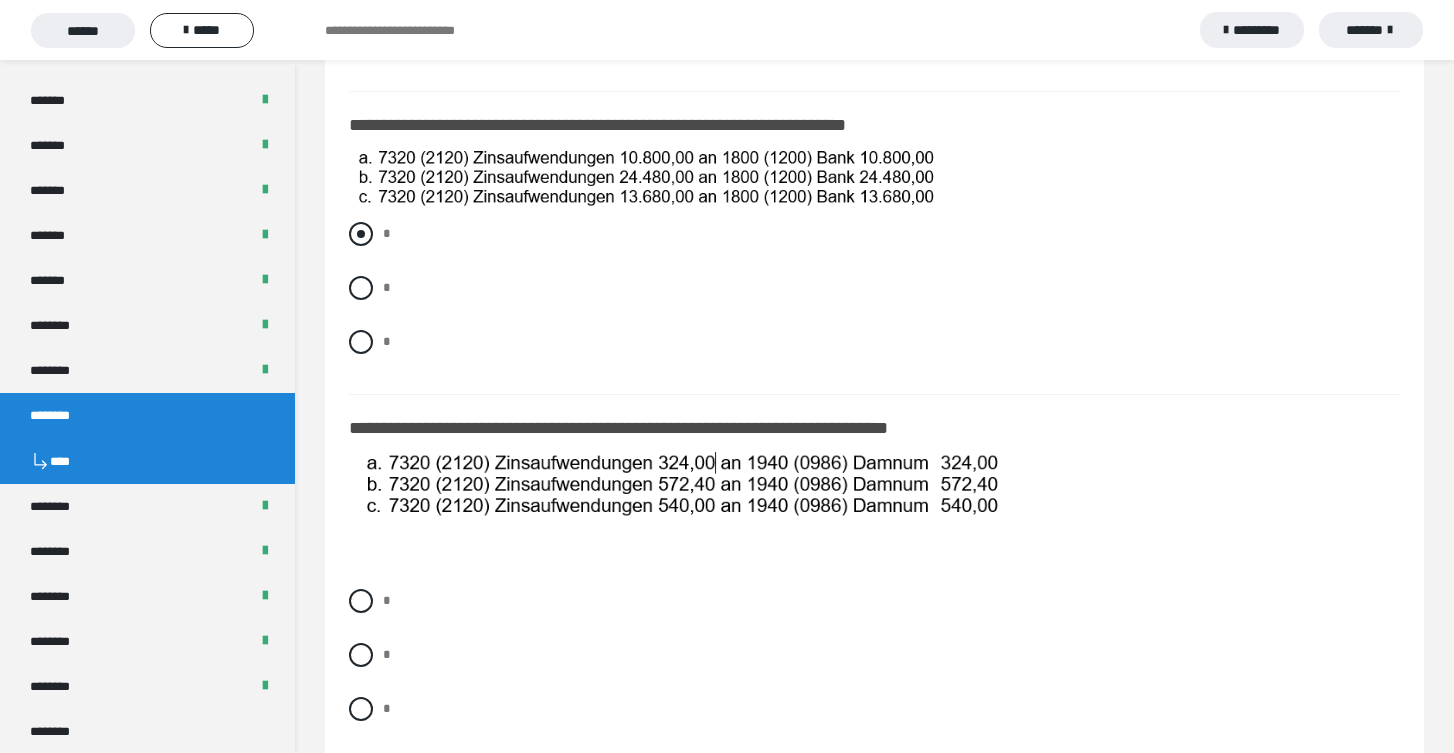 click on "*" at bounding box center (874, 234) 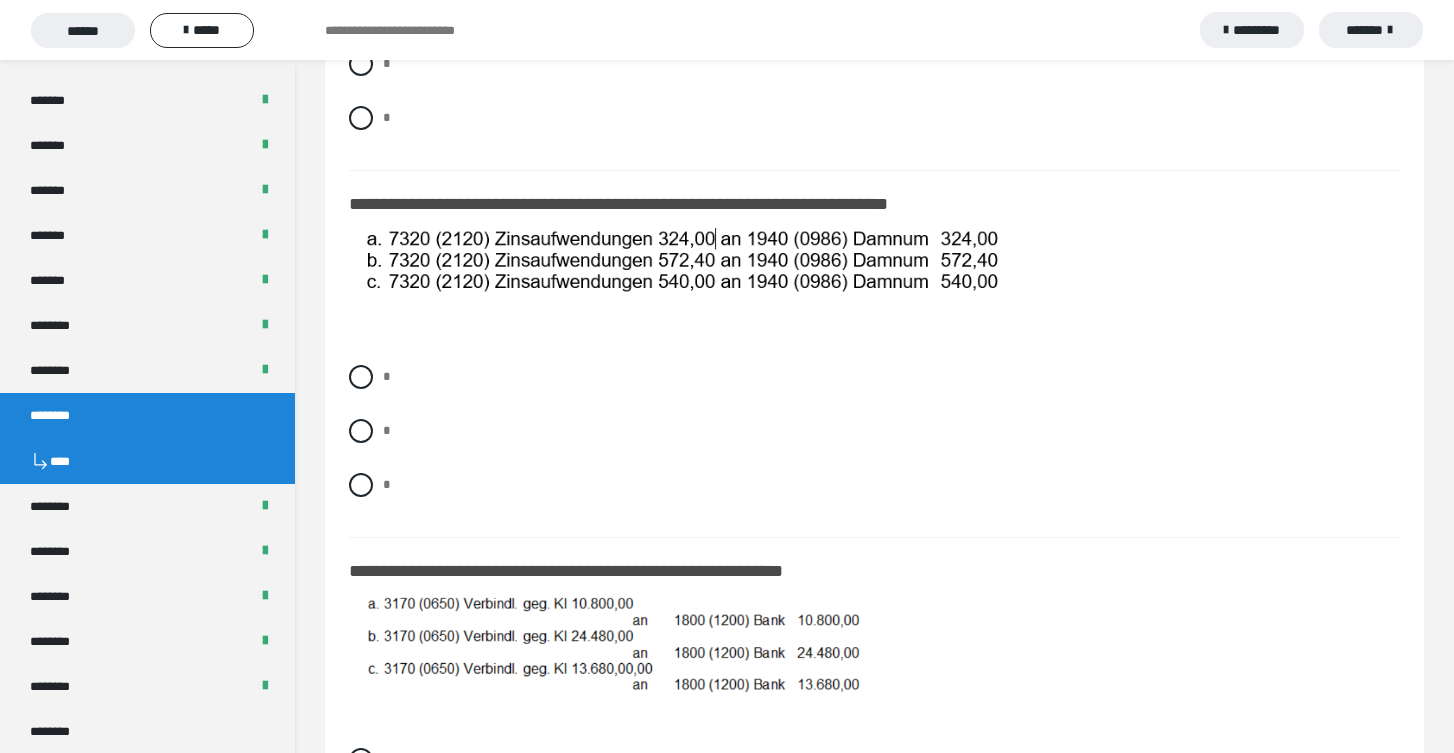 scroll, scrollTop: 1063, scrollLeft: 0, axis: vertical 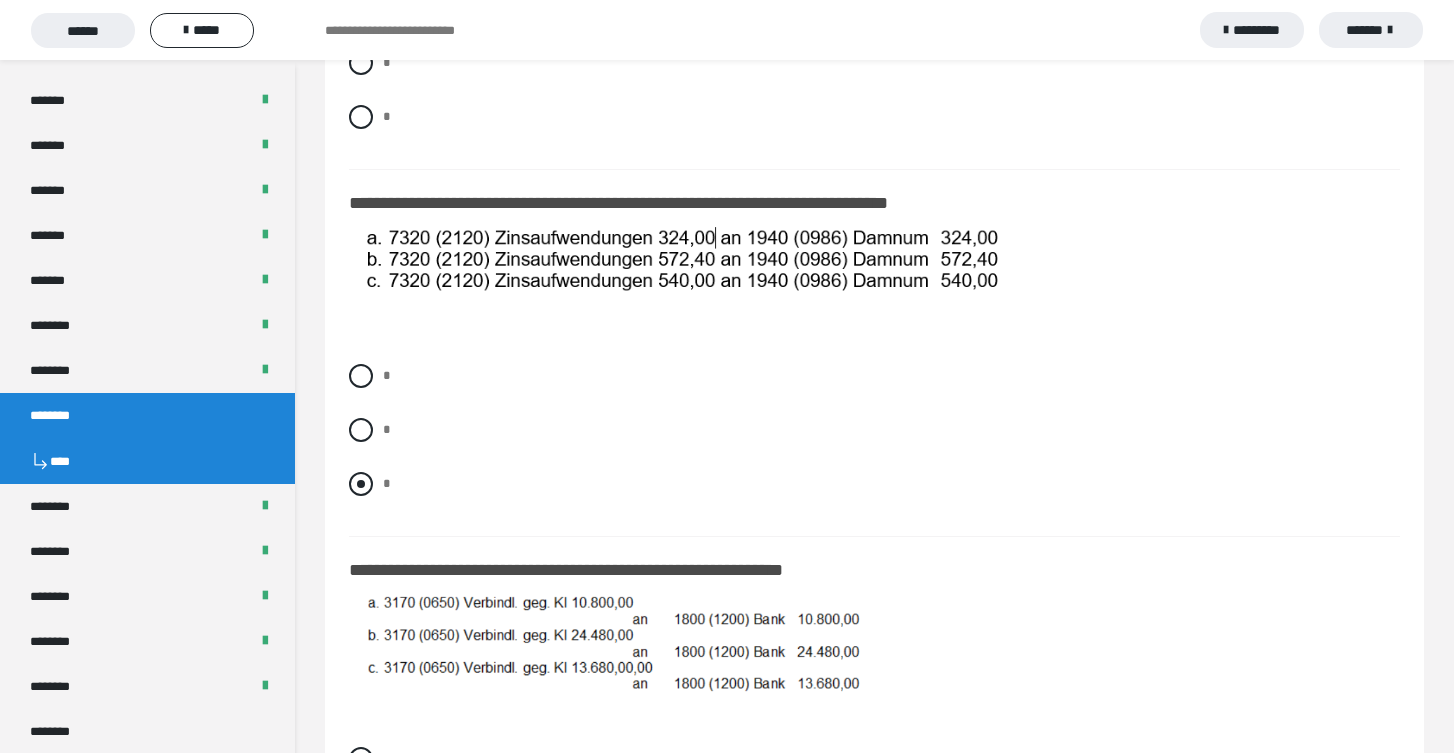 click on "*" at bounding box center (874, 484) 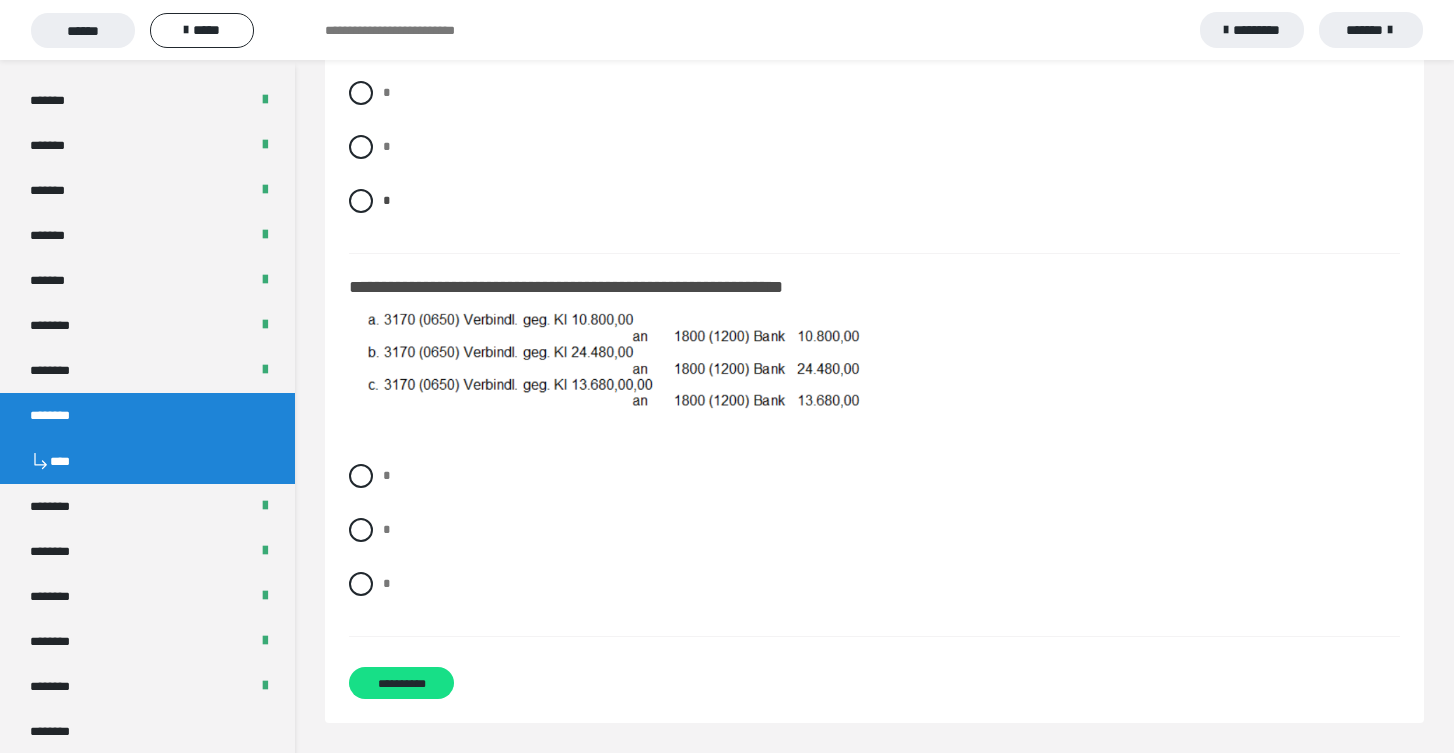 scroll, scrollTop: 1390, scrollLeft: 0, axis: vertical 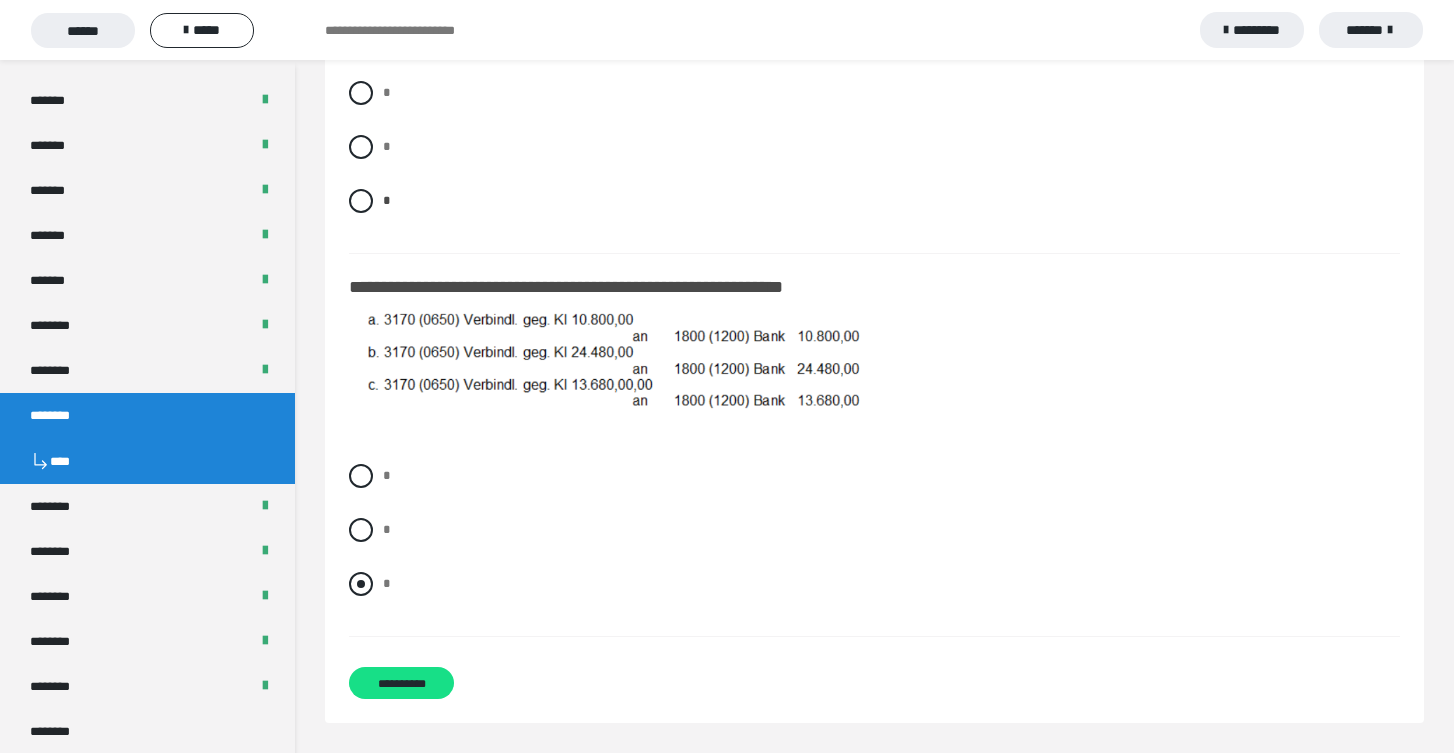 click on "*" at bounding box center (387, 583) 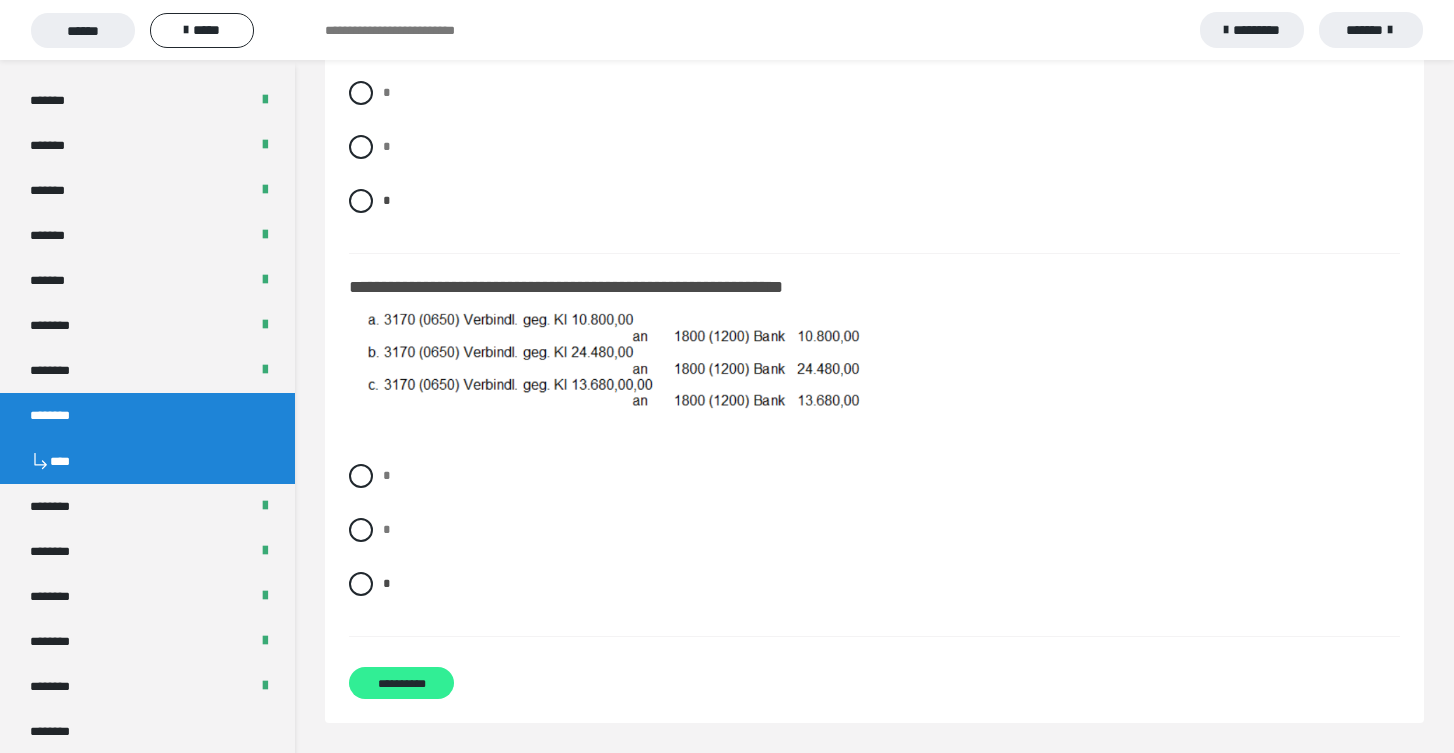 click on "**********" at bounding box center [401, 683] 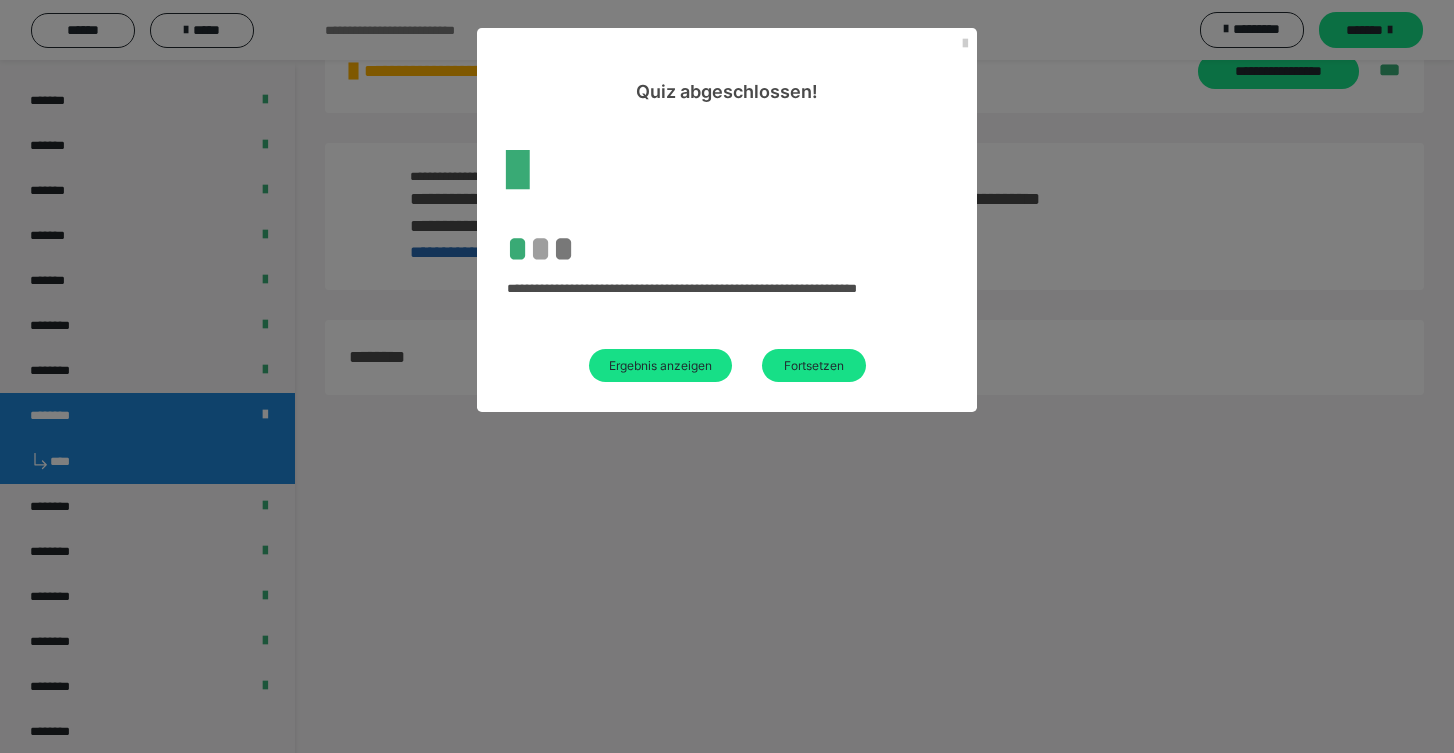 scroll, scrollTop: 60, scrollLeft: 0, axis: vertical 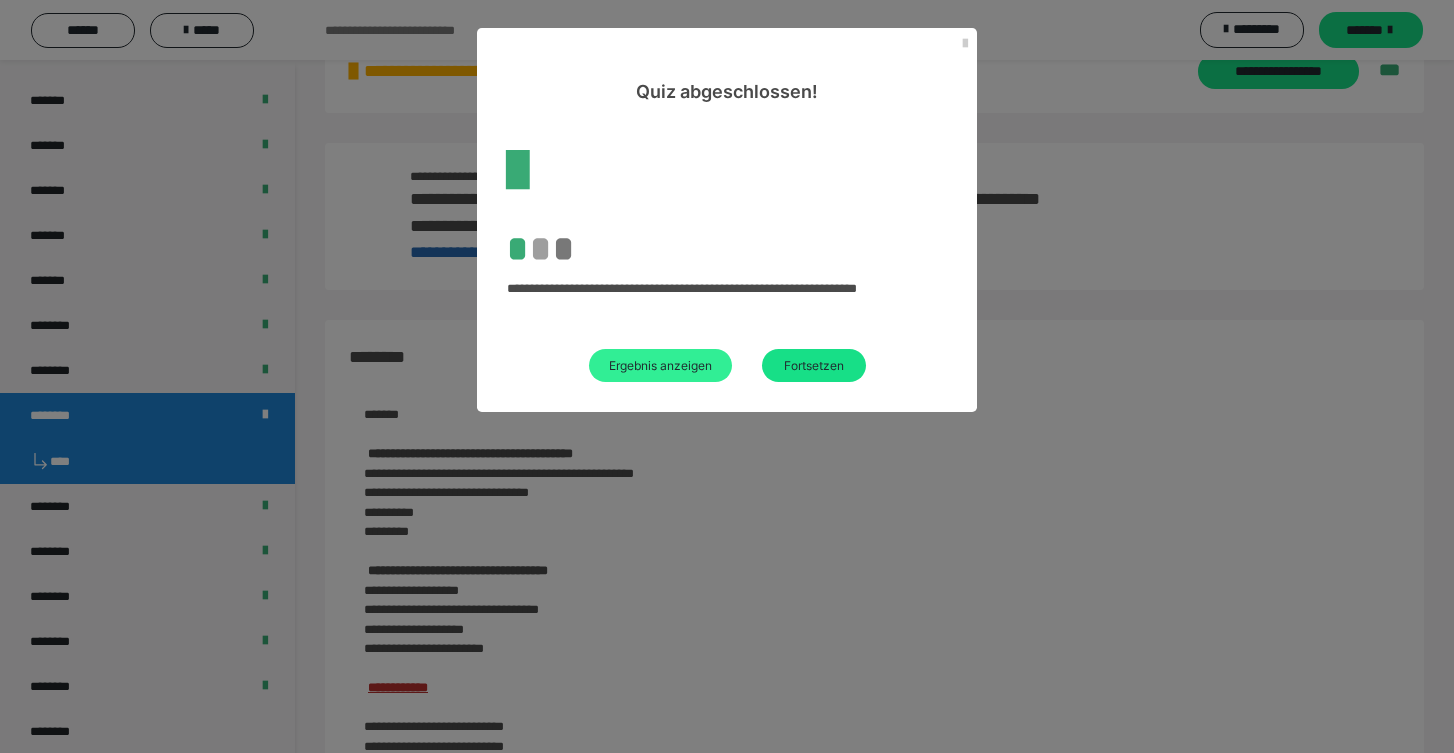 click on "Ergebnis anzeigen" at bounding box center (660, 365) 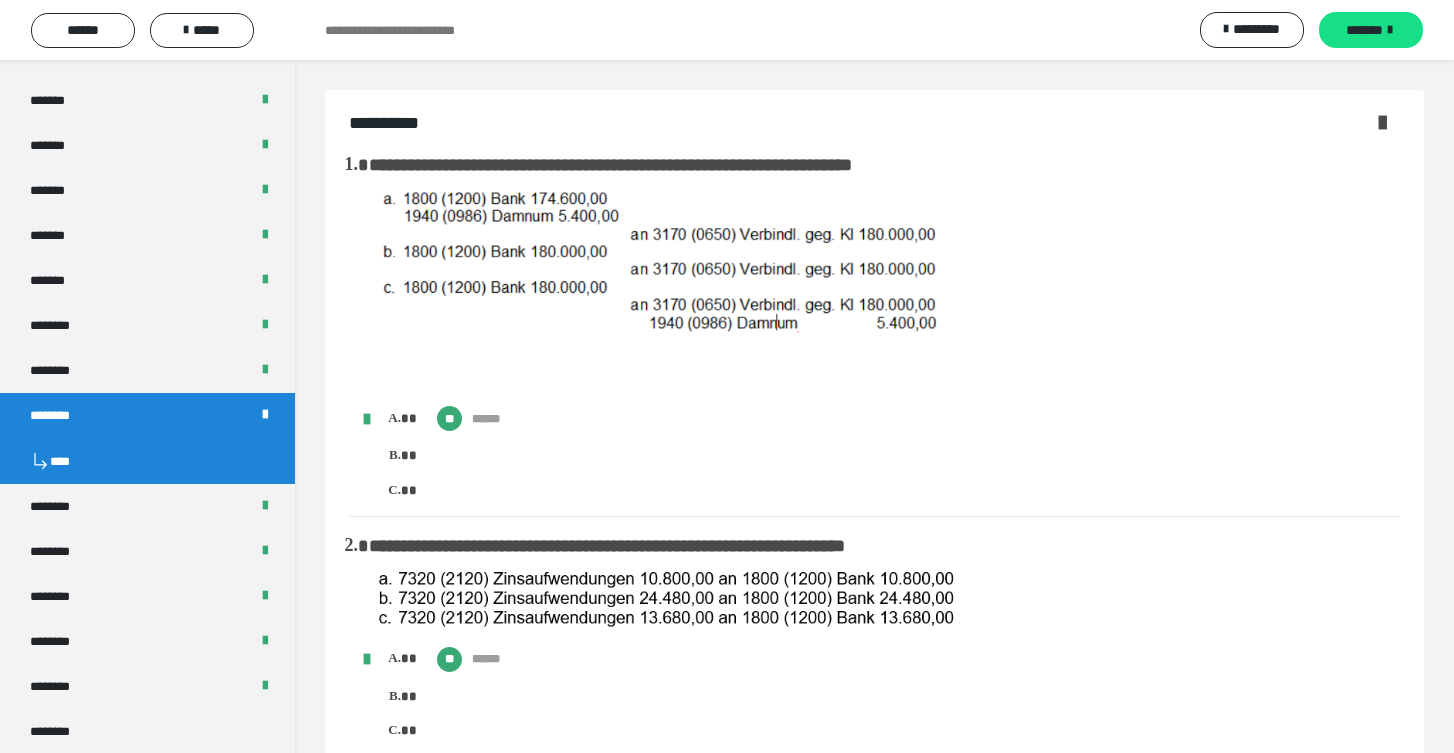 scroll, scrollTop: 0, scrollLeft: 0, axis: both 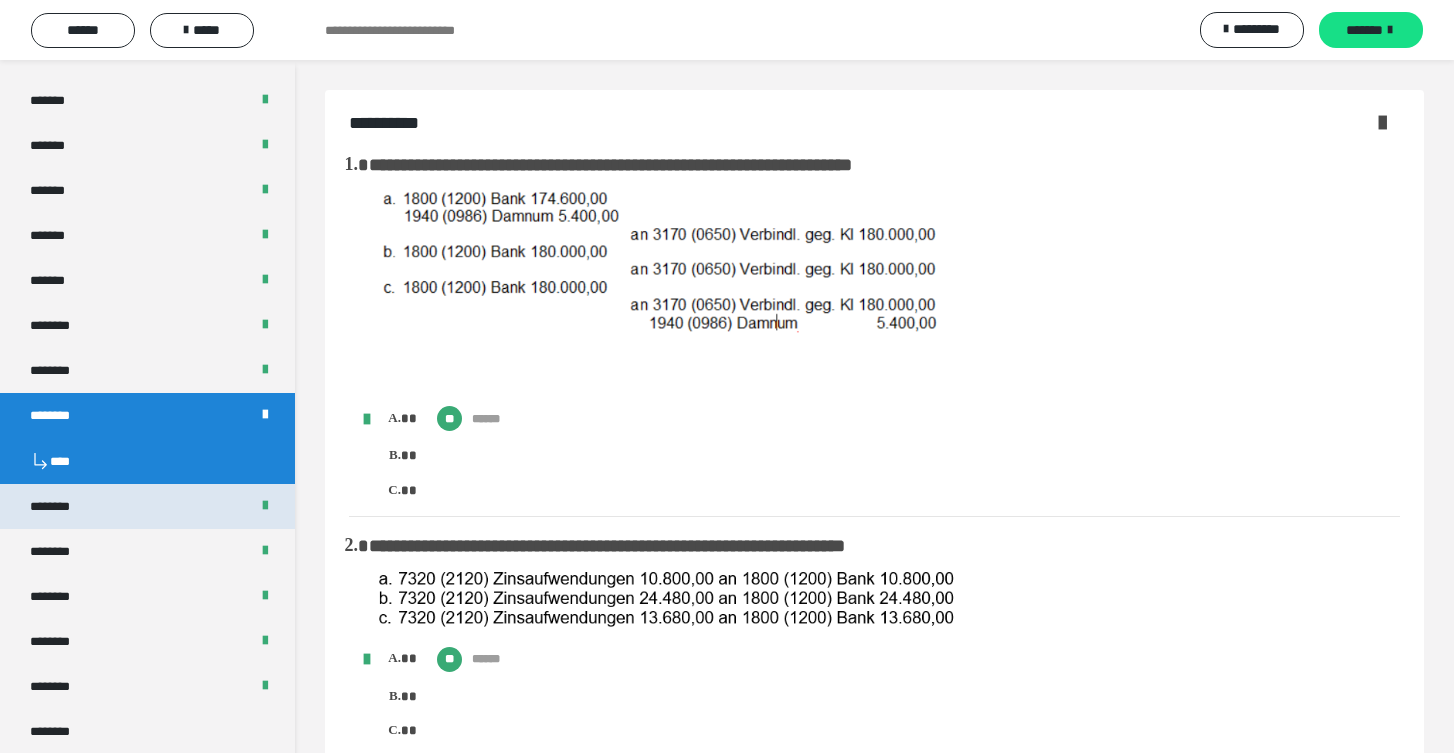 click on "********" at bounding box center [147, 506] 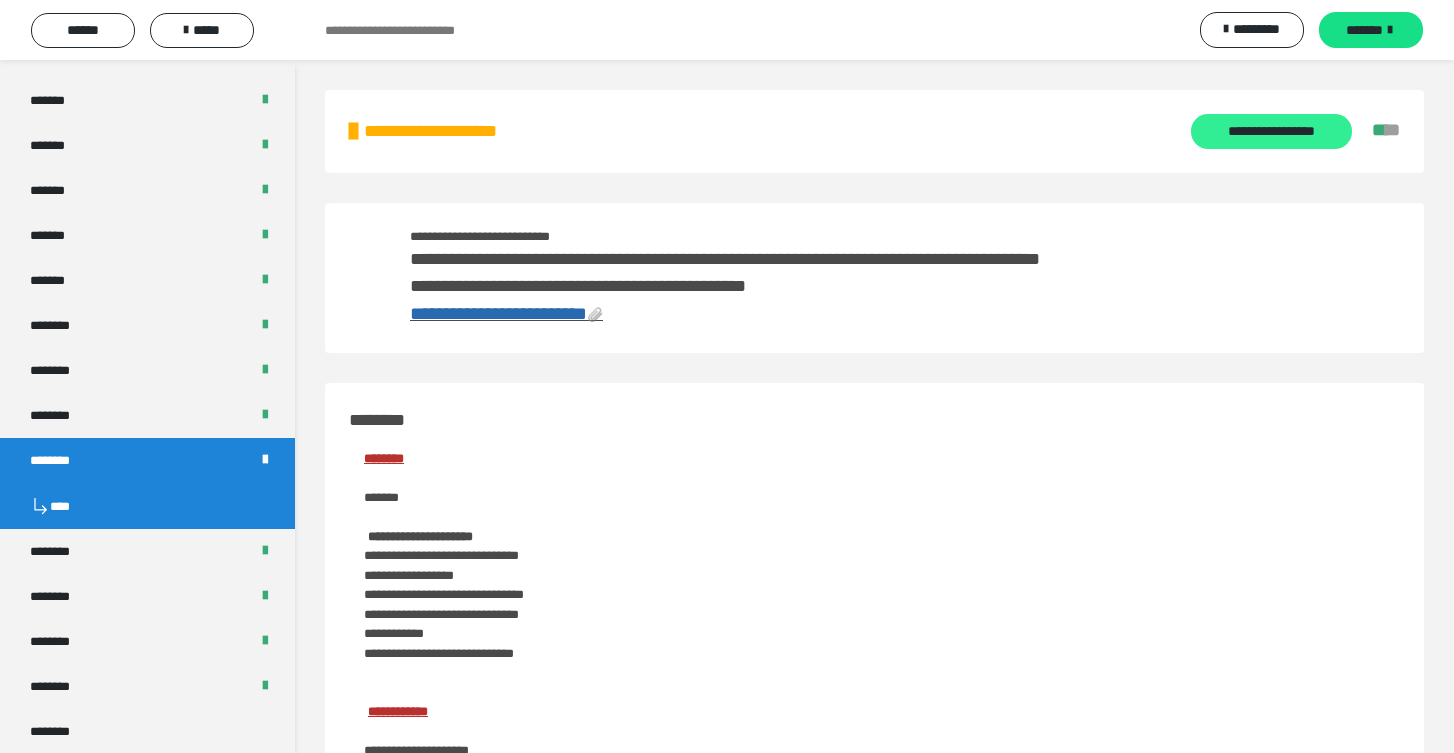 click on "**********" at bounding box center [1271, 131] 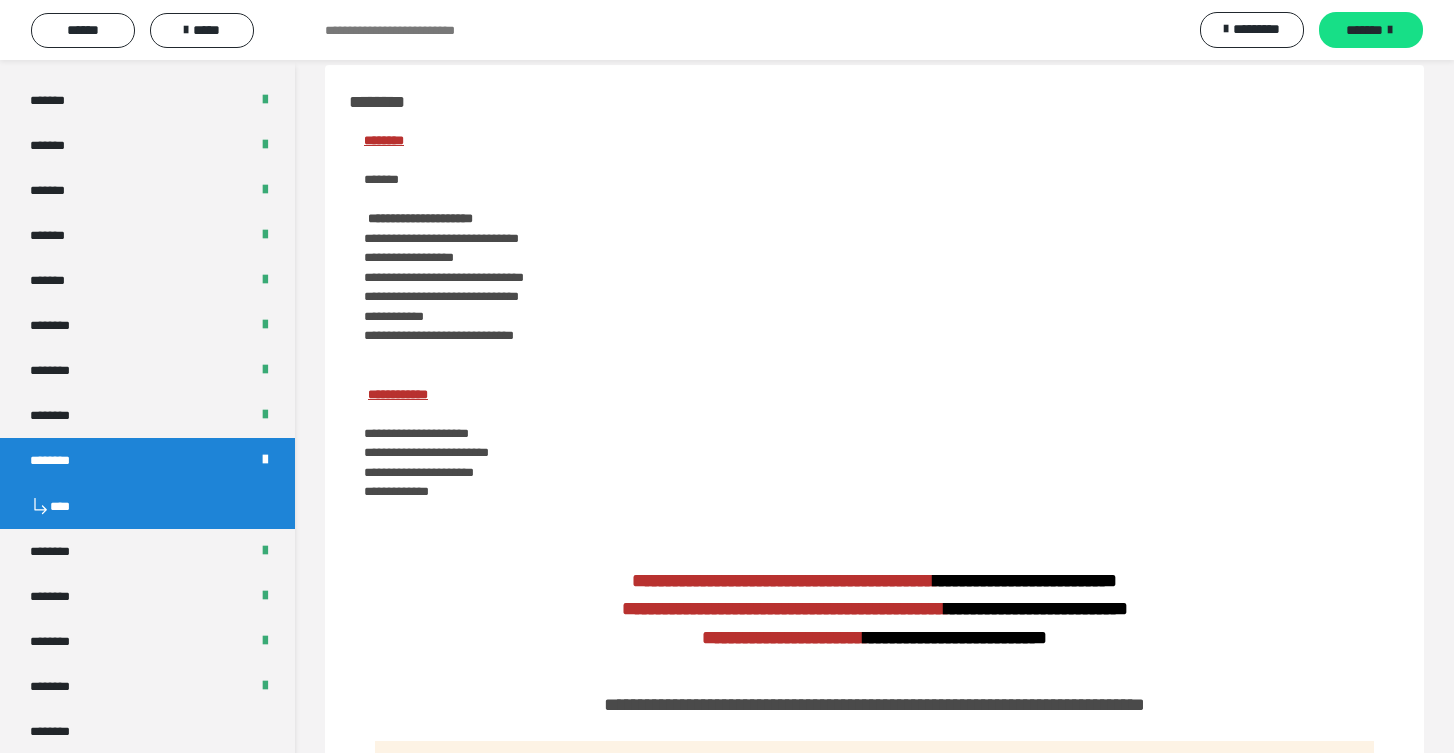 scroll, scrollTop: 1298, scrollLeft: 0, axis: vertical 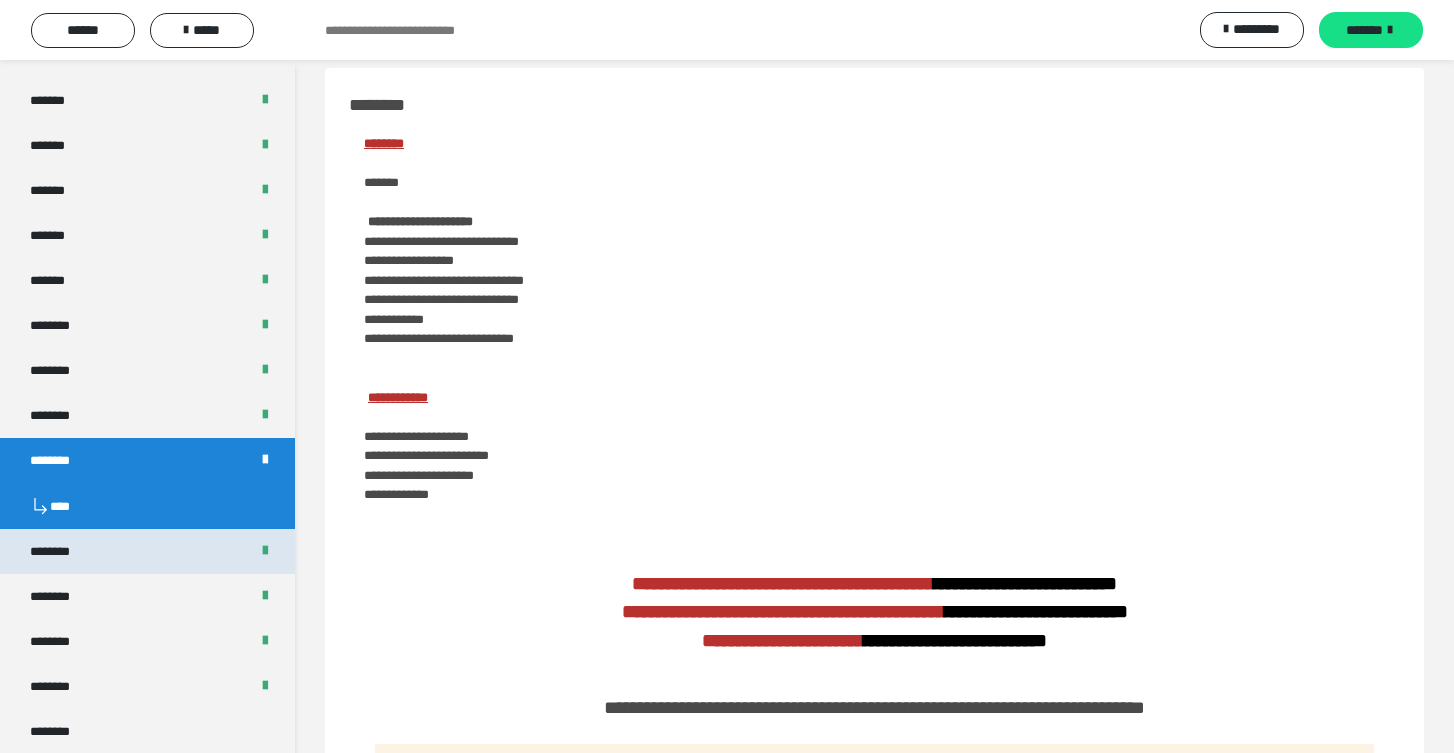 click on "********" at bounding box center (61, 551) 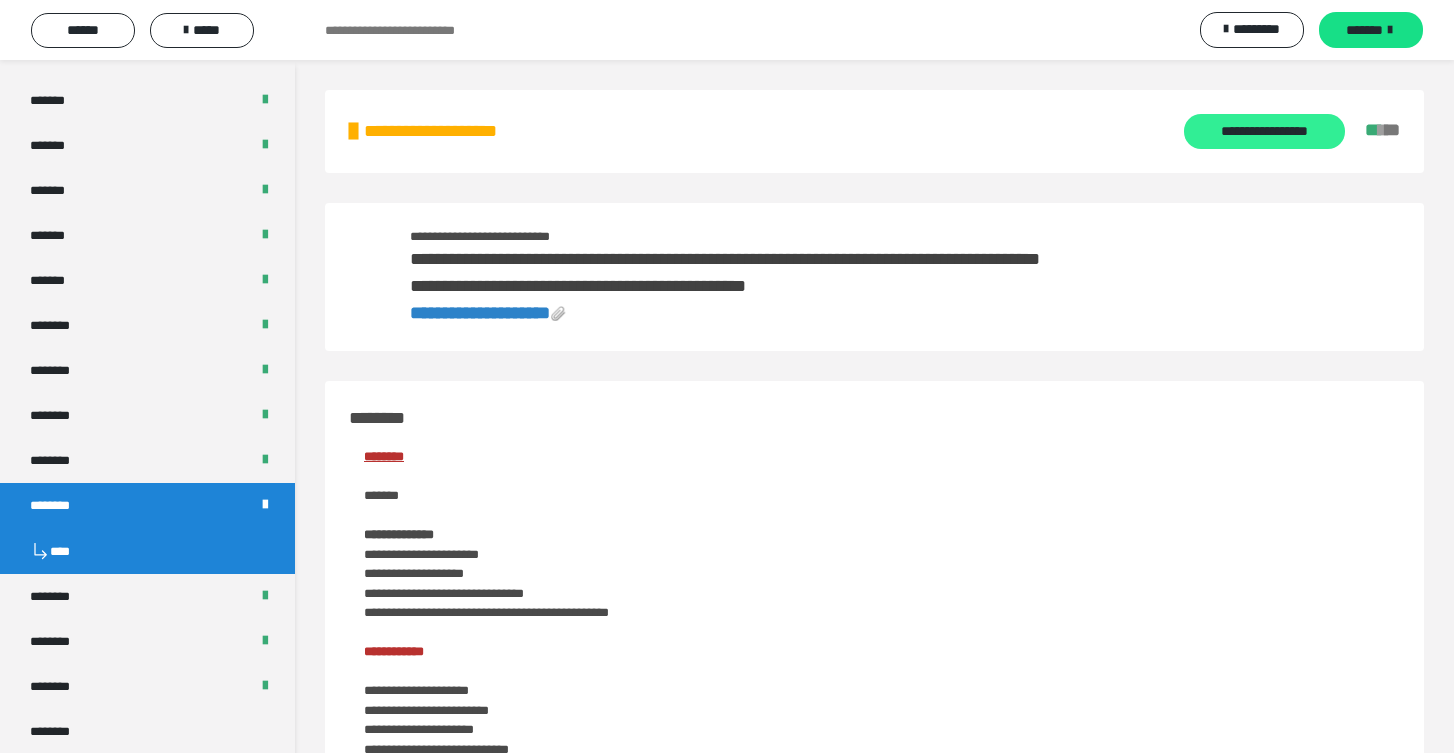 scroll, scrollTop: 0, scrollLeft: 0, axis: both 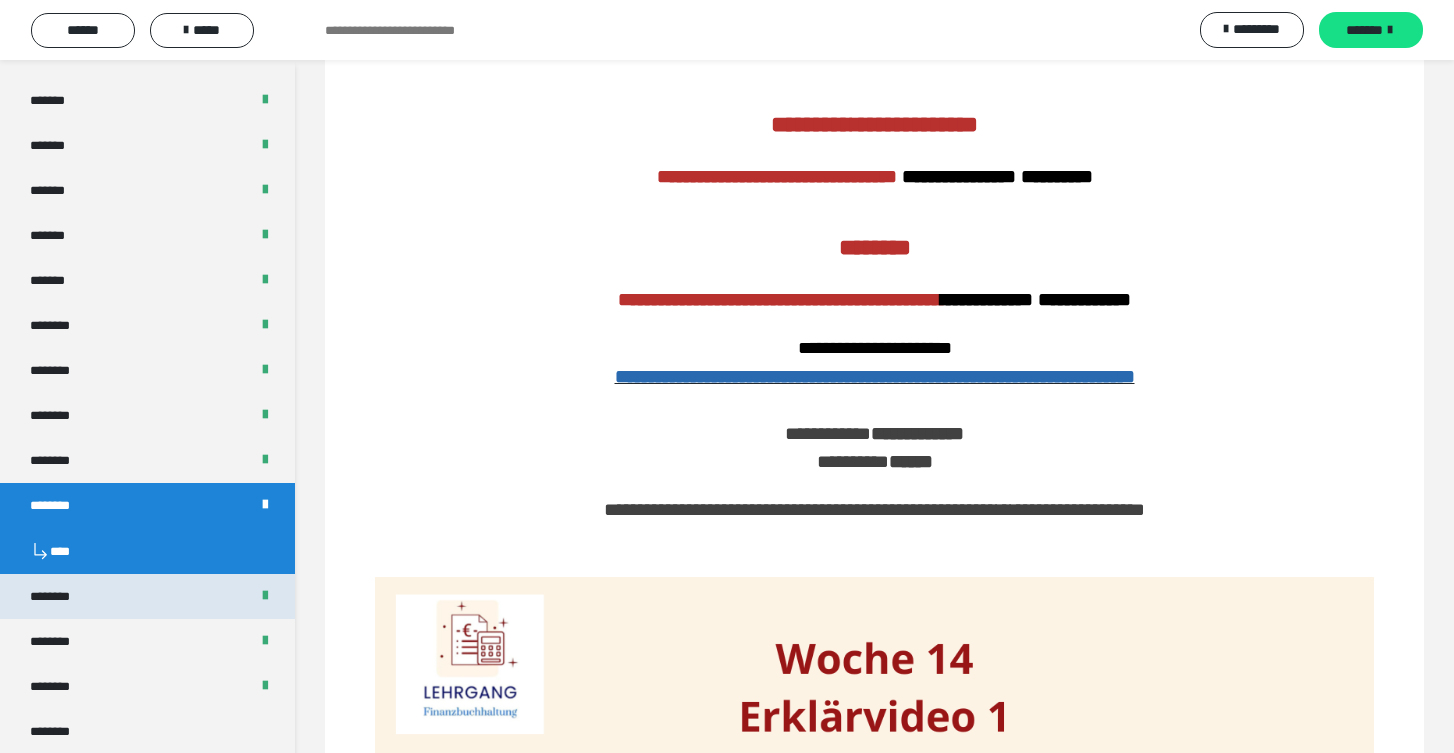 click on "********" at bounding box center (60, 596) 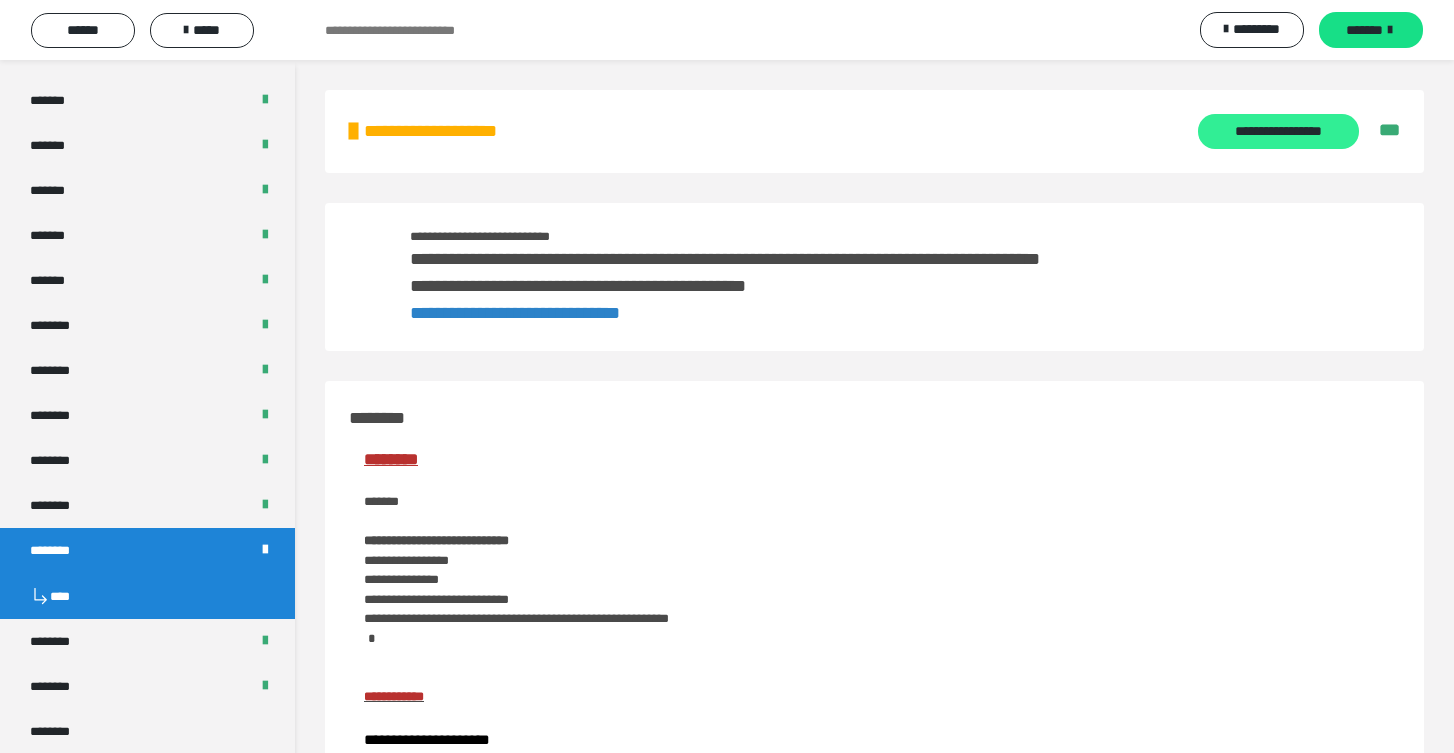 scroll, scrollTop: 0, scrollLeft: 0, axis: both 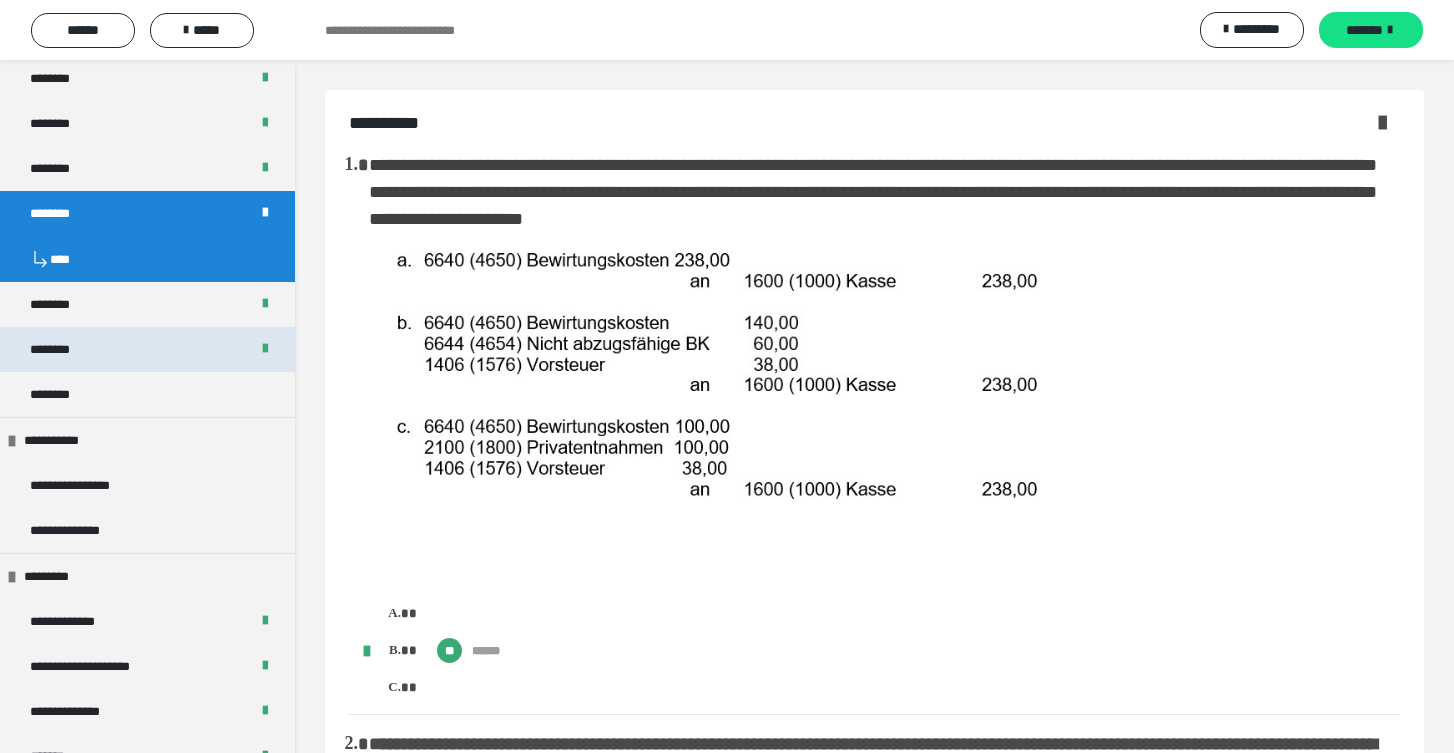 click on "********" at bounding box center (147, 349) 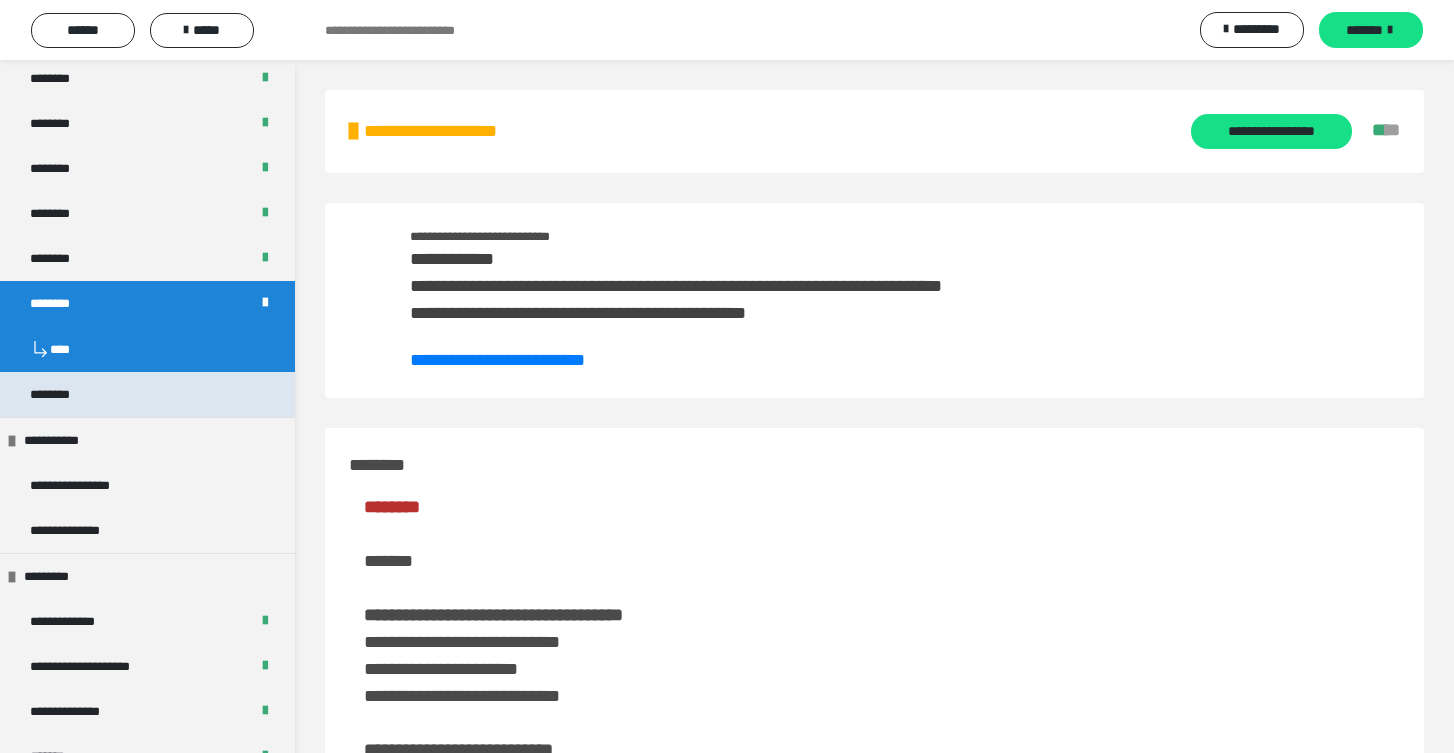 click on "********" at bounding box center (147, 394) 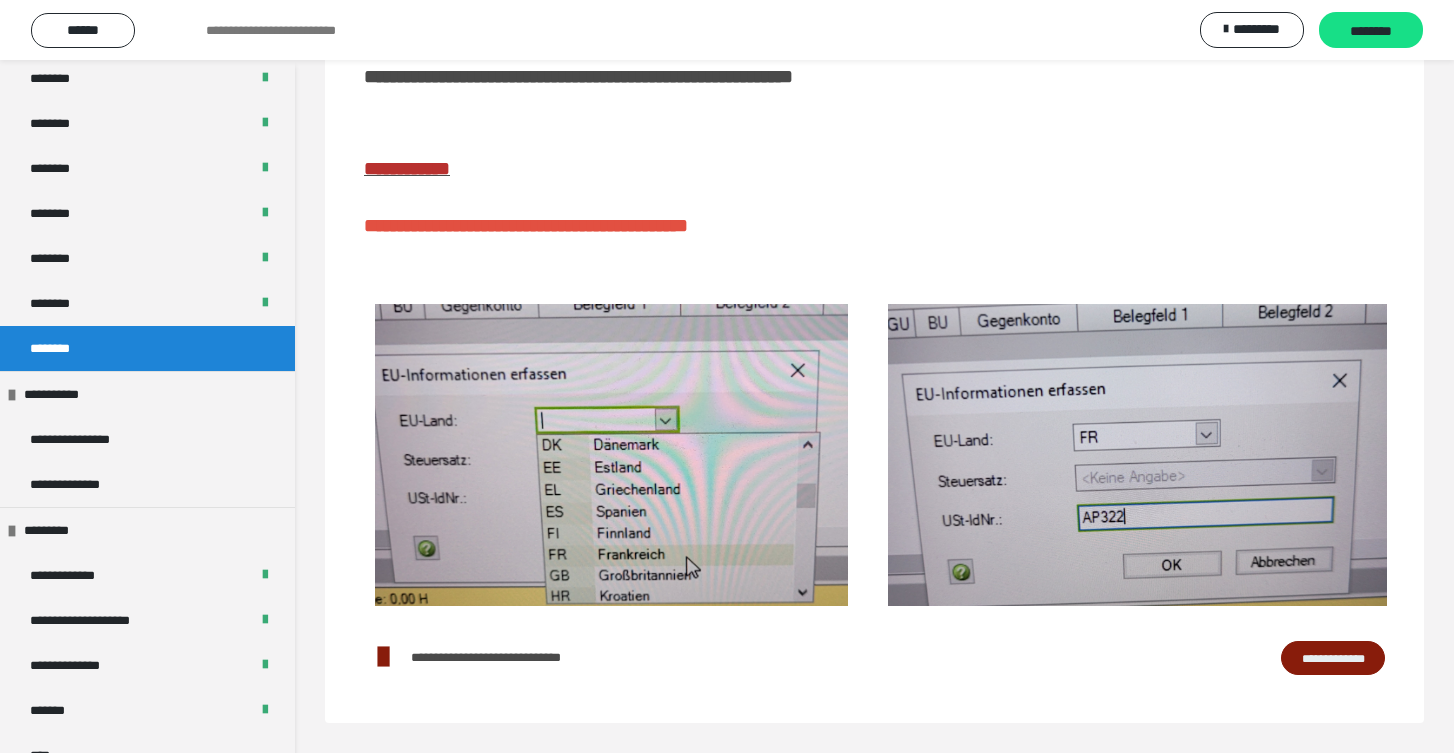 scroll, scrollTop: 263, scrollLeft: 0, axis: vertical 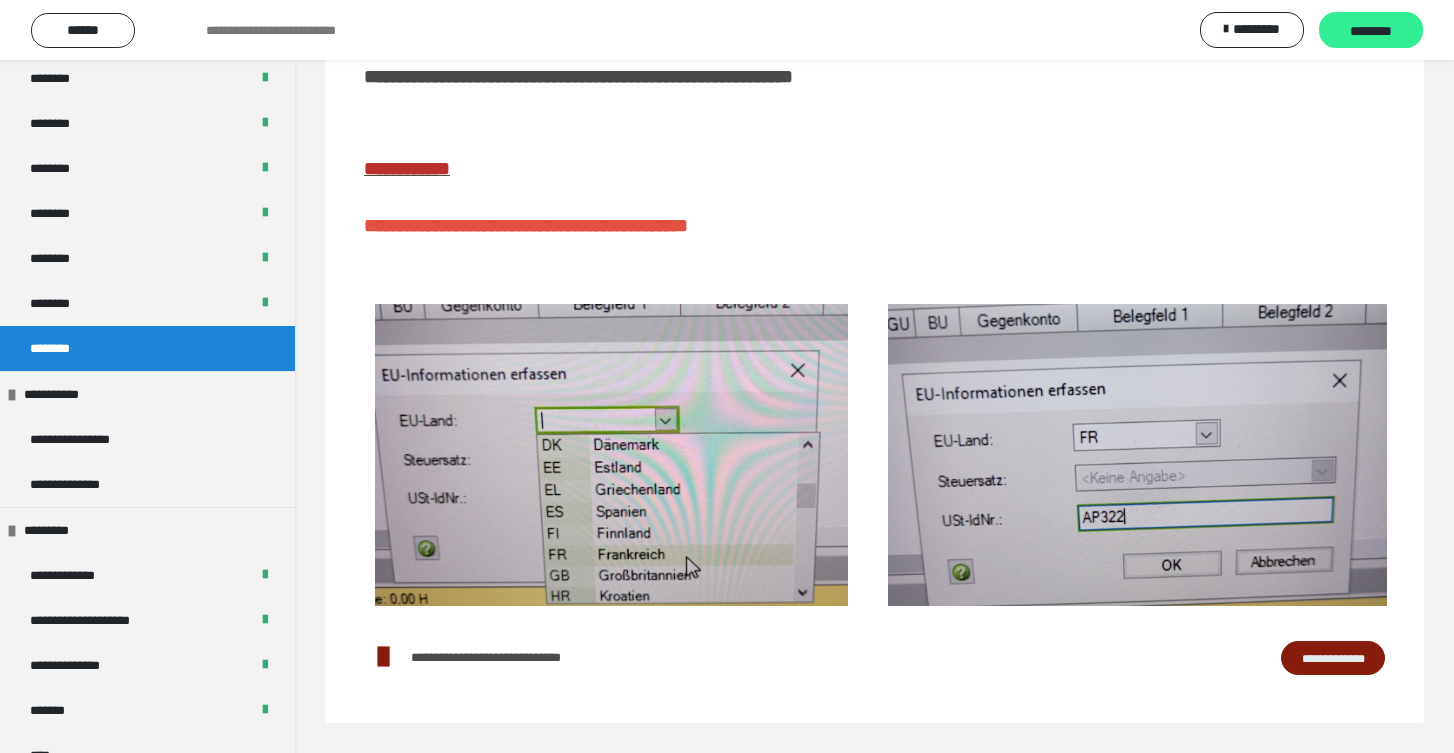 click on "********" at bounding box center (1371, 31) 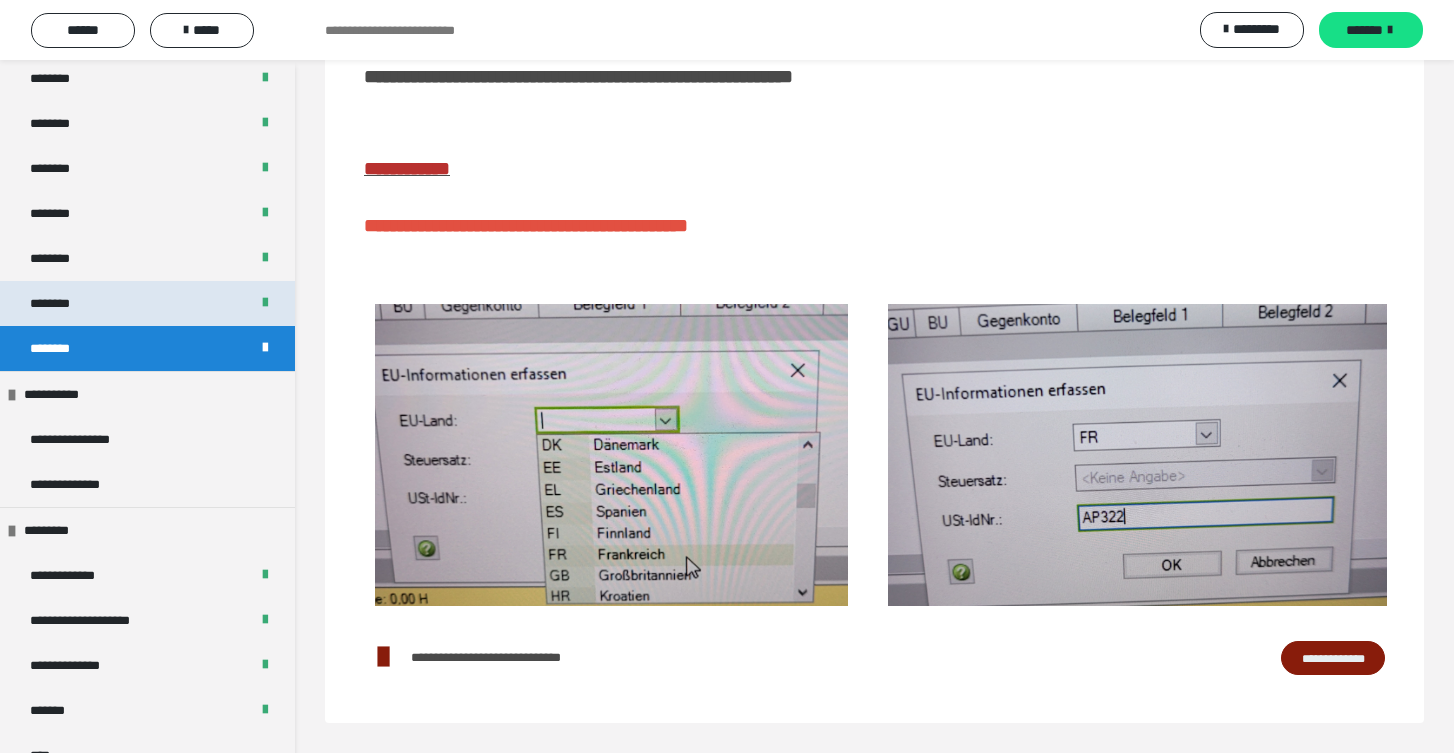 click on "********" at bounding box center [147, 303] 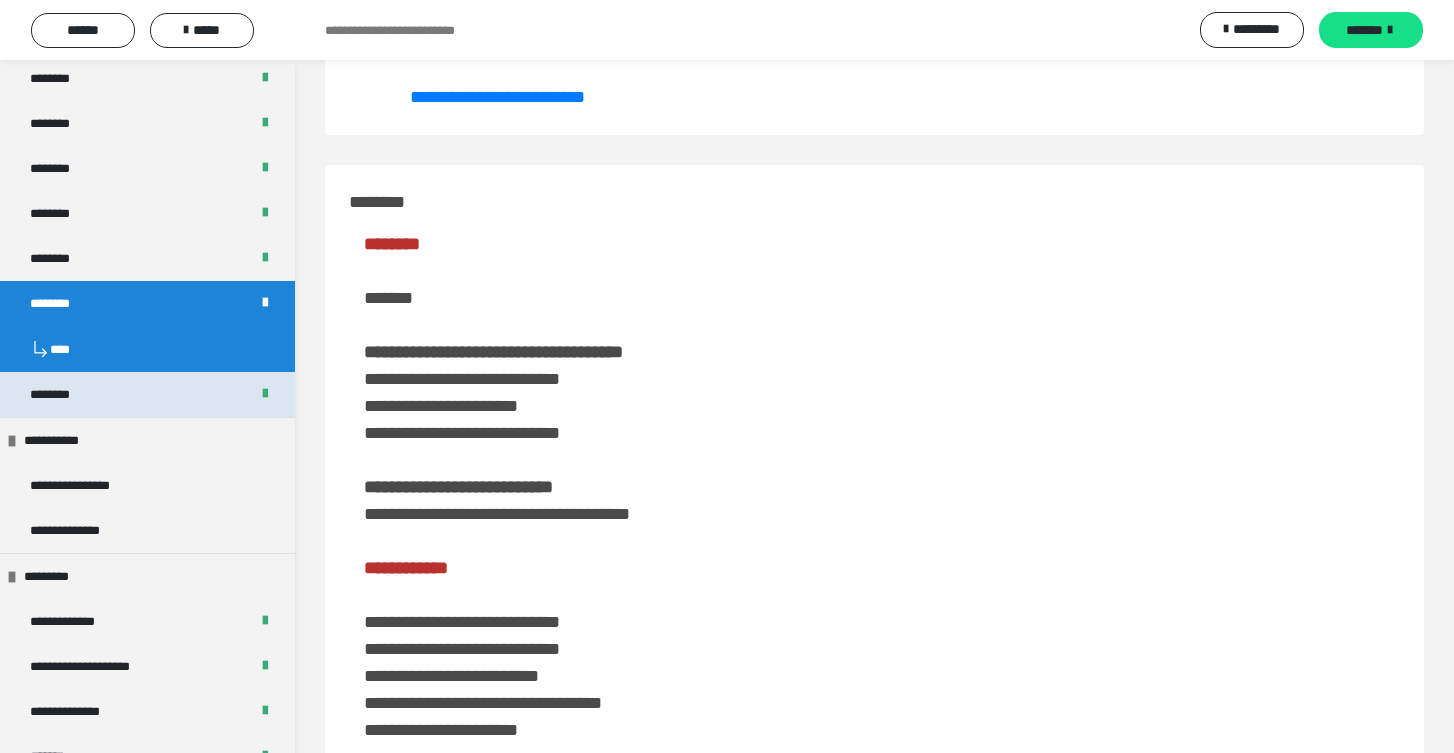 click on "********" at bounding box center [147, 394] 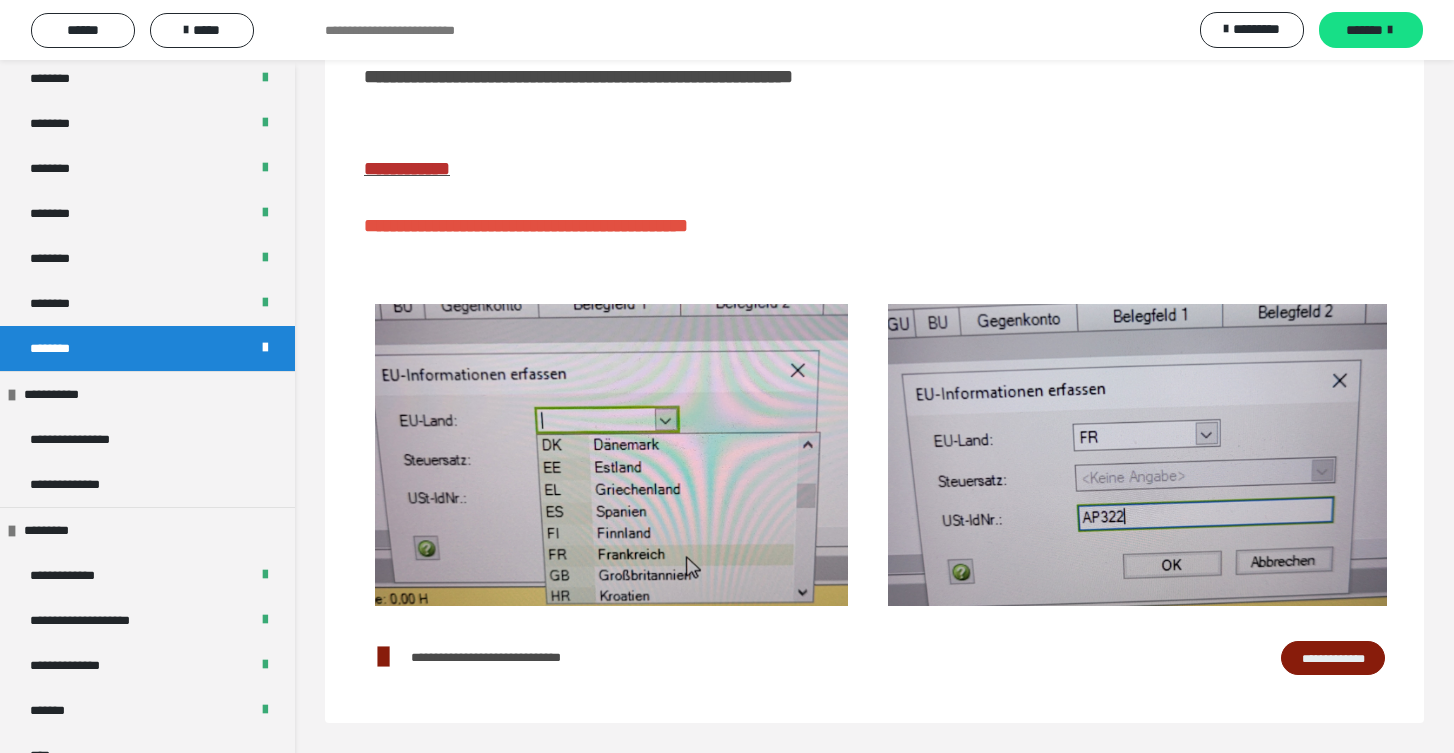 scroll, scrollTop: 60, scrollLeft: 0, axis: vertical 